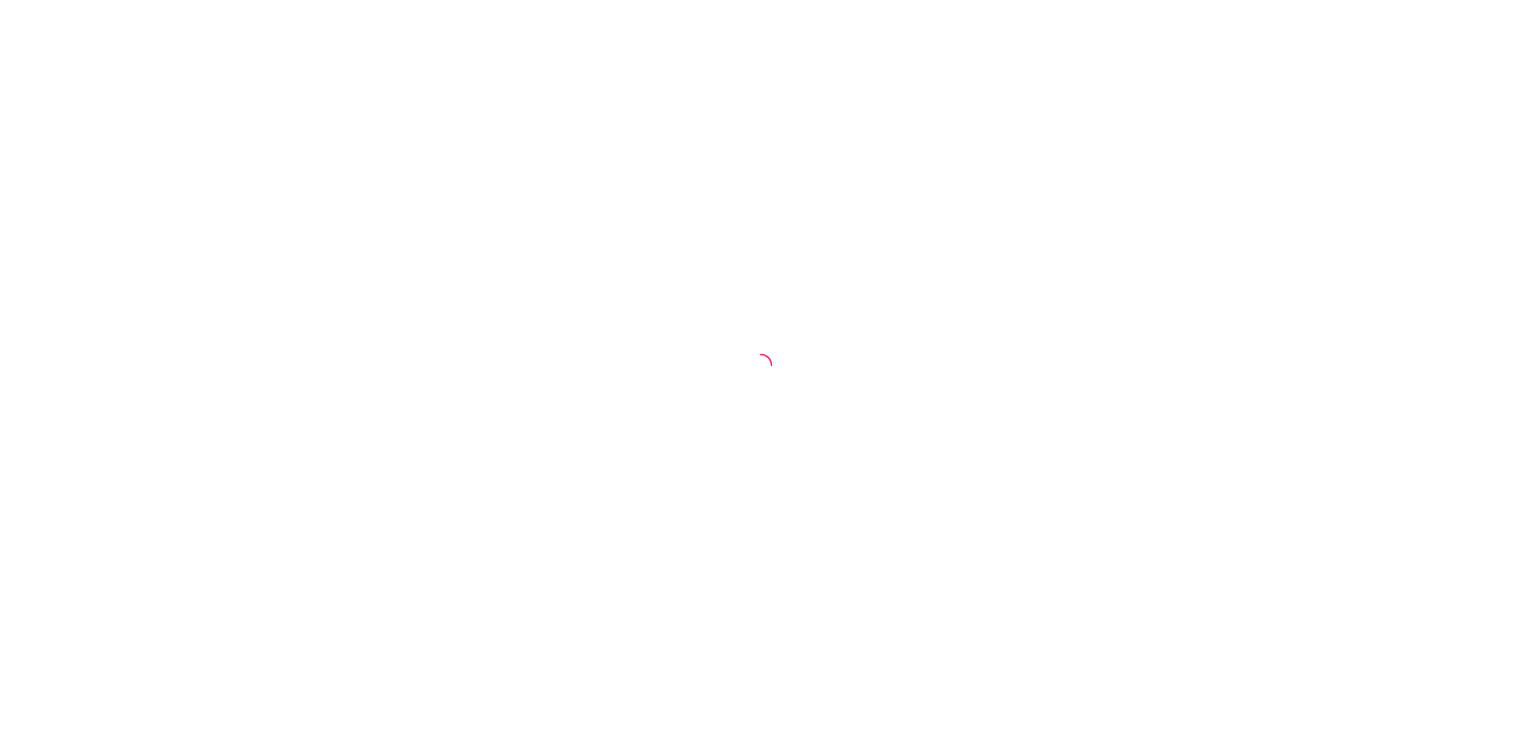scroll, scrollTop: 0, scrollLeft: 0, axis: both 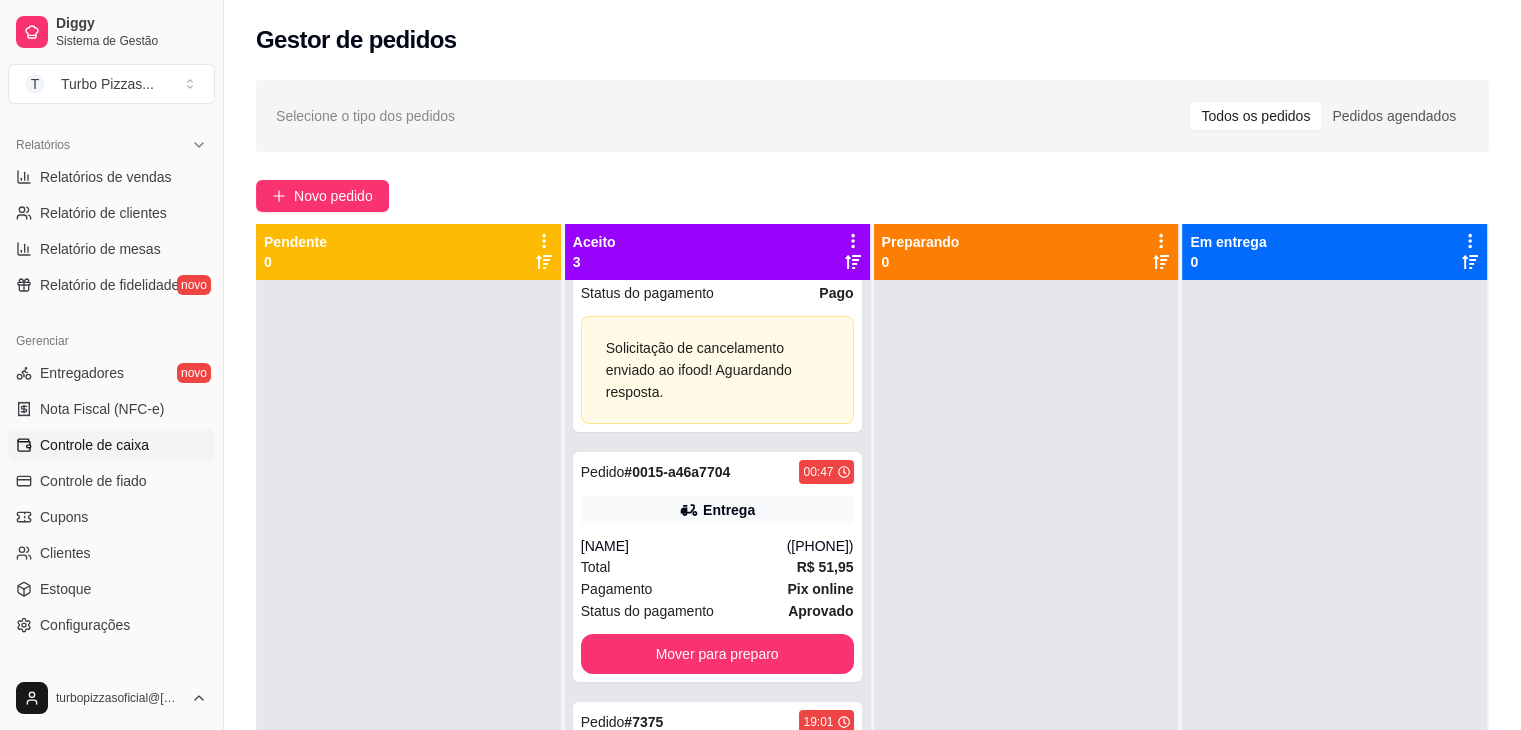click on "Controle de caixa" at bounding box center (94, 445) 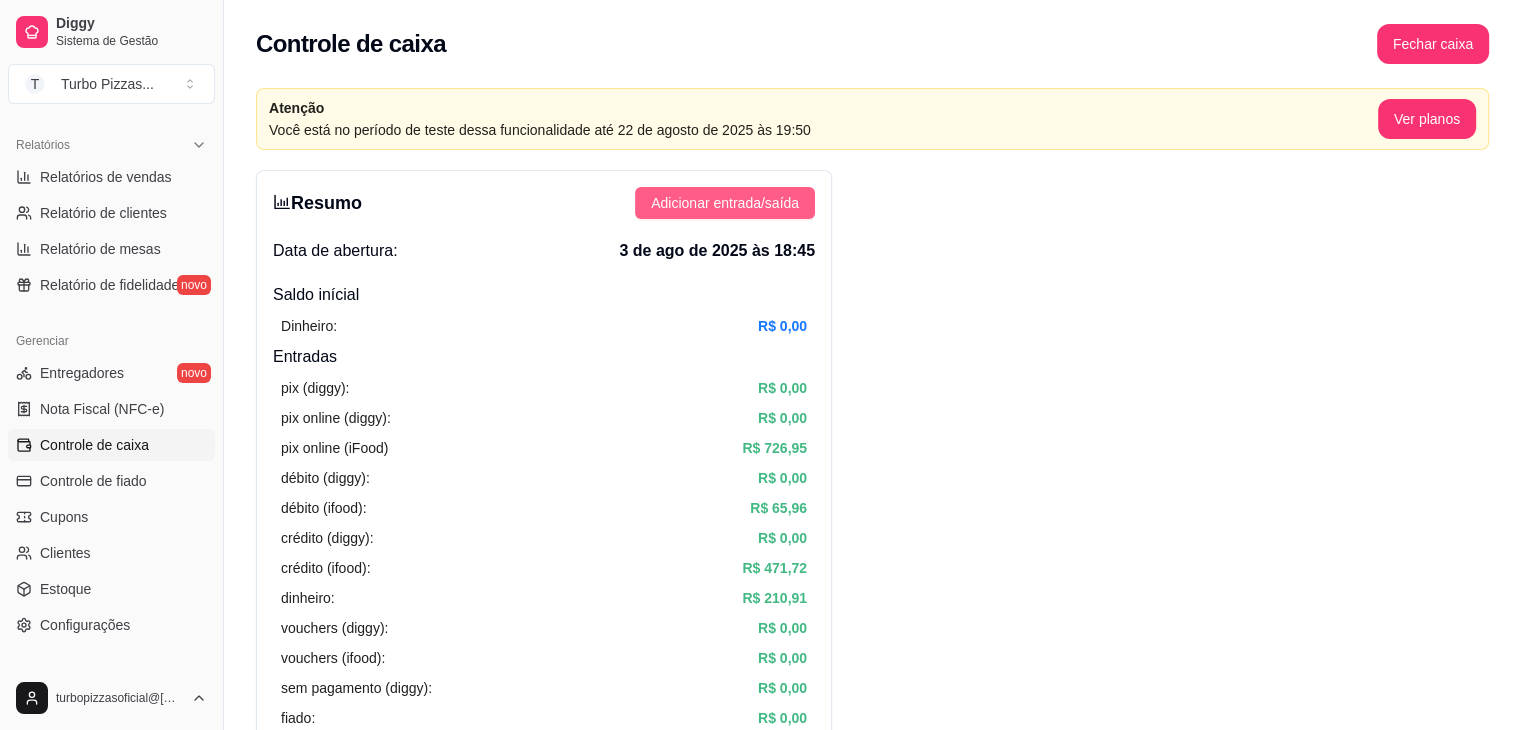 click on "Adicionar entrada/saída" at bounding box center (725, 203) 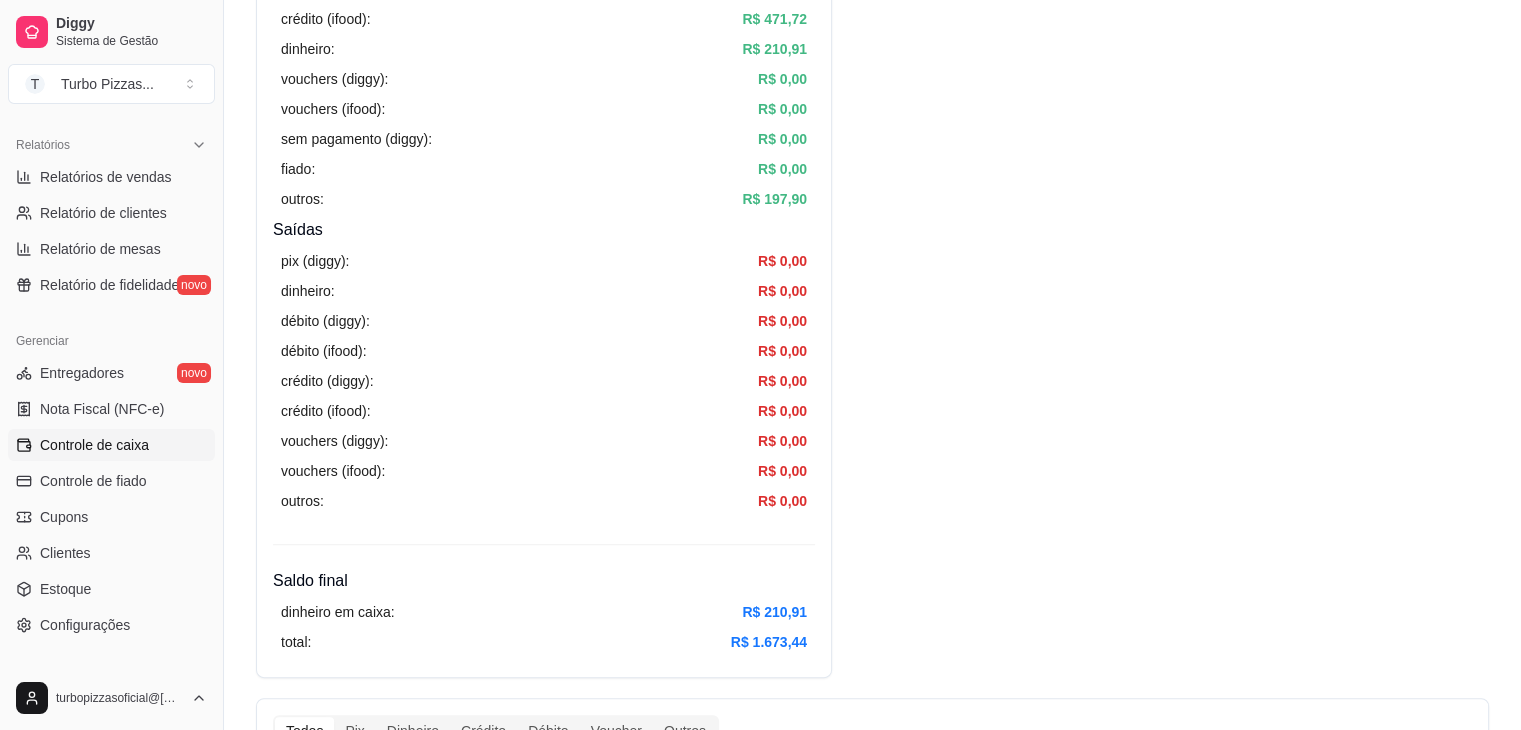 scroll, scrollTop: 0, scrollLeft: 0, axis: both 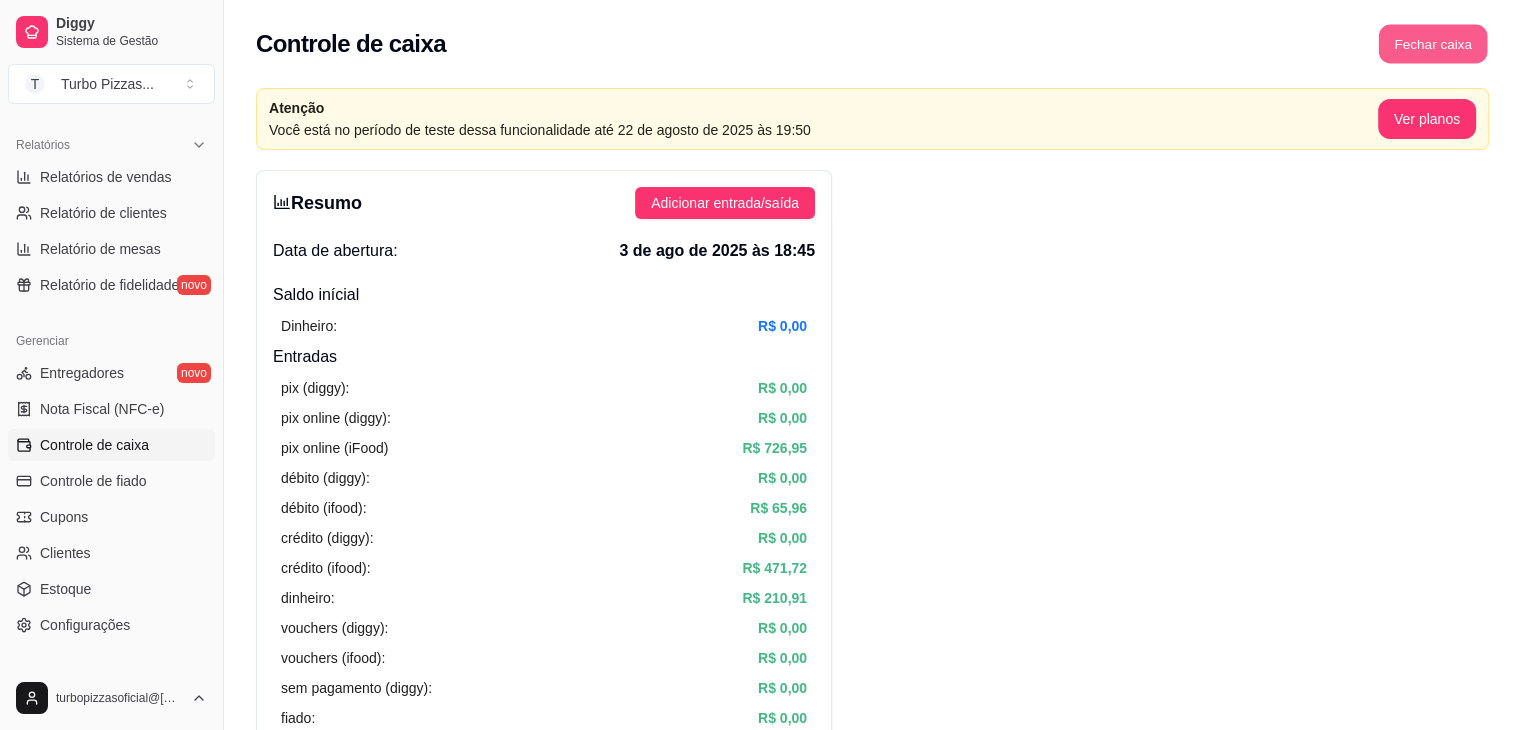 click on "Fechar caixa" at bounding box center (1433, 44) 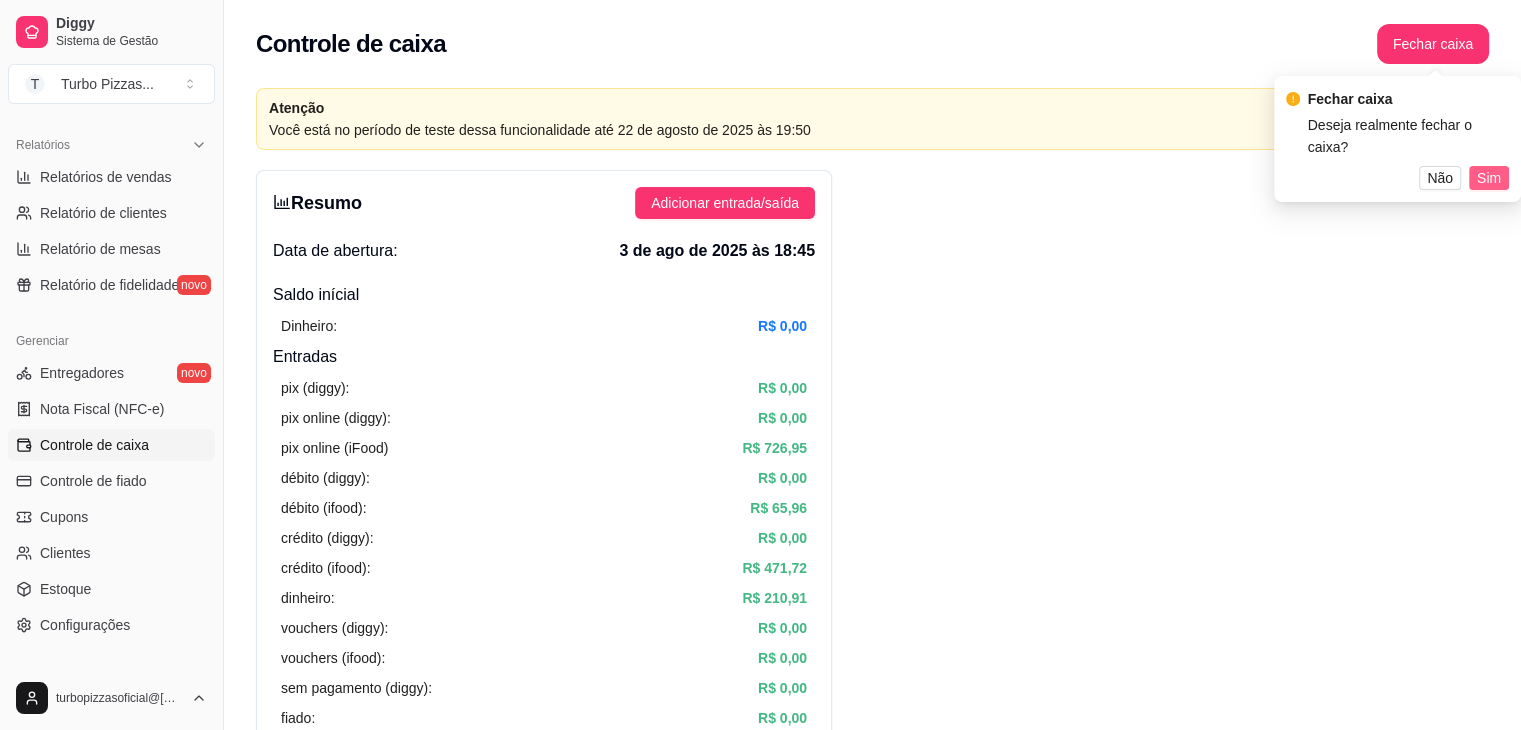 click on "Sim" at bounding box center (1489, 178) 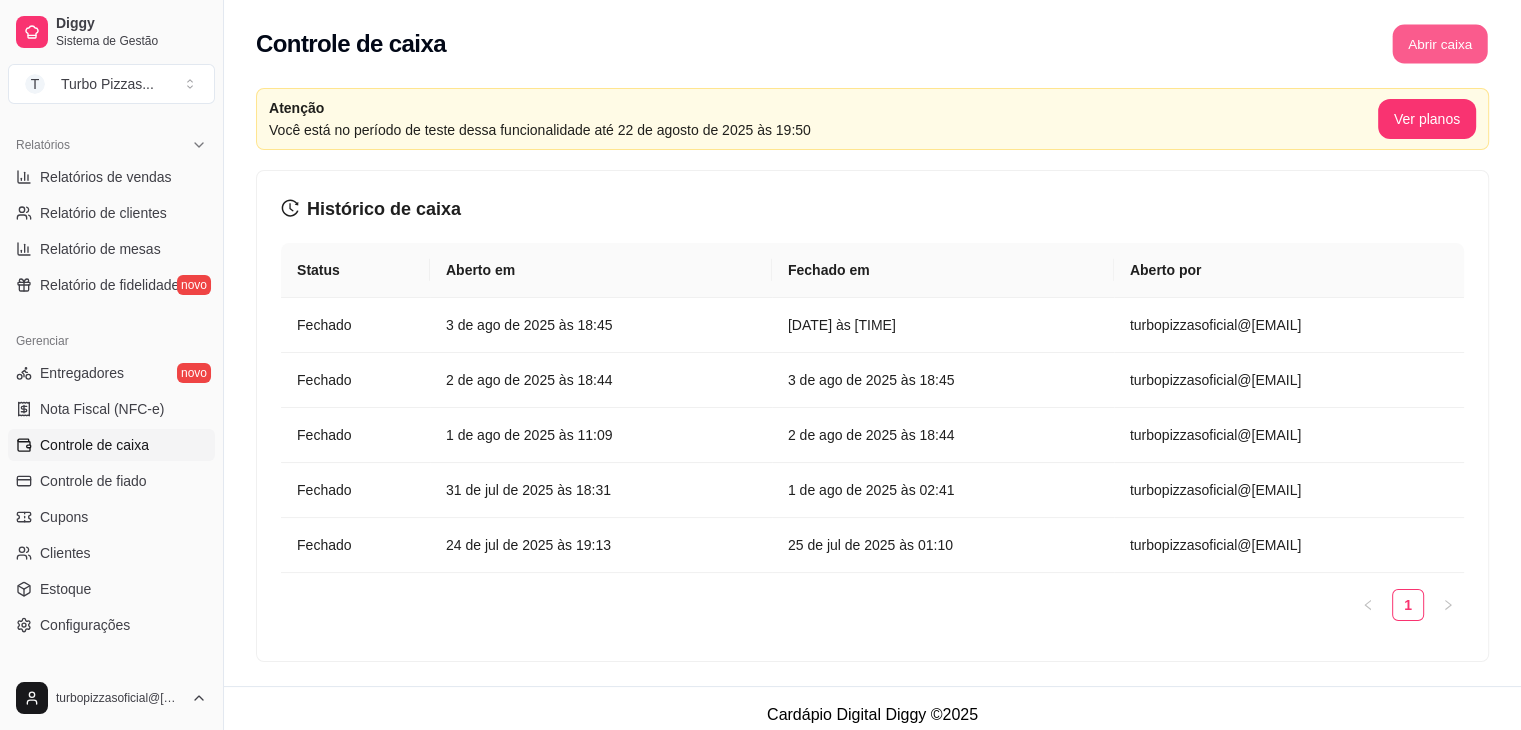 click on "Abrir caixa" at bounding box center (1439, 44) 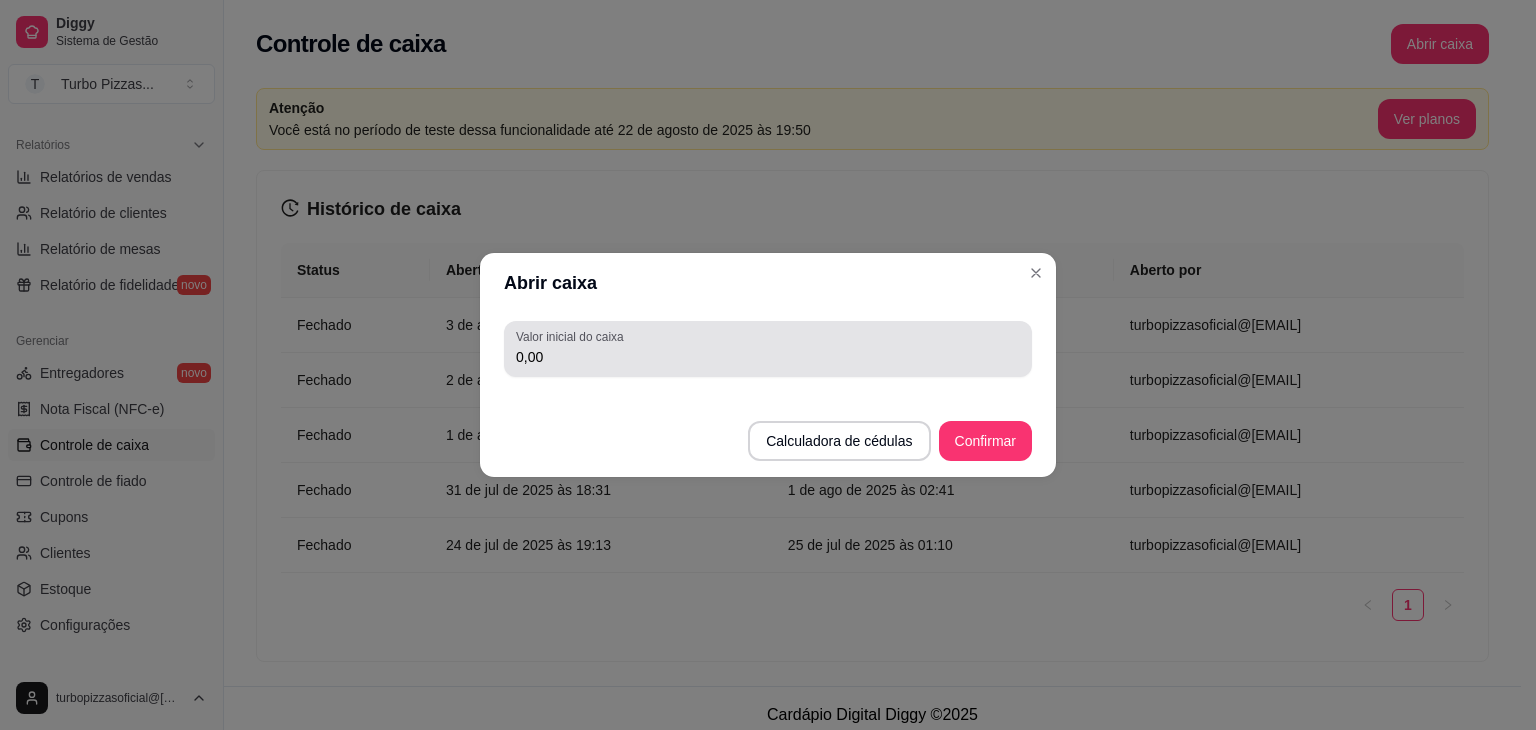 click on "Valor inicial do caixa 0,00" at bounding box center [768, 349] 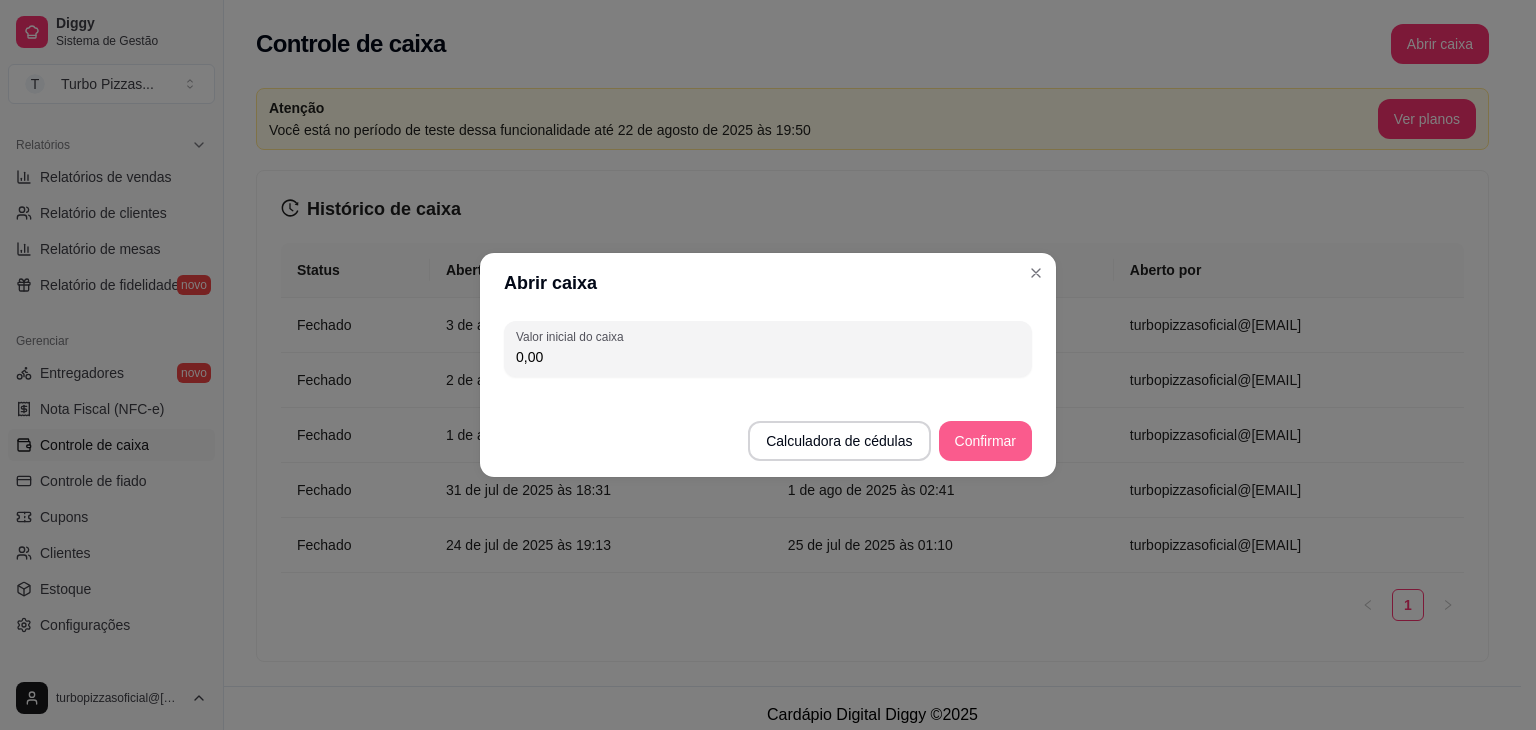 click on "Confirmar" at bounding box center (985, 441) 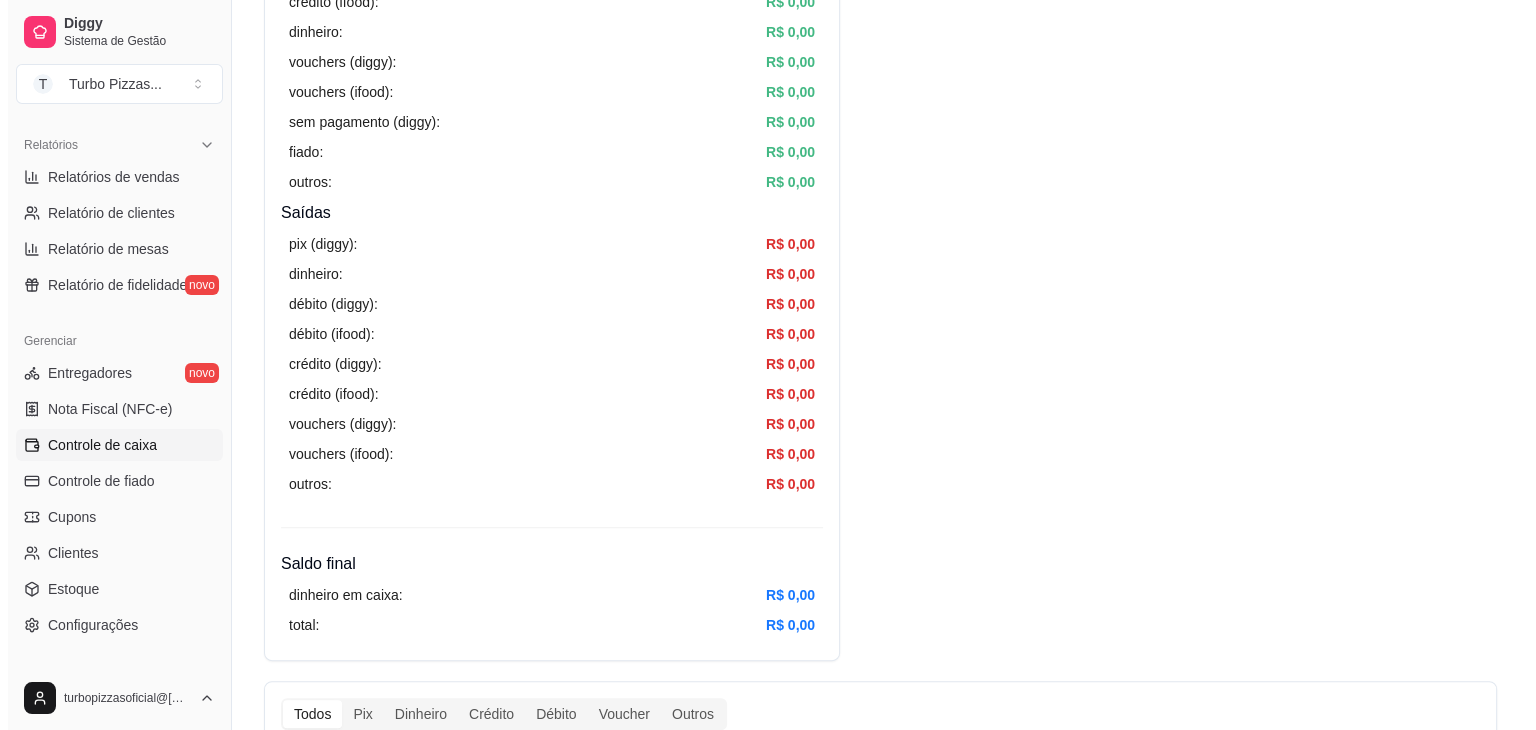 scroll, scrollTop: 0, scrollLeft: 0, axis: both 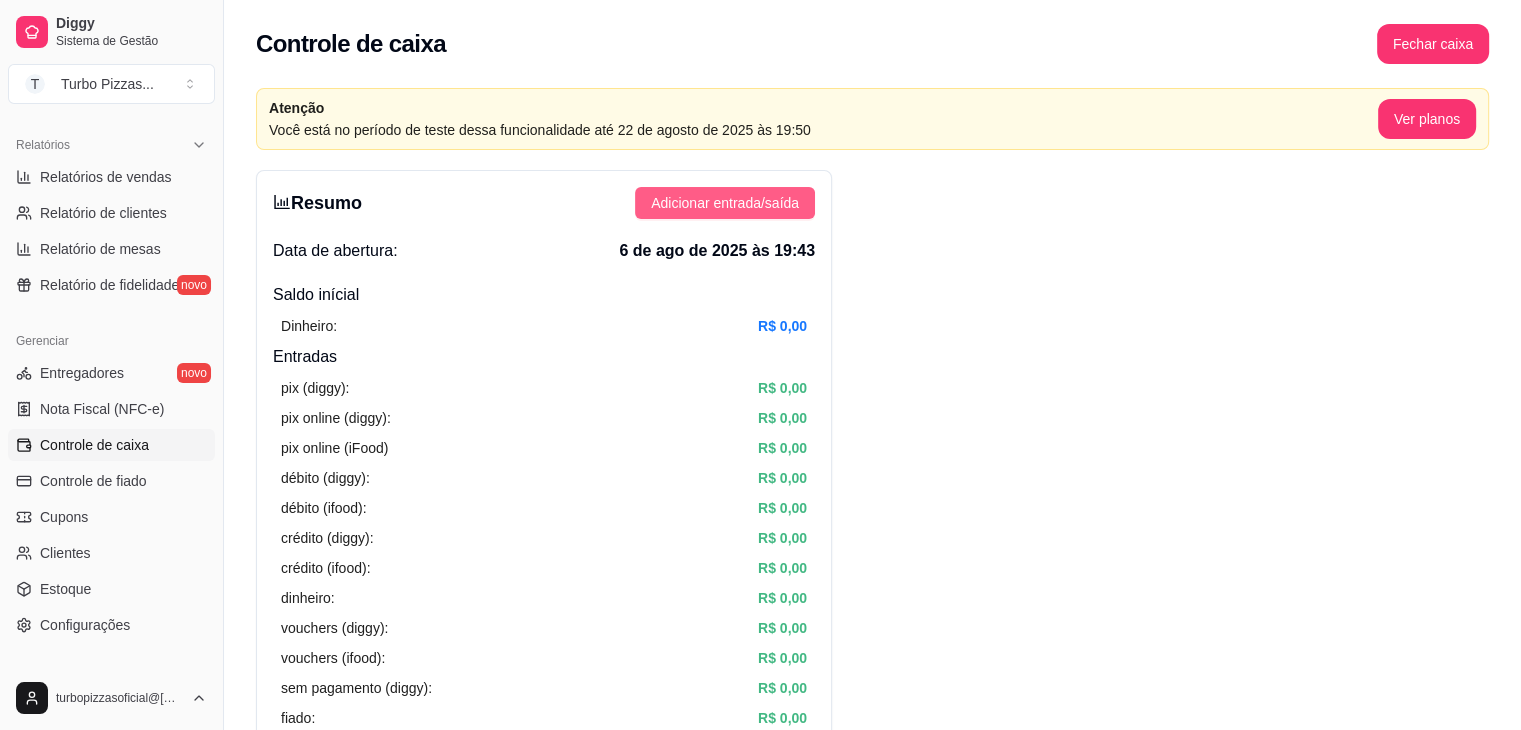 click on "Adicionar entrada/saída" at bounding box center [725, 203] 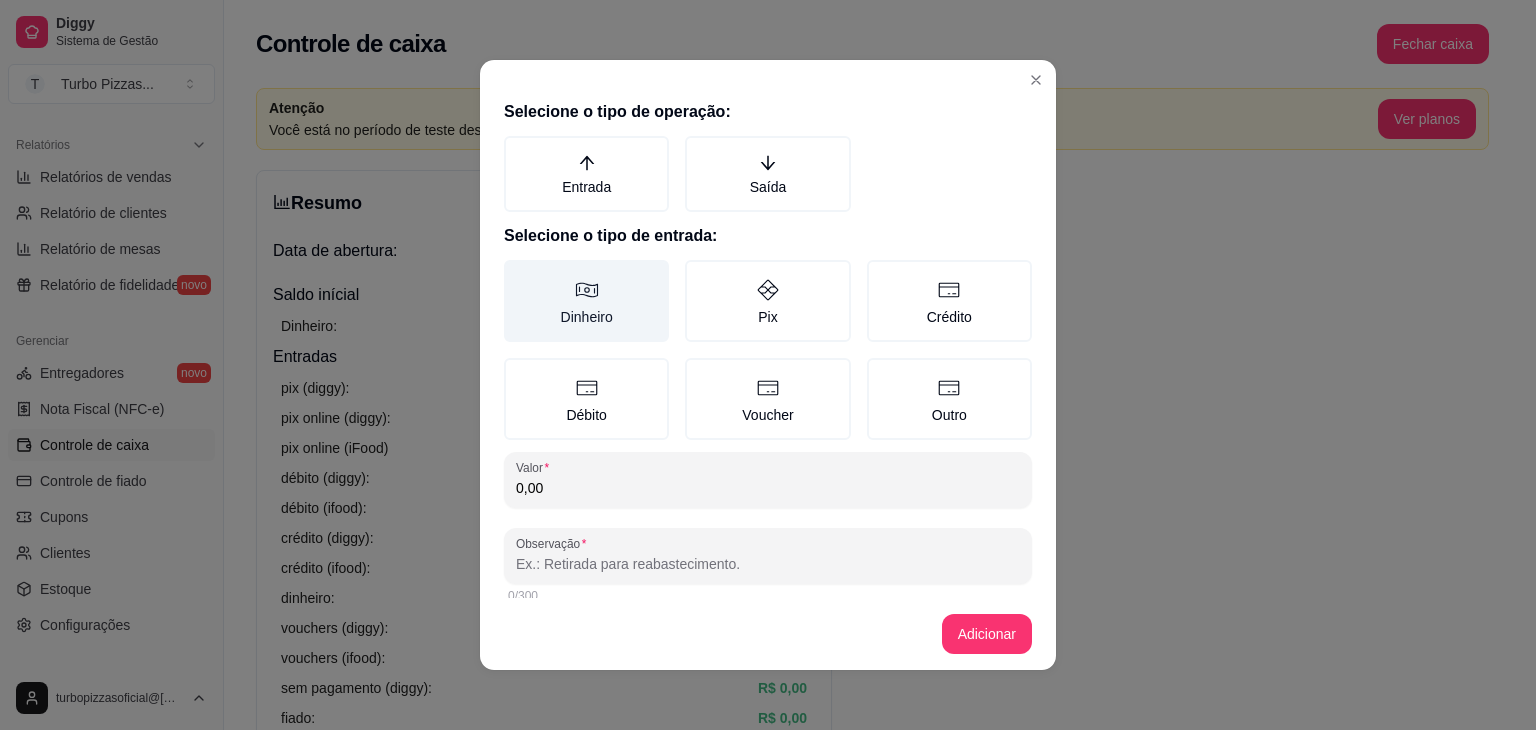 click on "Dinheiro" at bounding box center (586, 301) 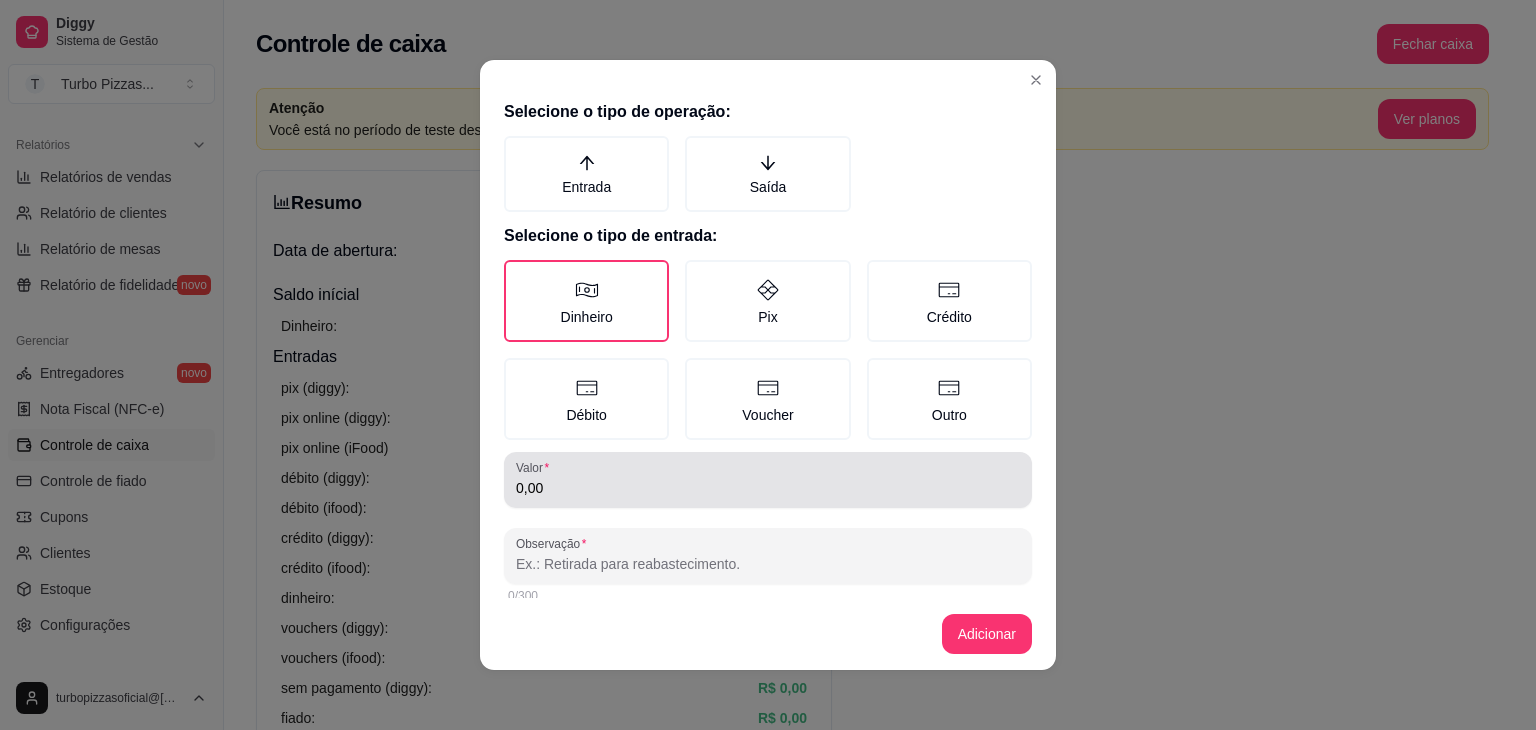 click on "0,00" at bounding box center (768, 488) 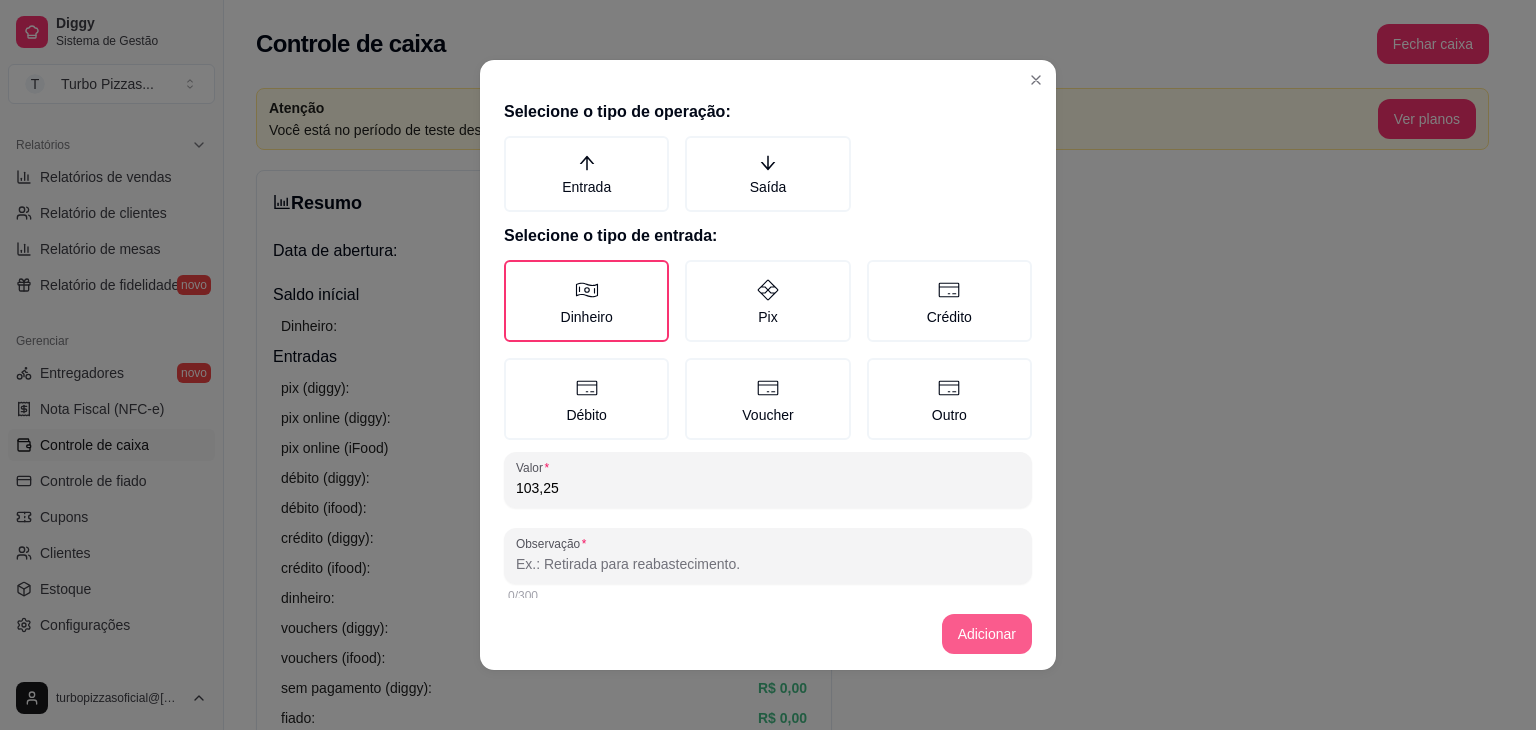 type on "103,25" 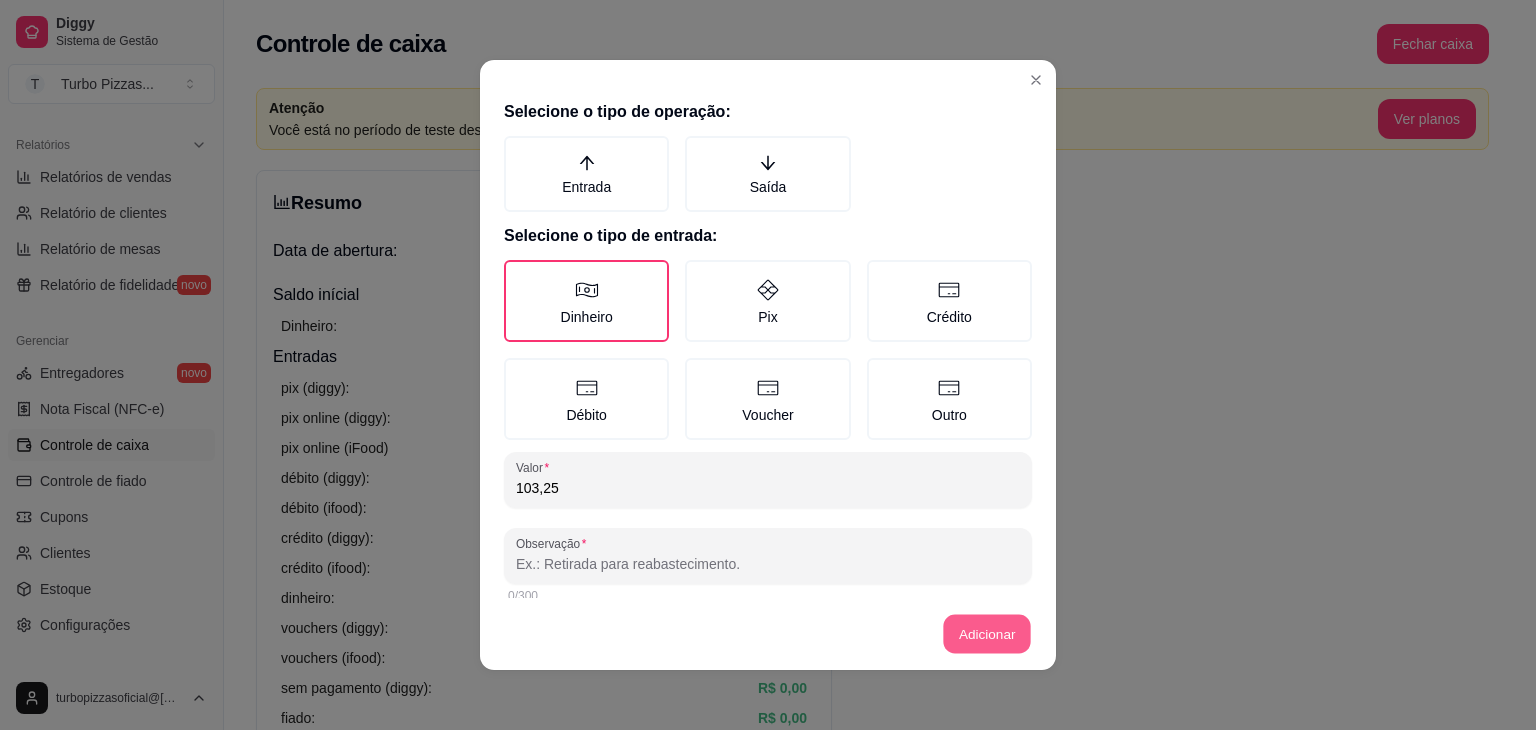 click on "Adicionar" at bounding box center [987, 634] 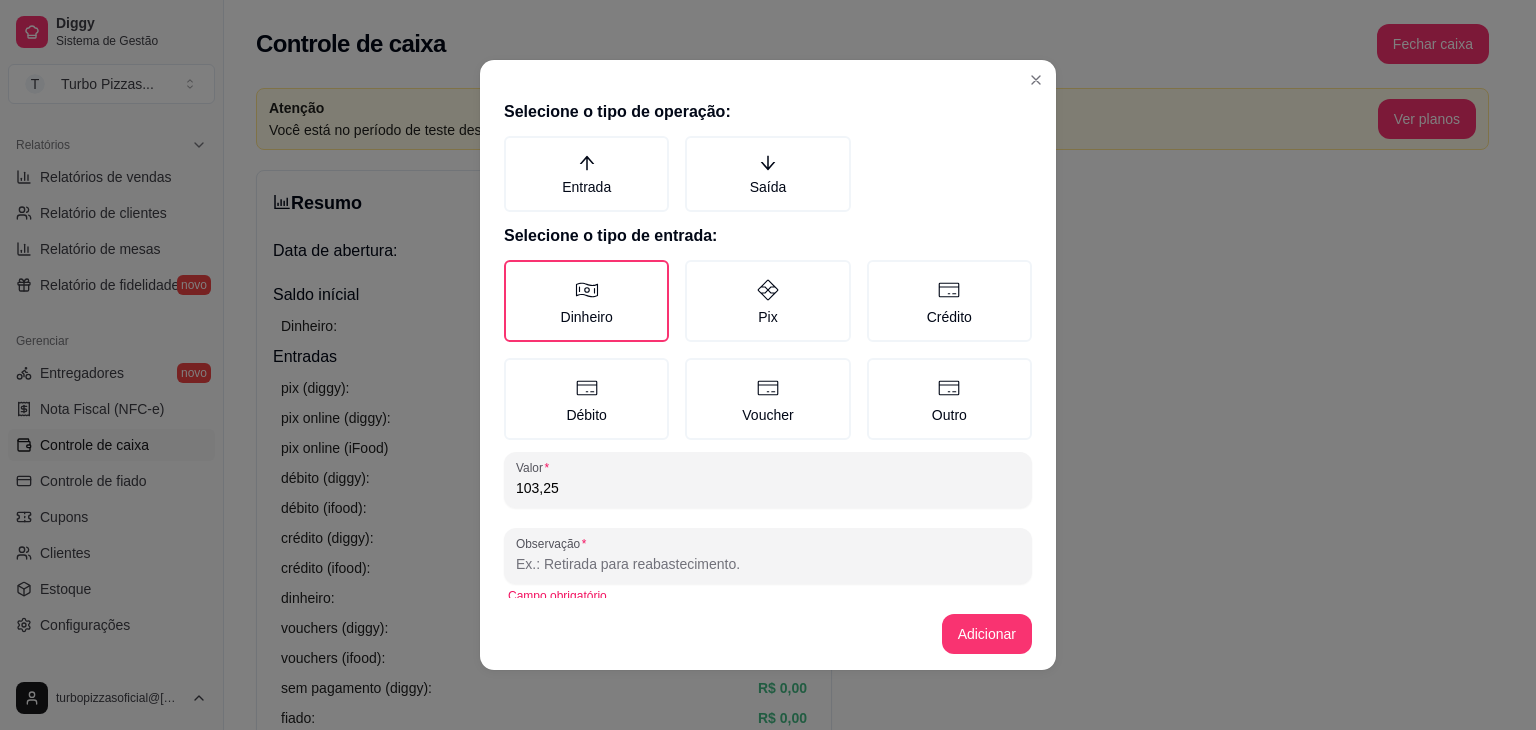 click on "Observação" at bounding box center [768, 564] 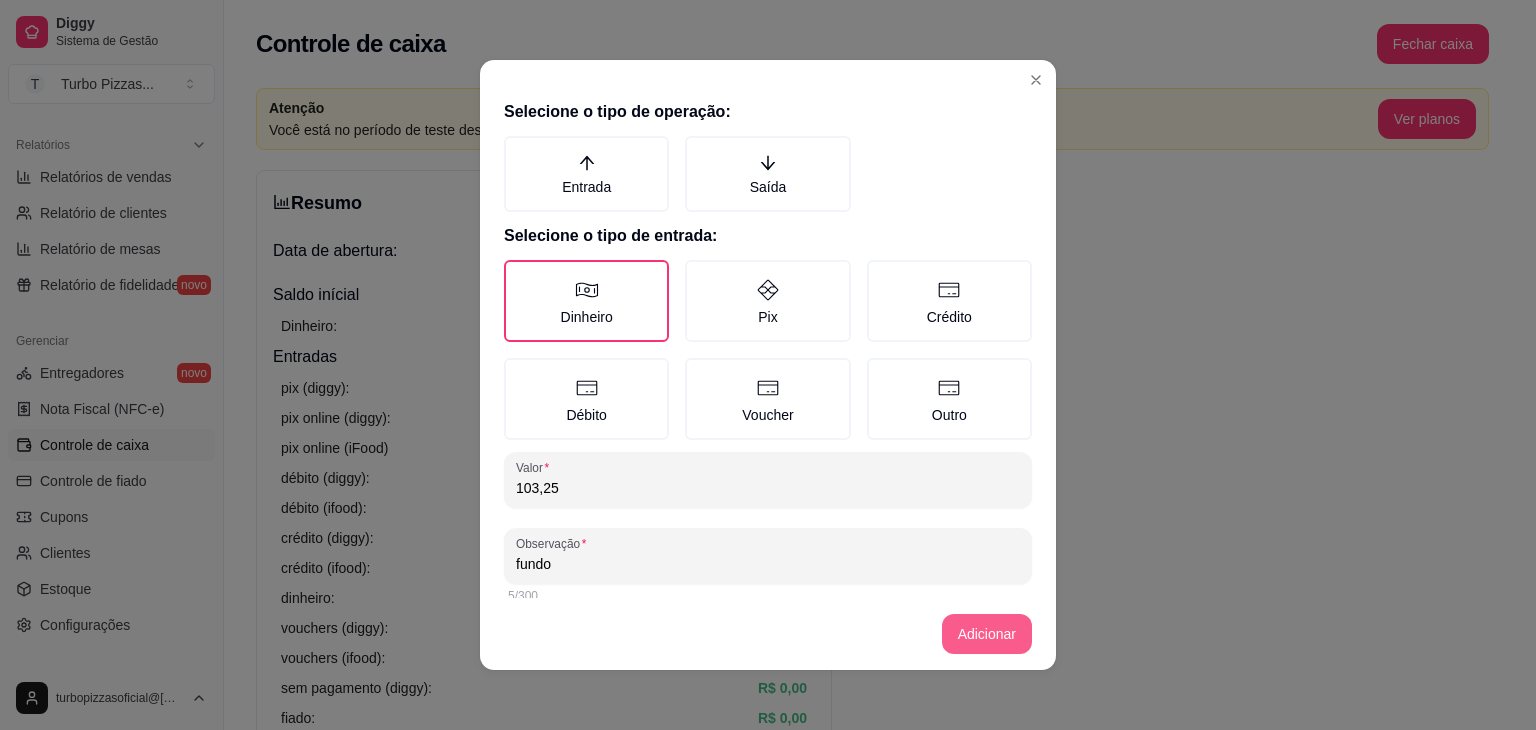 type on "fundo" 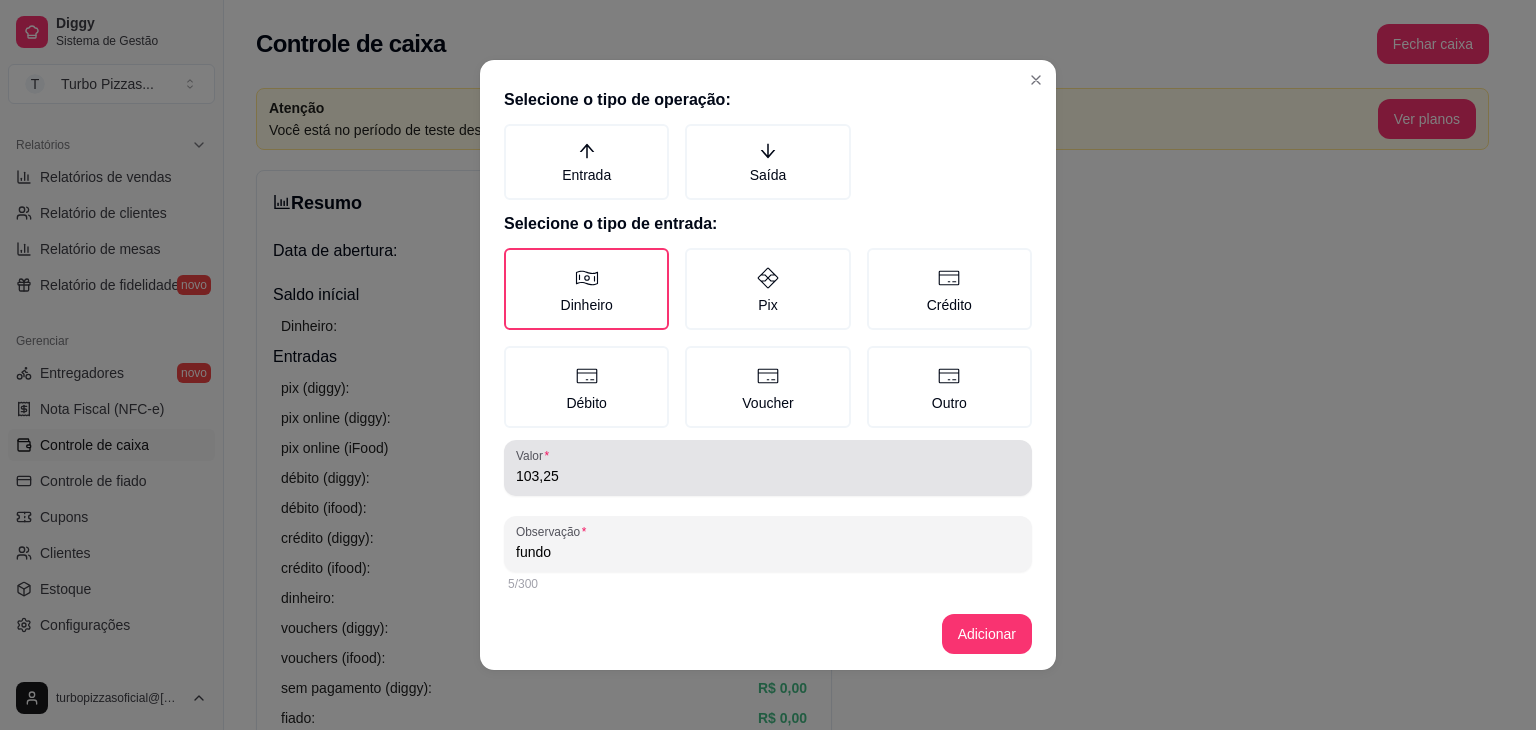 scroll, scrollTop: 16, scrollLeft: 0, axis: vertical 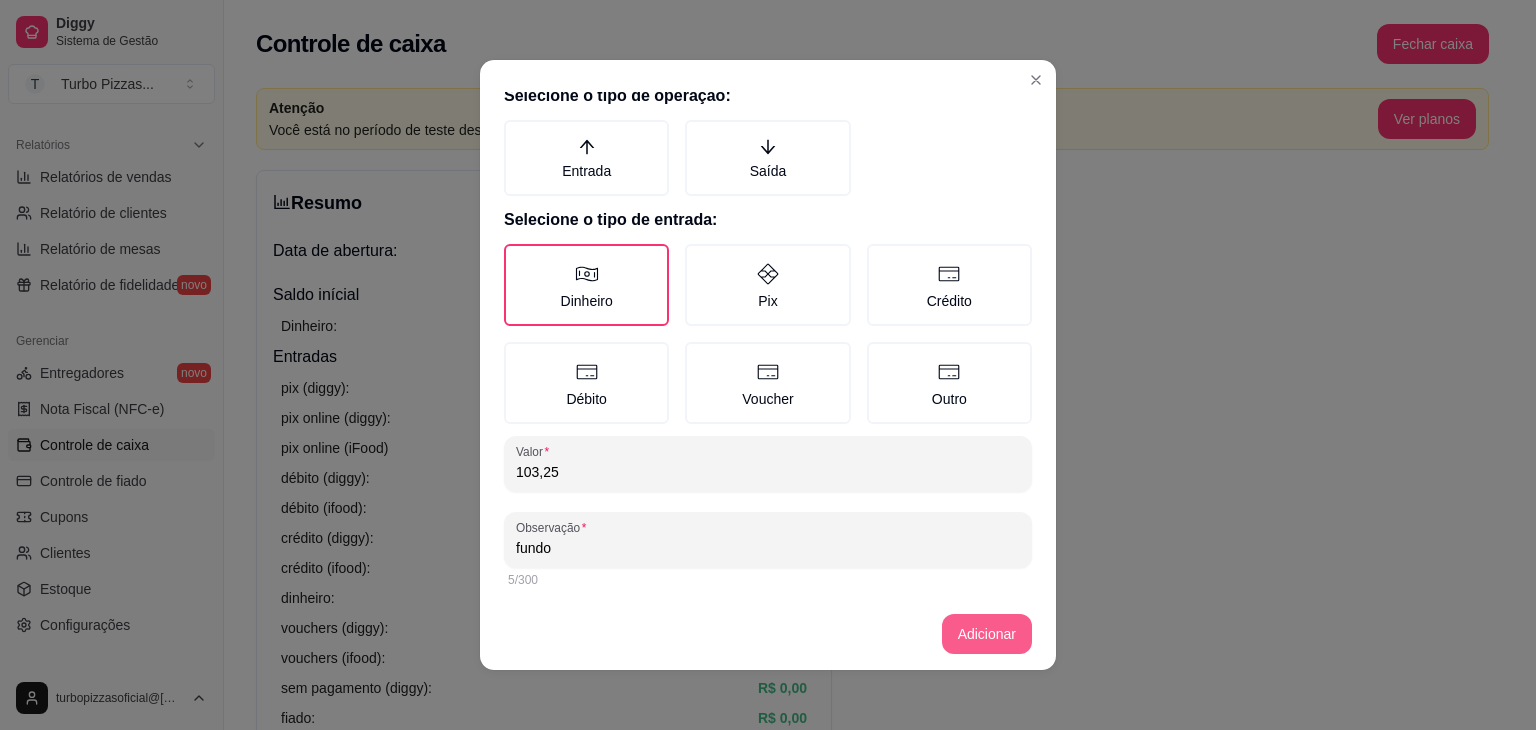 click on "Adicionar" at bounding box center (987, 634) 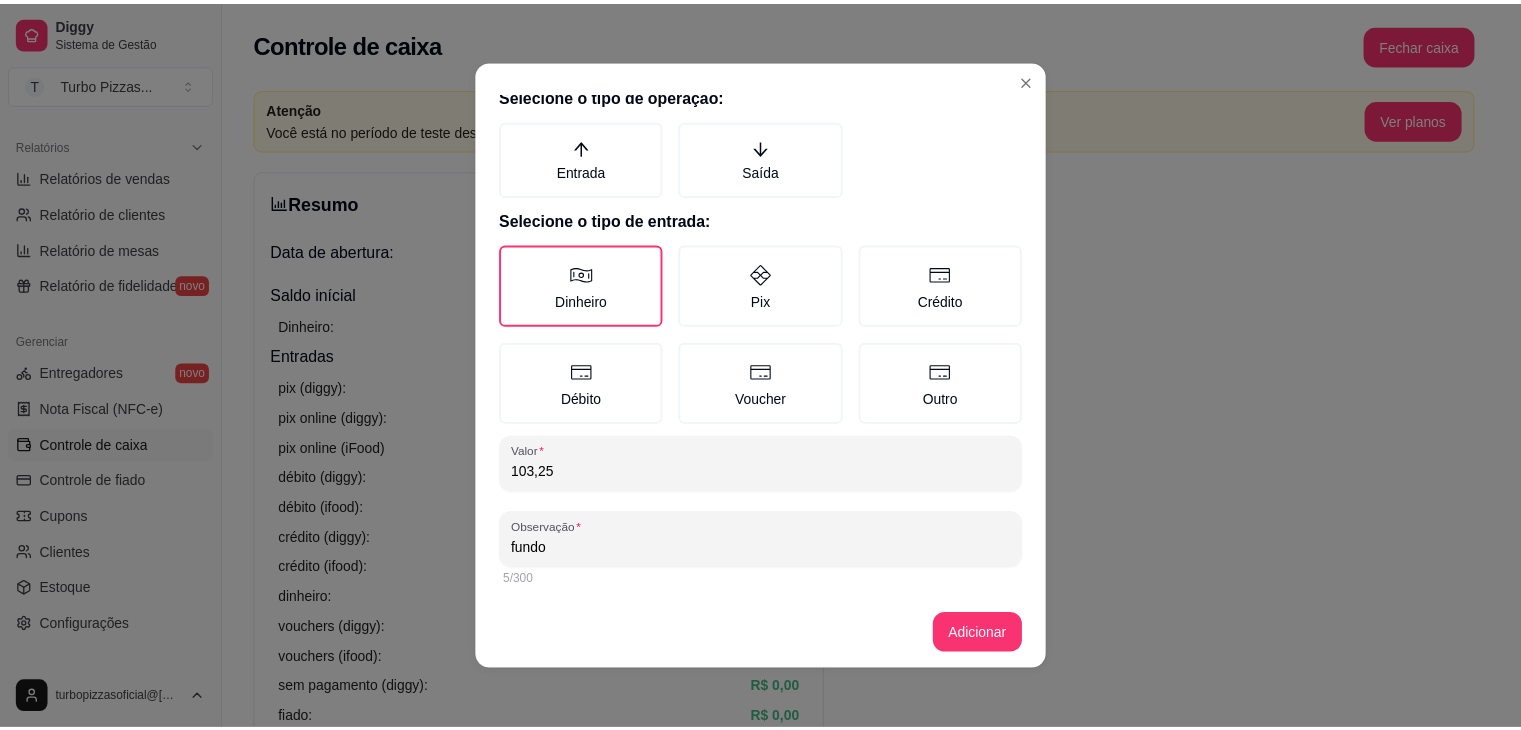 scroll, scrollTop: 0, scrollLeft: 0, axis: both 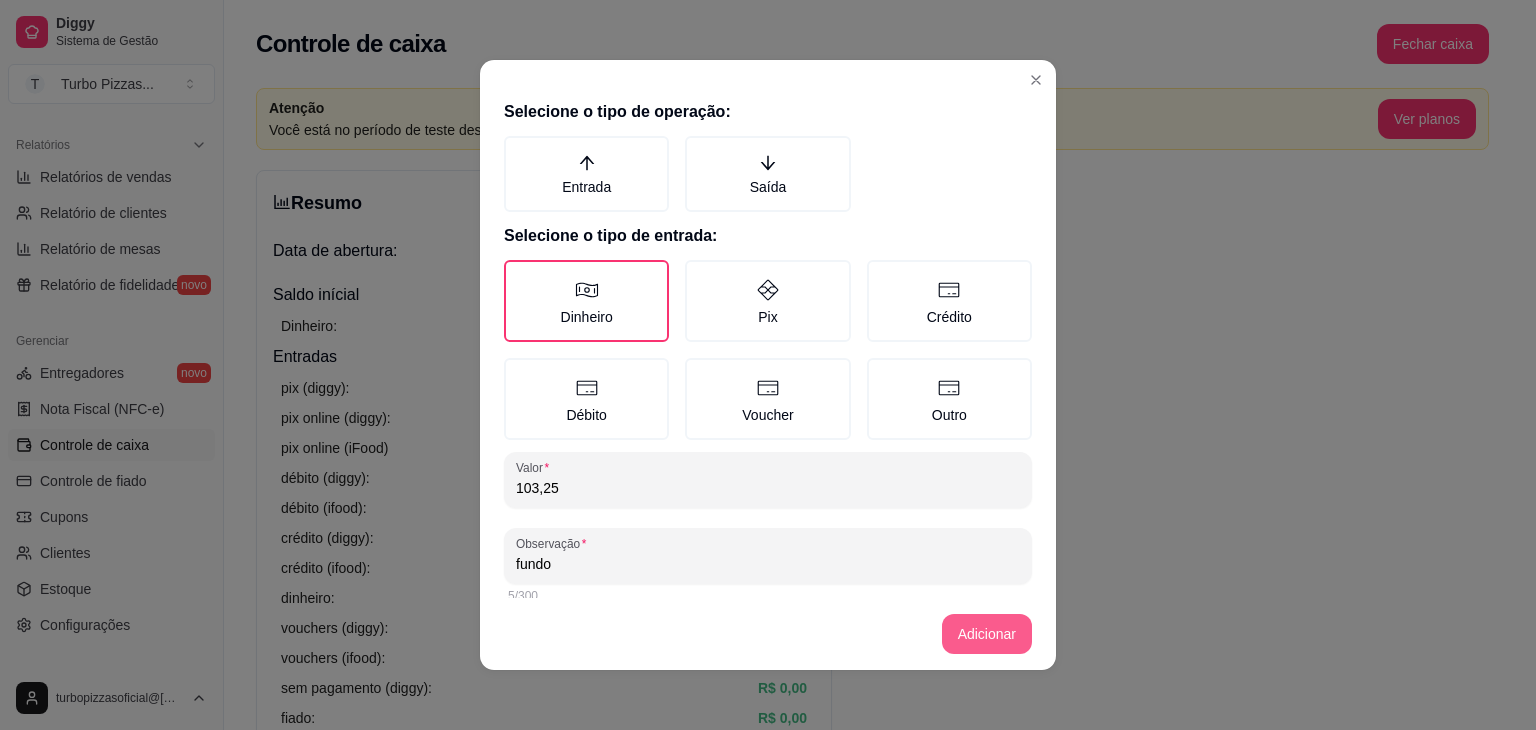 click on "Adicionar" at bounding box center [987, 634] 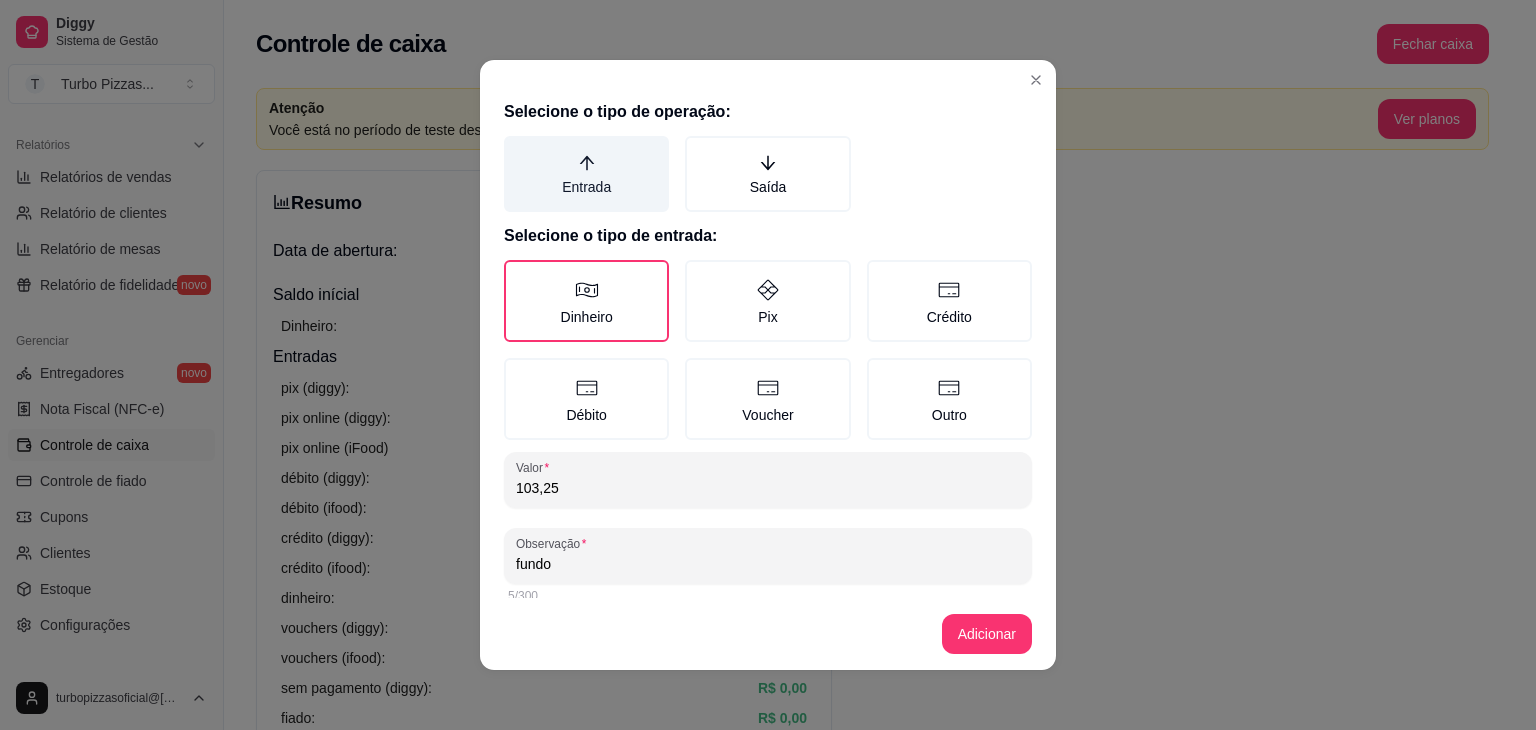 click on "Entrada" at bounding box center (586, 174) 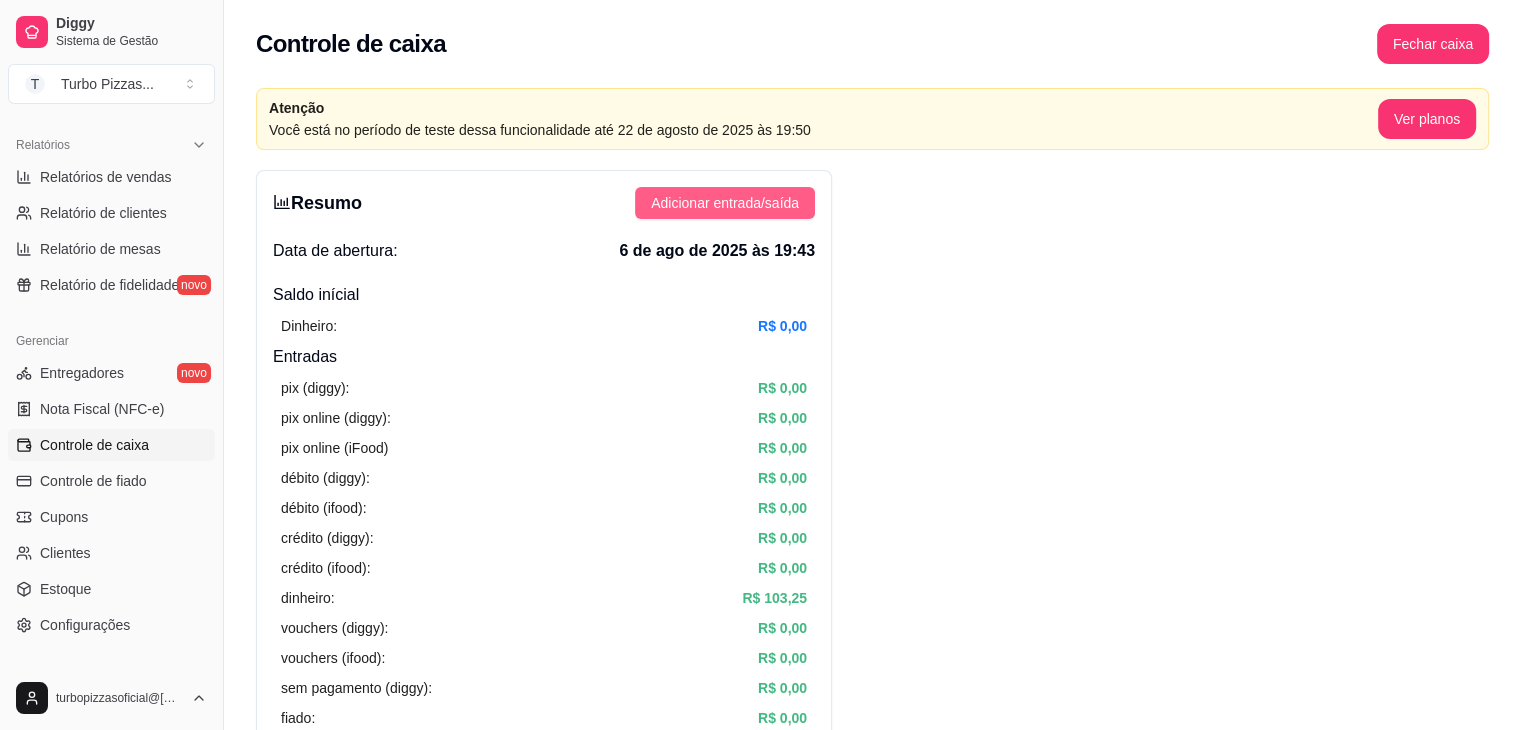click on "Adicionar entrada/saída" at bounding box center (725, 203) 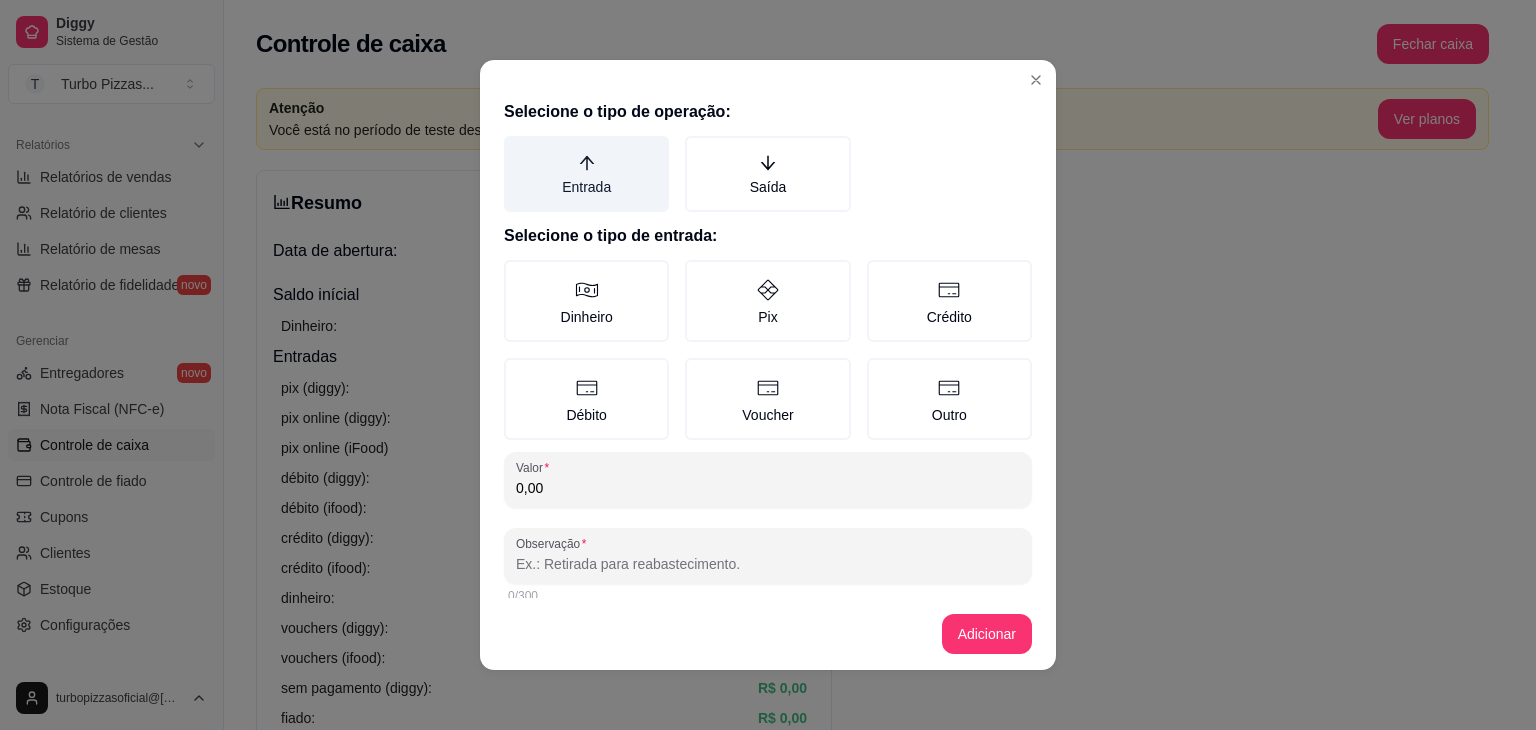 click on "Entrada" at bounding box center (586, 174) 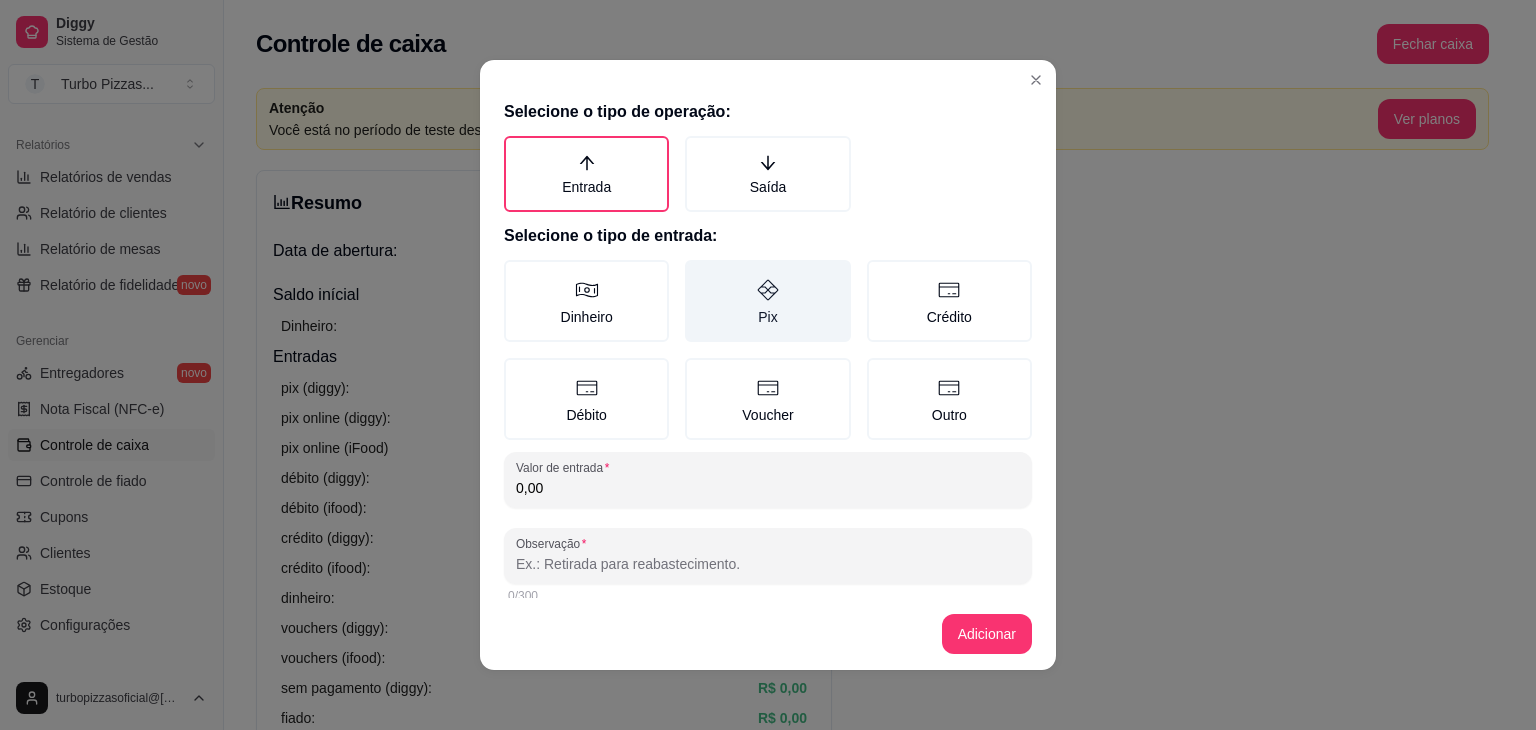 click on "Pix" at bounding box center (767, 301) 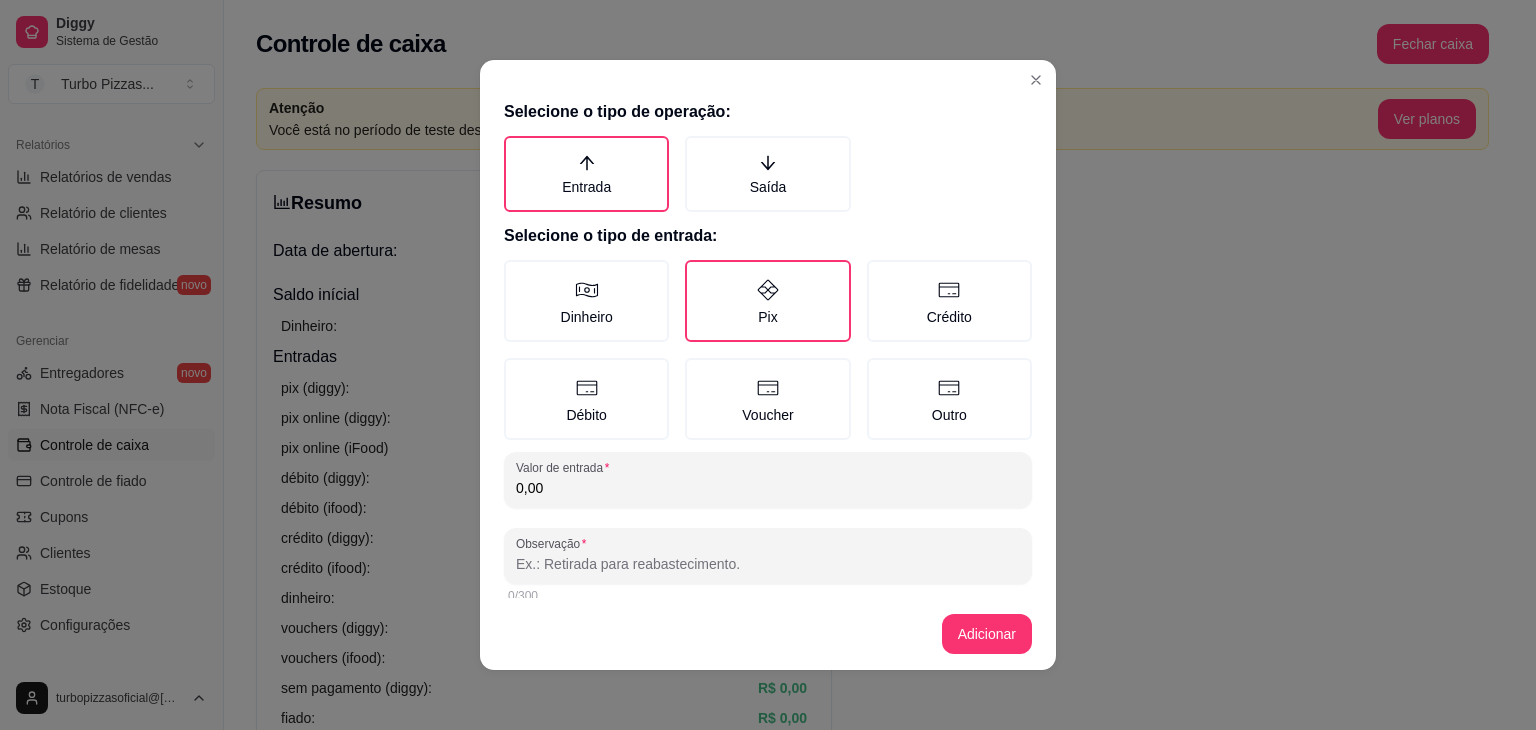 click on "0,00" at bounding box center [768, 488] 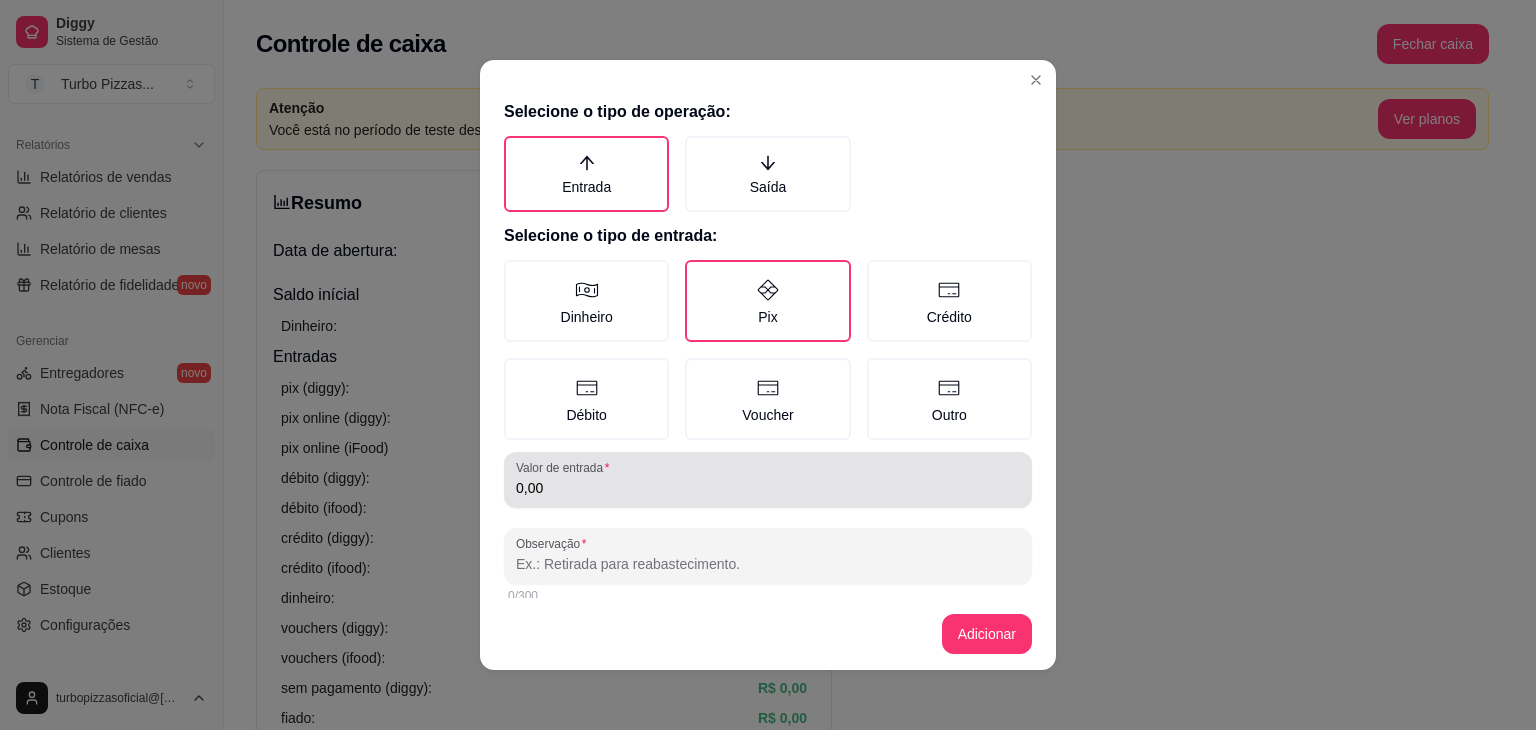 click on "0,00" at bounding box center (768, 480) 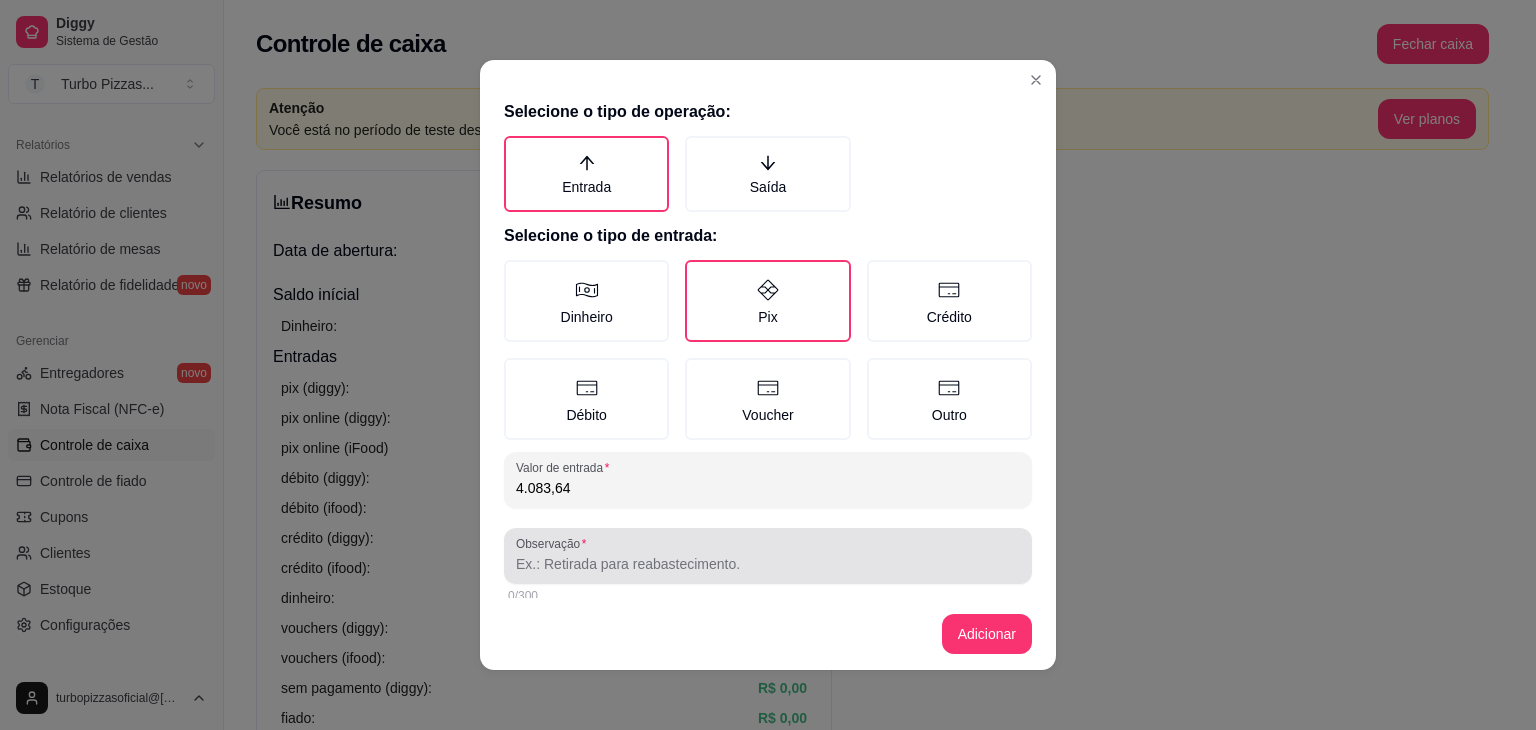 type on "4.083,64" 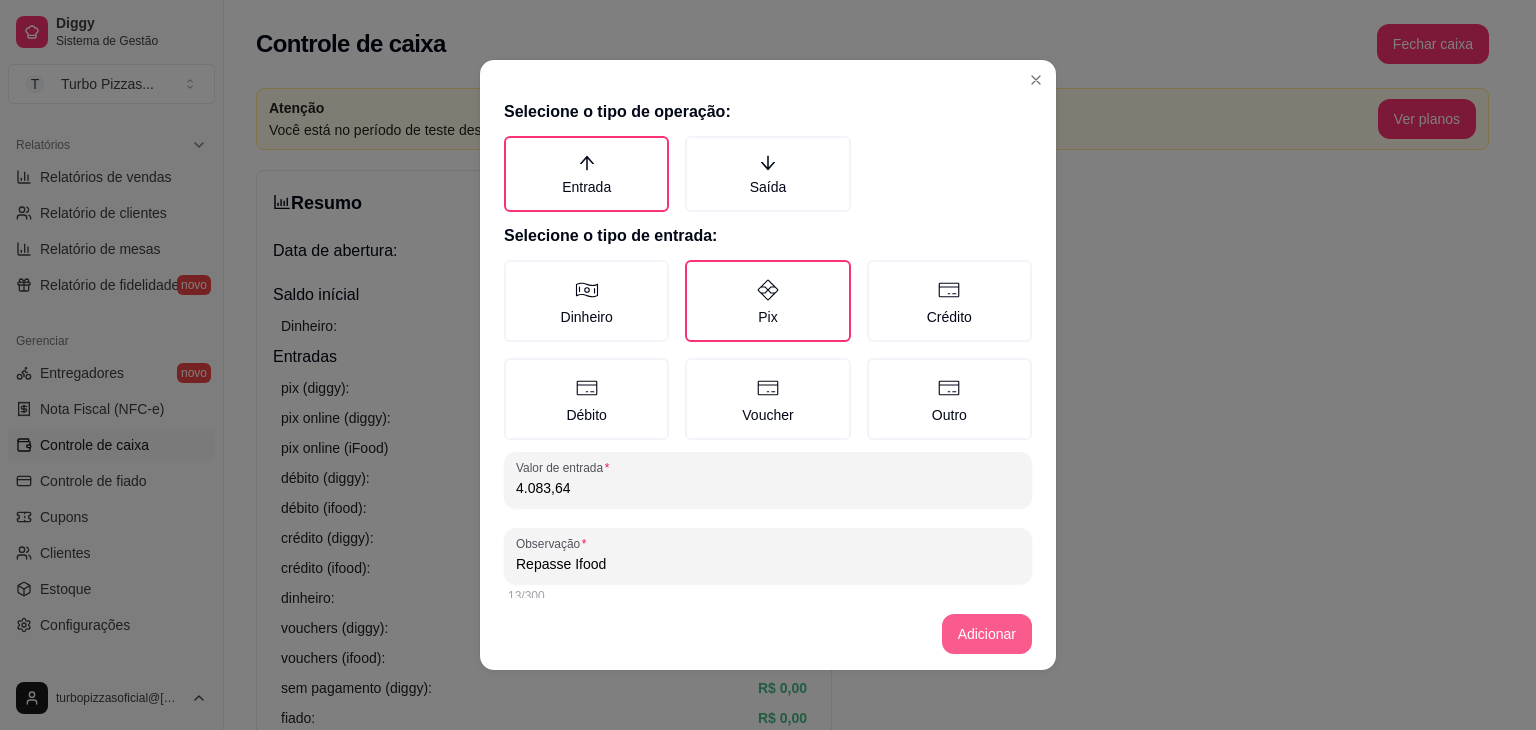 type on "Repasse Ifood" 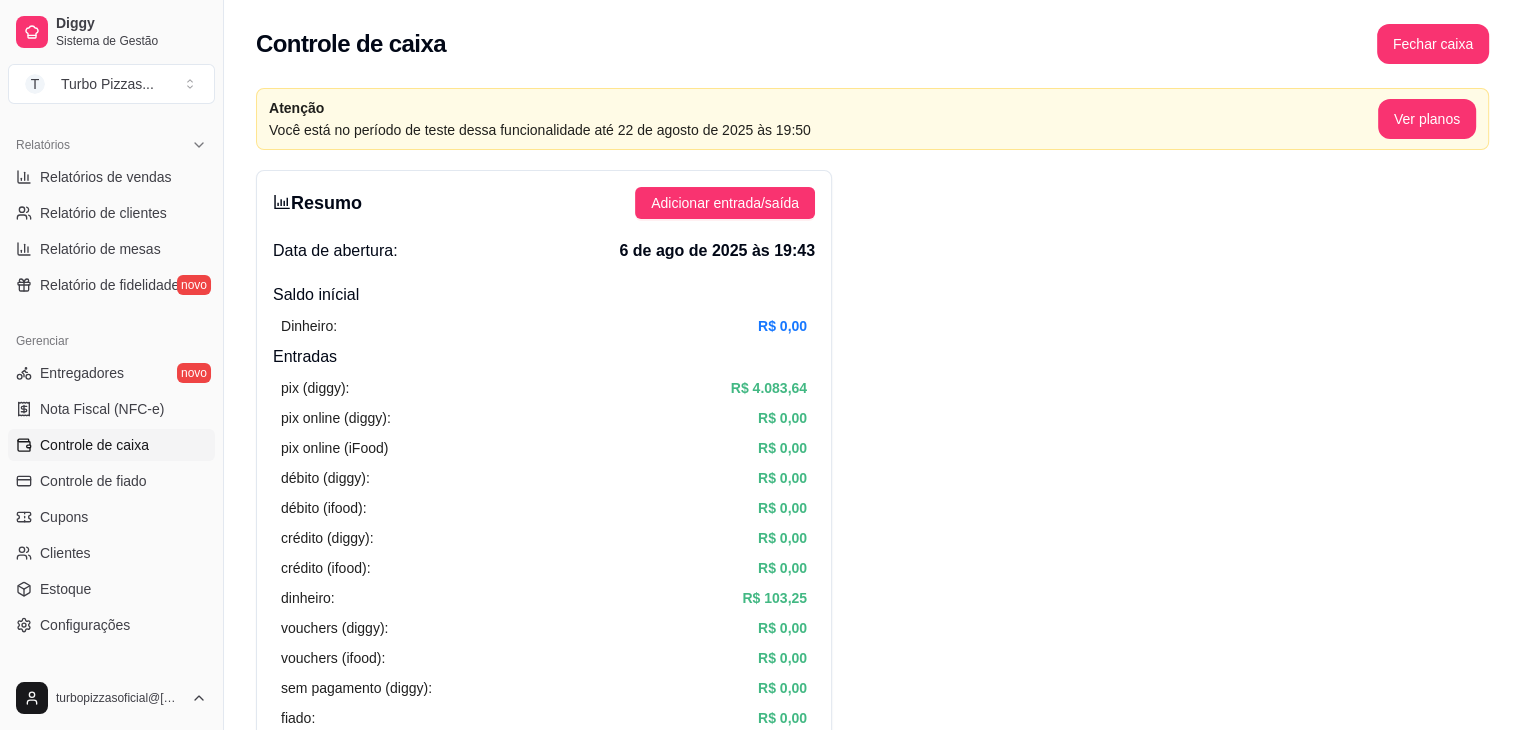click on "Resumo Adicionar entrada/saída Data de abertura: 6 de ago de 2025 às 19:43 Saldo inícial Dinheiro: R$ 0,00 Entradas pix (diggy): R$ 4.083,64 pix online (diggy): R$ 0,00 pix online (iFood) R$ 0,00 débito (diggy): R$ 0,00 débito (ifood): R$ 0,00 crédito (diggy): R$ 0,00 crédito (ifood): R$ 0,00 dinheiro: R$ 103,25 vouchers (diggy): R$ 0,00 vouchers (ifood): R$ 0,00 sem pagamento (diggy): R$ 0,00 fiado: R$ 0,00 outros: R$ 0,00 Saídas pix (diggy): R$ 0,00 dinheiro: R$ 0,00 débito (diggy): R$ 0,00 débito (ifood): R$ 0,00 crédito (diggy): R$ 0,00 crédito (ifood): R$ 0,00 vouchers (diggy): R$ 0,00 vouchers (ifood): R$ 0,00 outros: R$ 0,00 Saldo final dinheiro em caixa: R$ 103,25 total: R$ 4.186,89 Todos Pix Dinheiro Crédito Débito Voucher Outros Entrada R$ 4.186,89 Saída R$ 0,00 Saldo R$ 4.186,89 Tipo de pagamento Data - Hora Entrada ou Saída Descrição Valor Descrição Dinheiro 6 de ago de 2025 às 20:00 Entrada fundo R$ 103,25 Editar Transferência Pix Entrada Editar" at bounding box center [872, 1232] 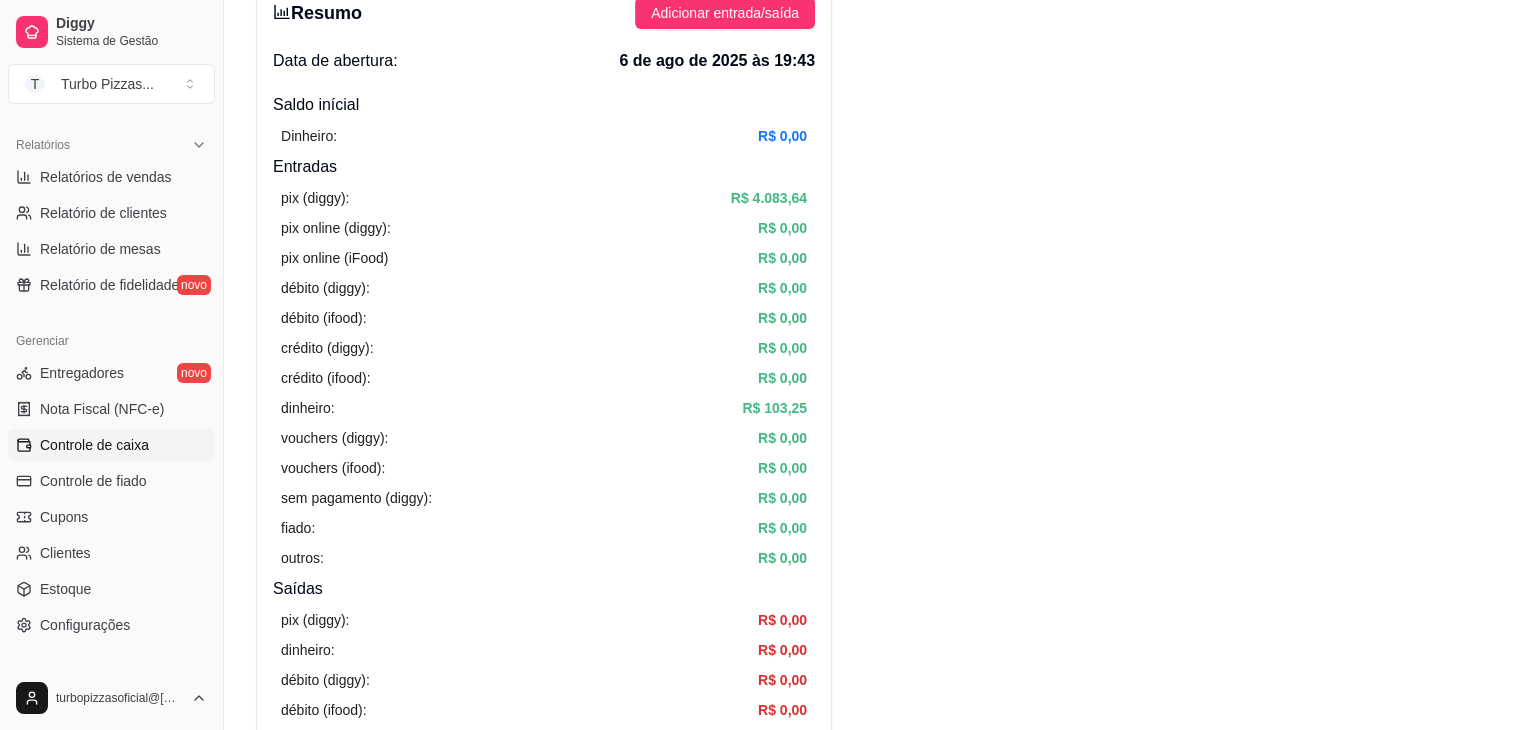 scroll, scrollTop: 0, scrollLeft: 0, axis: both 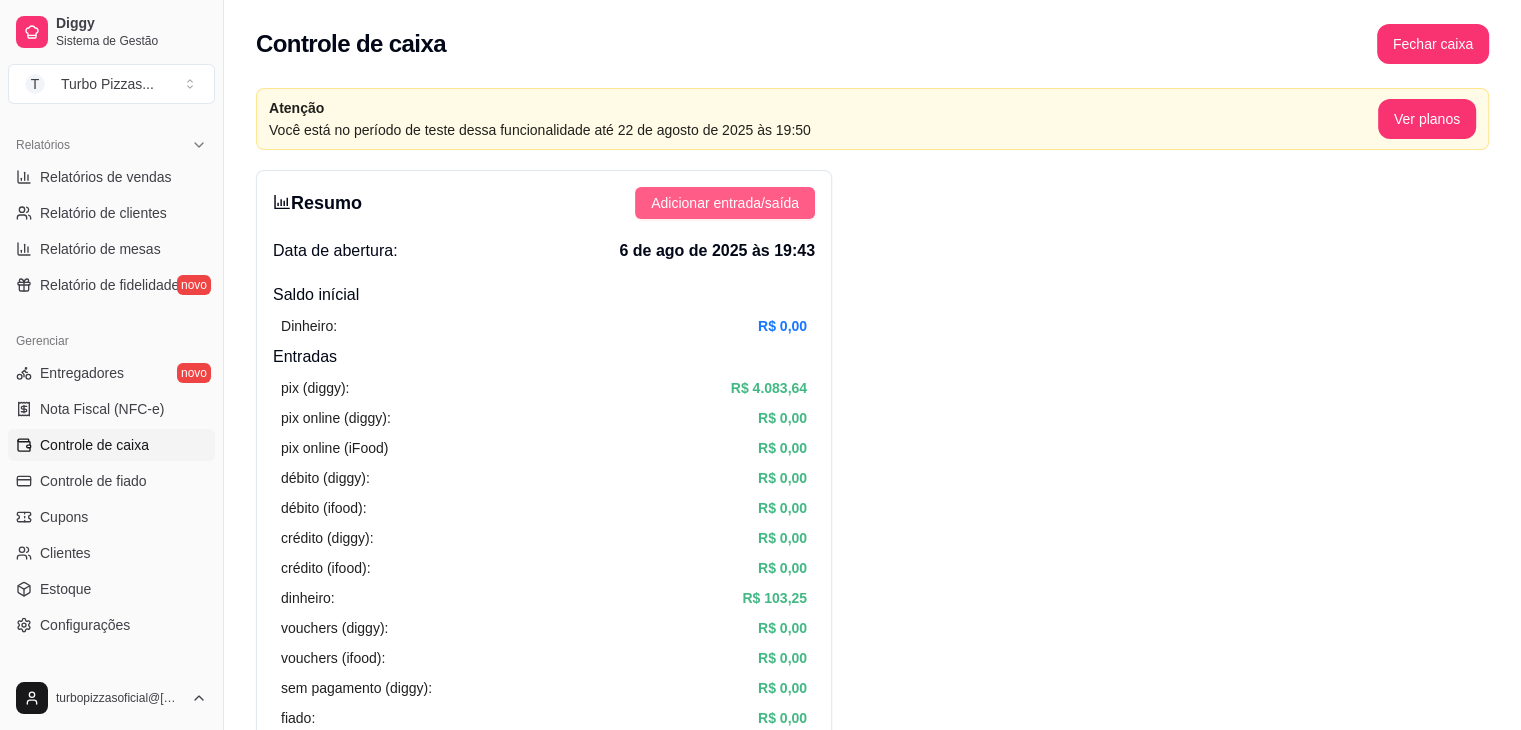 click on "Adicionar entrada/saída" at bounding box center (725, 203) 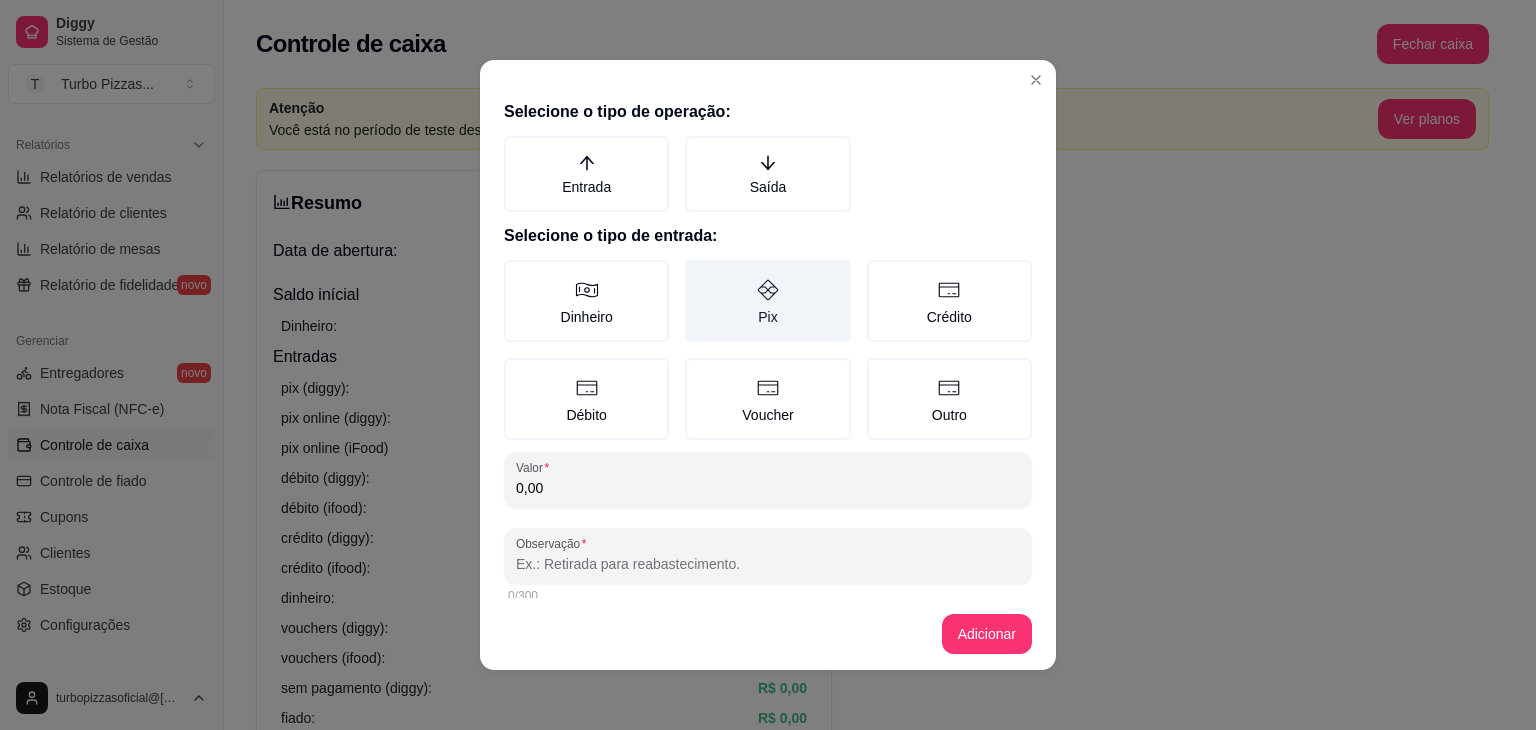 click 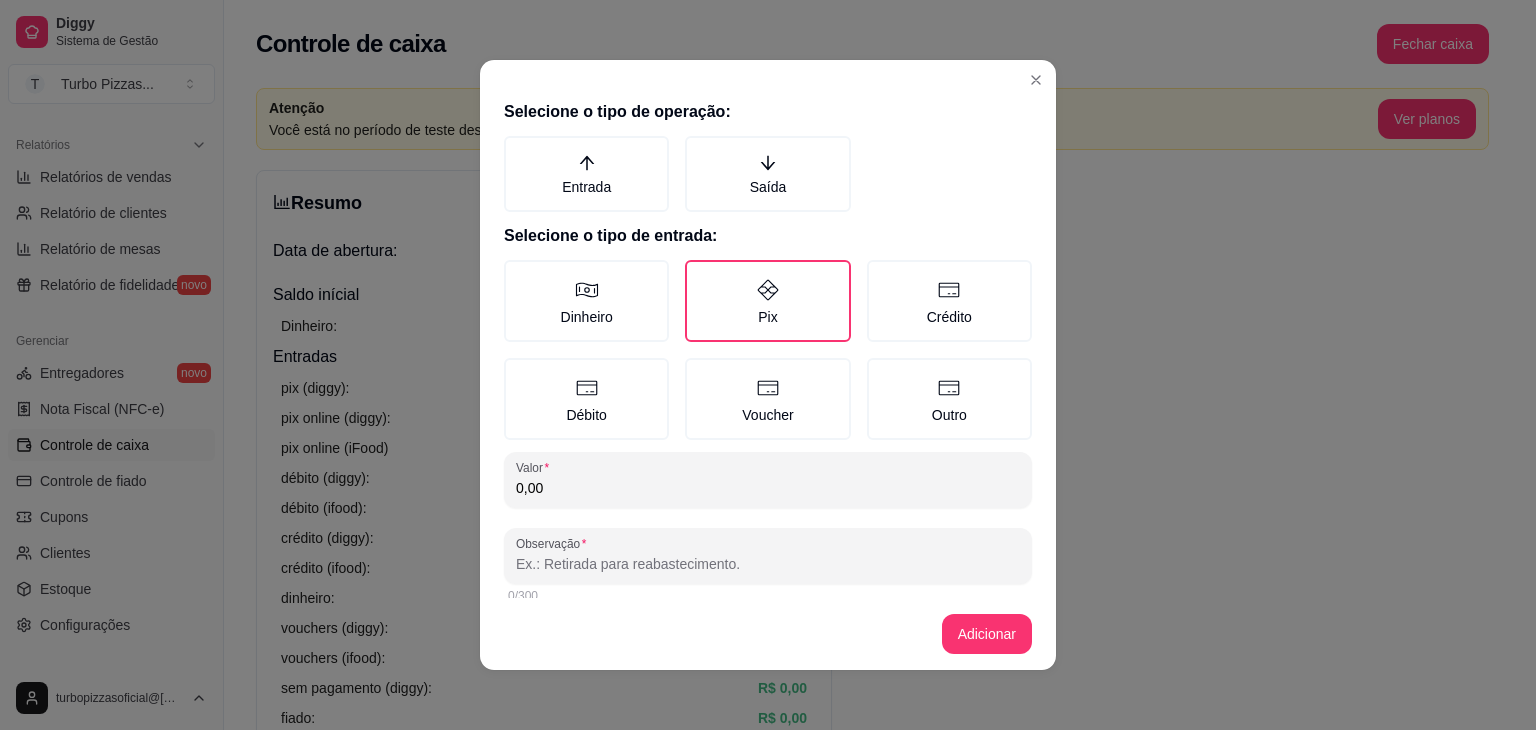 click on "0,00" at bounding box center [768, 488] 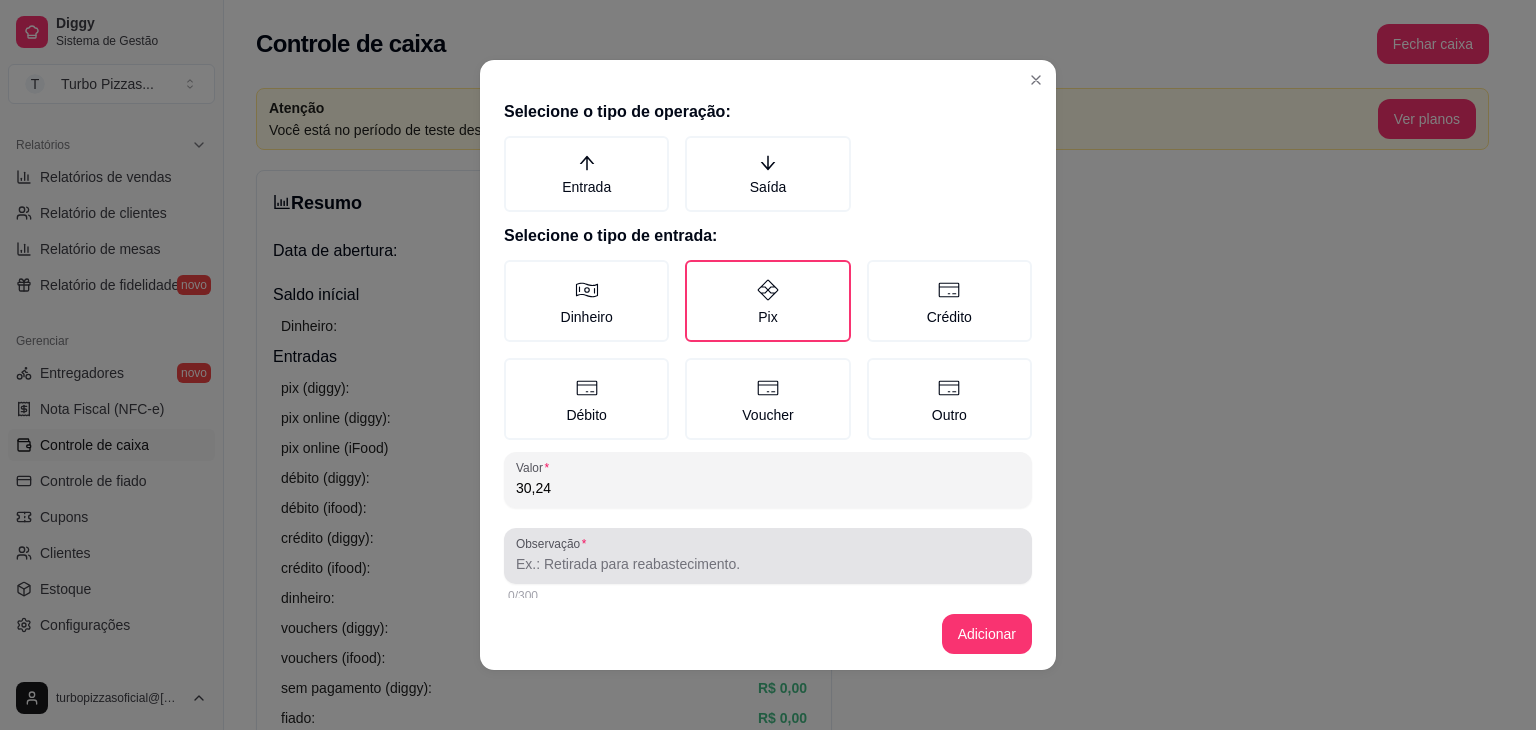 type on "30,24" 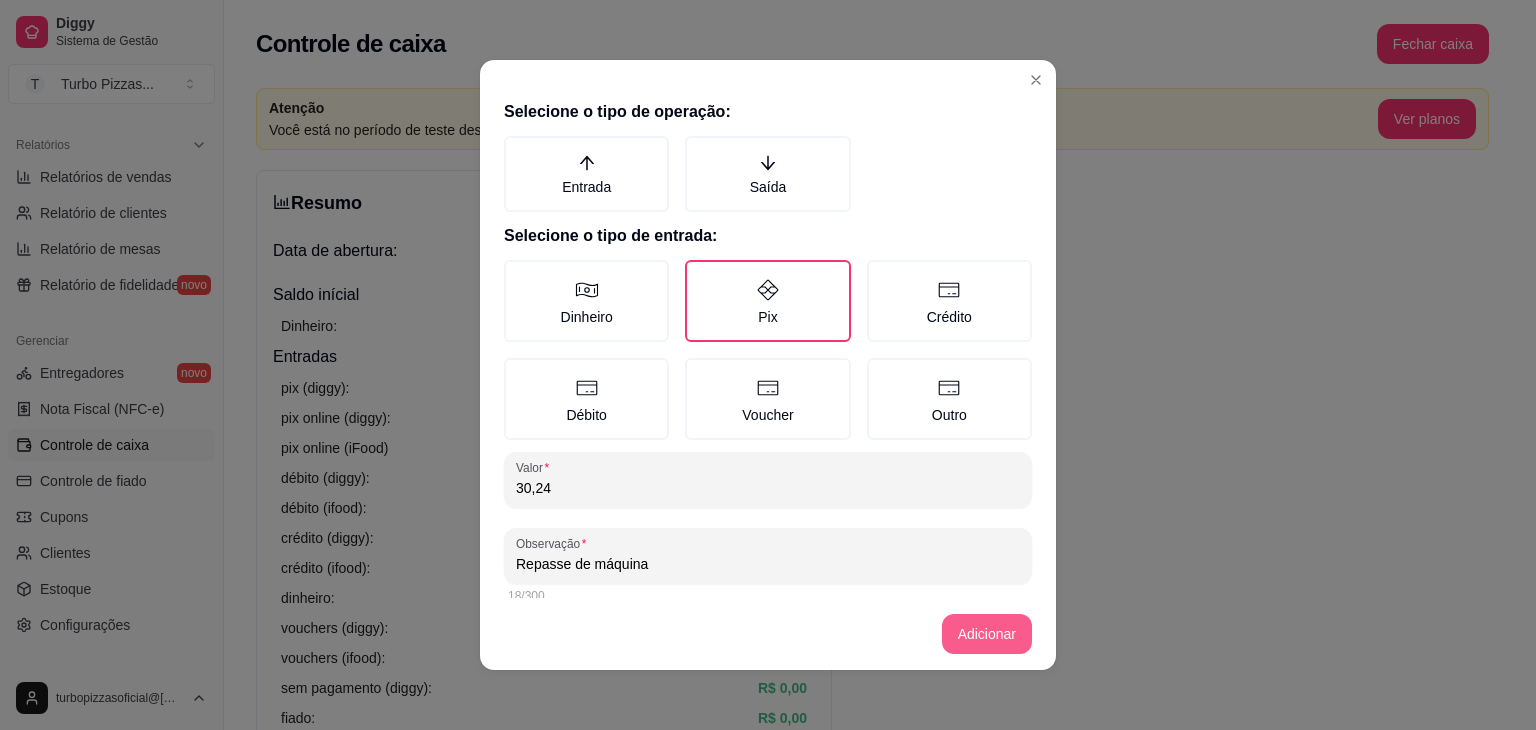 type on "Repasse de máquina" 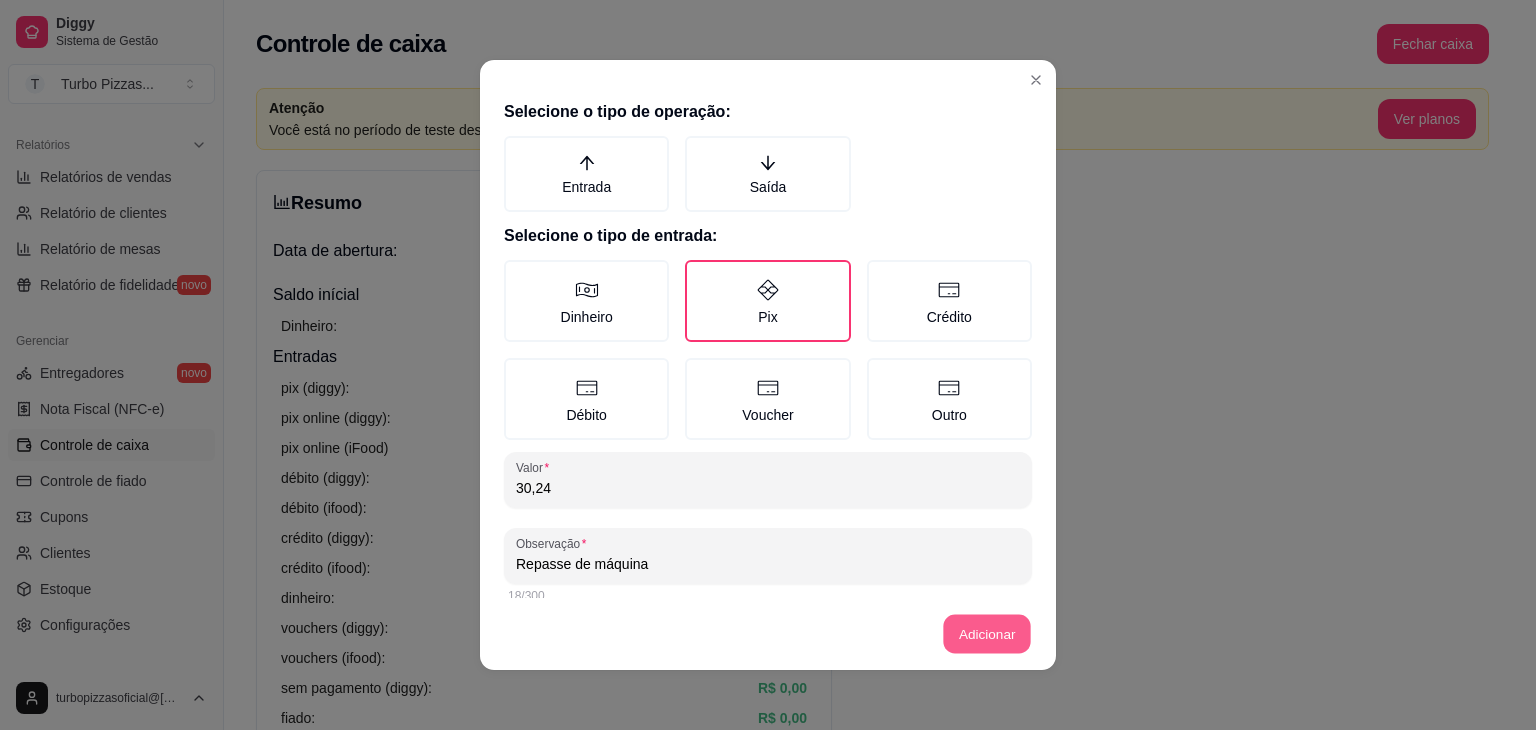 click on "Adicionar" at bounding box center [987, 634] 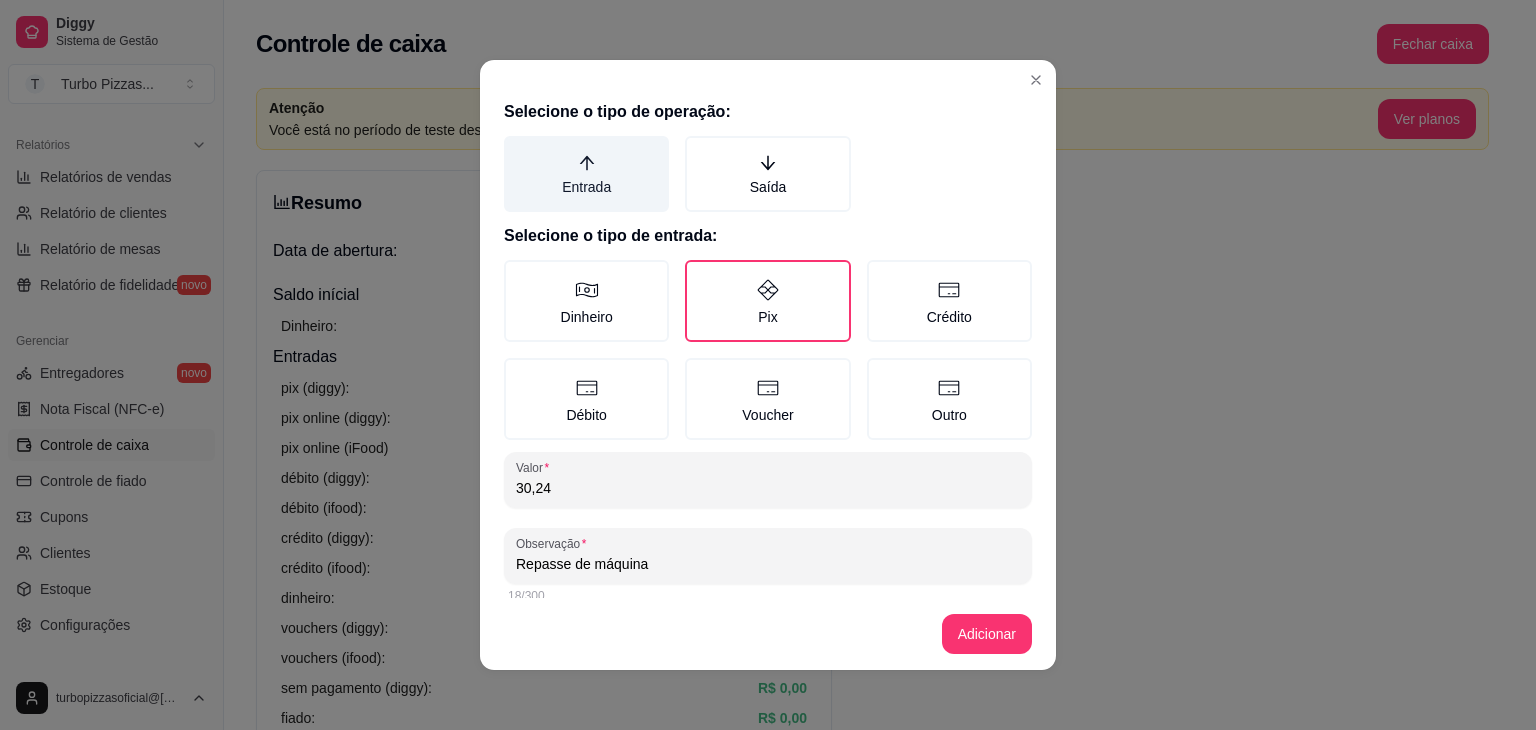 click on "Entrada" at bounding box center [586, 174] 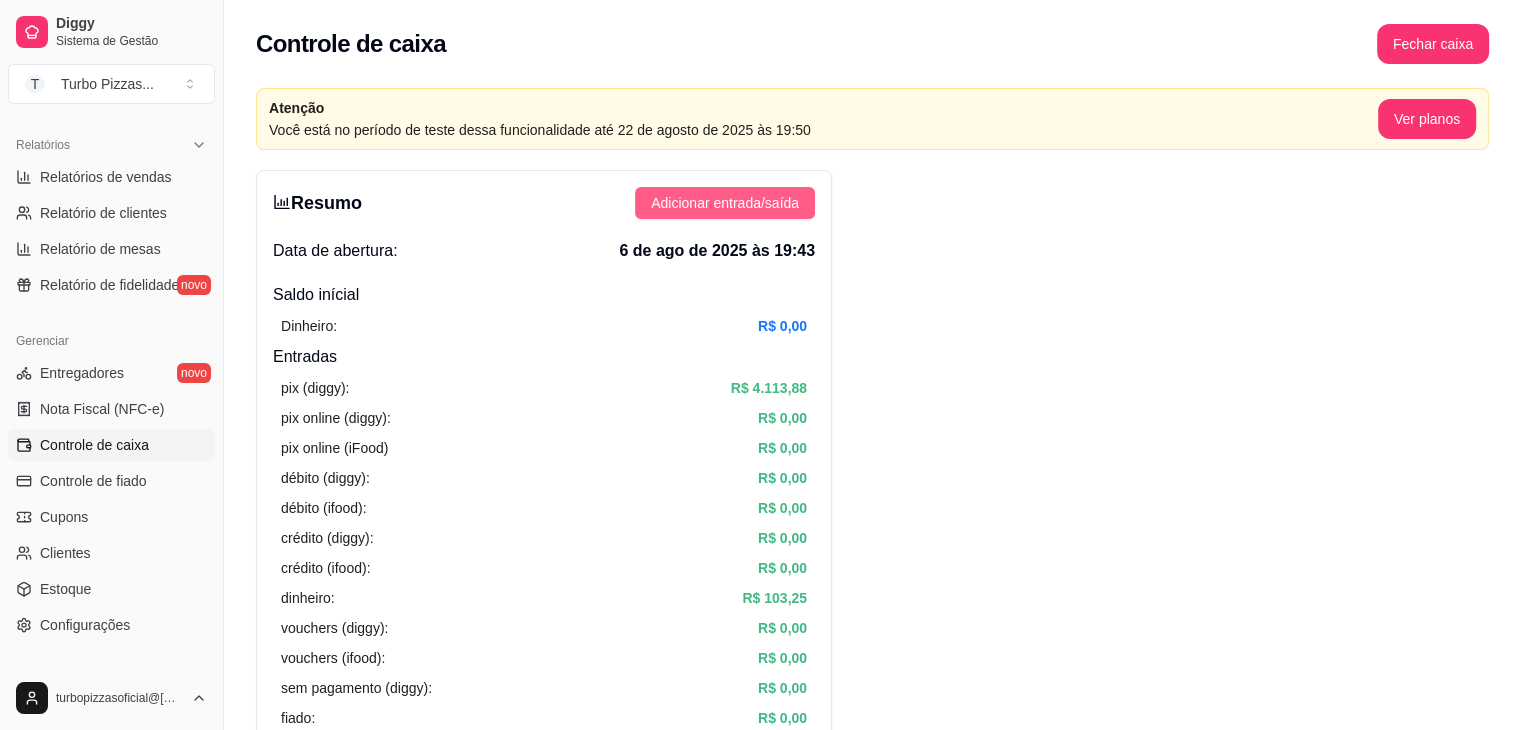 click on "Adicionar entrada/saída" at bounding box center [725, 203] 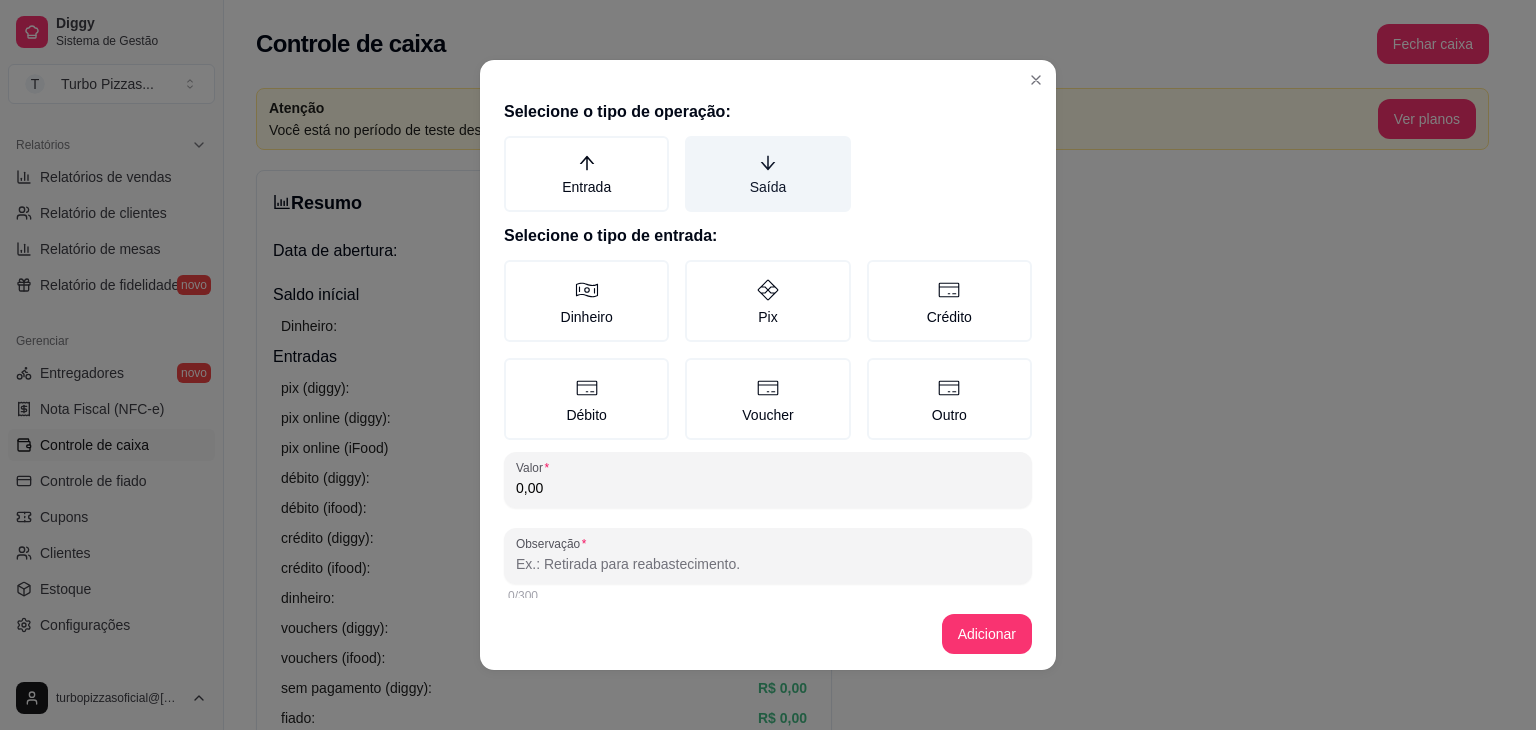 click on "Saída" at bounding box center [767, 174] 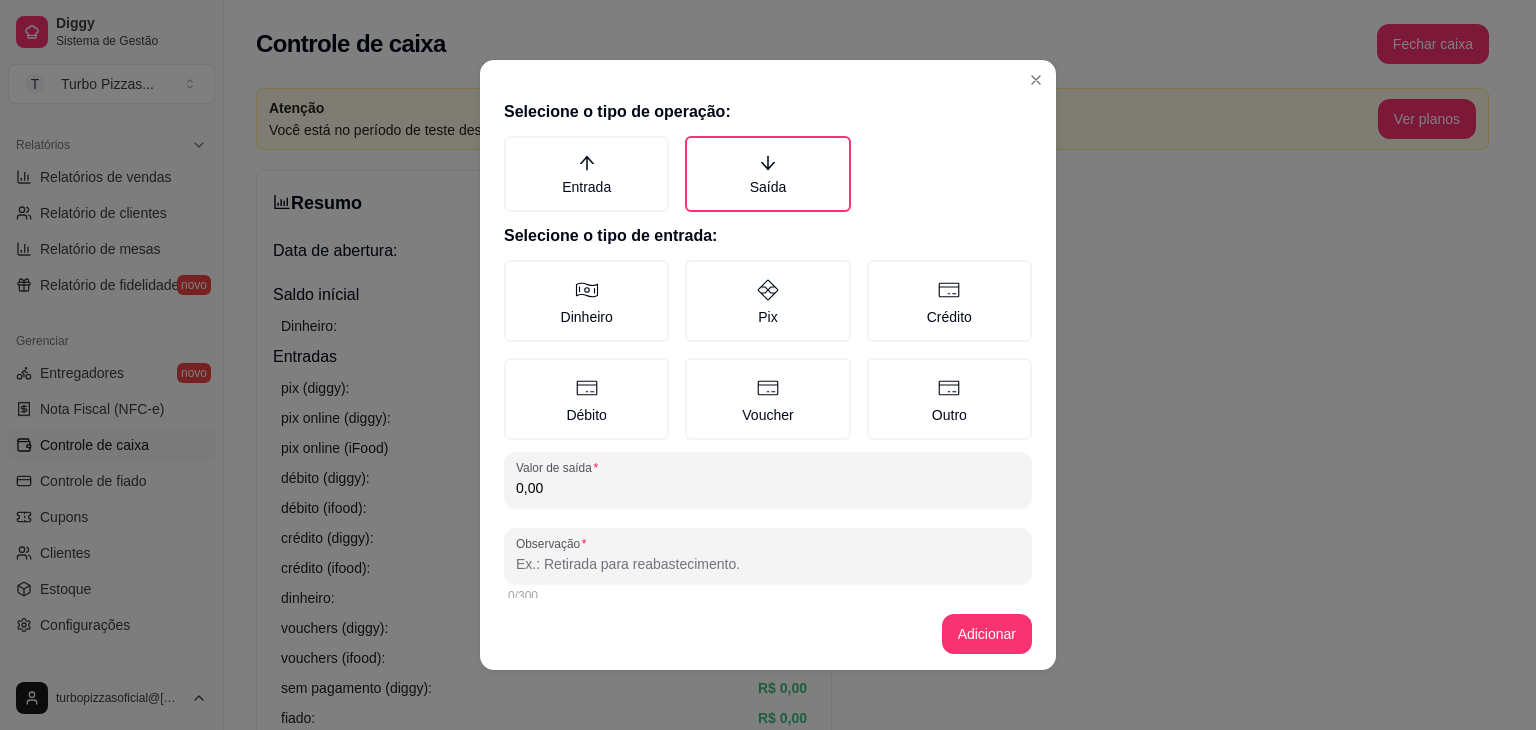 click on "0,00" at bounding box center [768, 488] 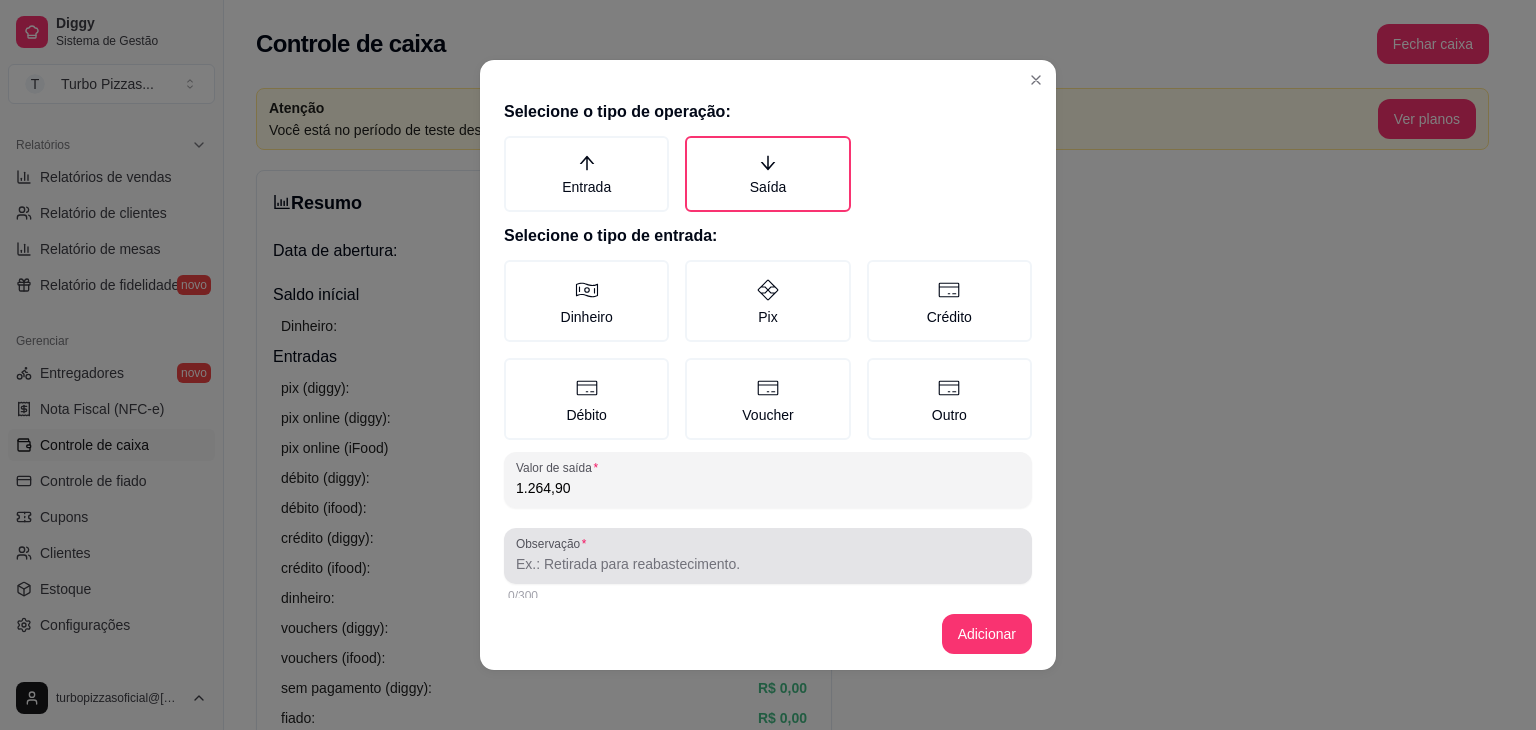 type on "1.264,90" 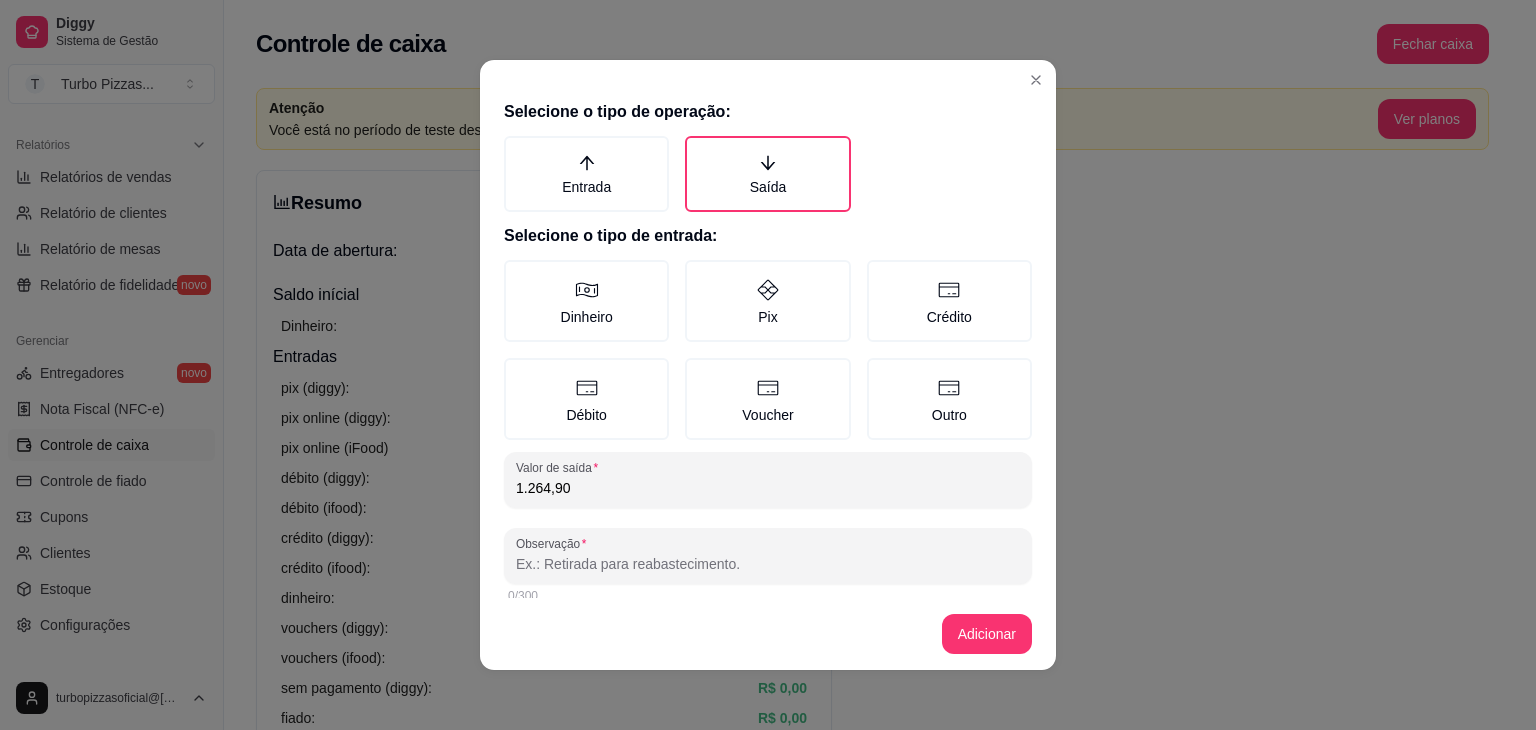 click on "Observação" at bounding box center [768, 564] 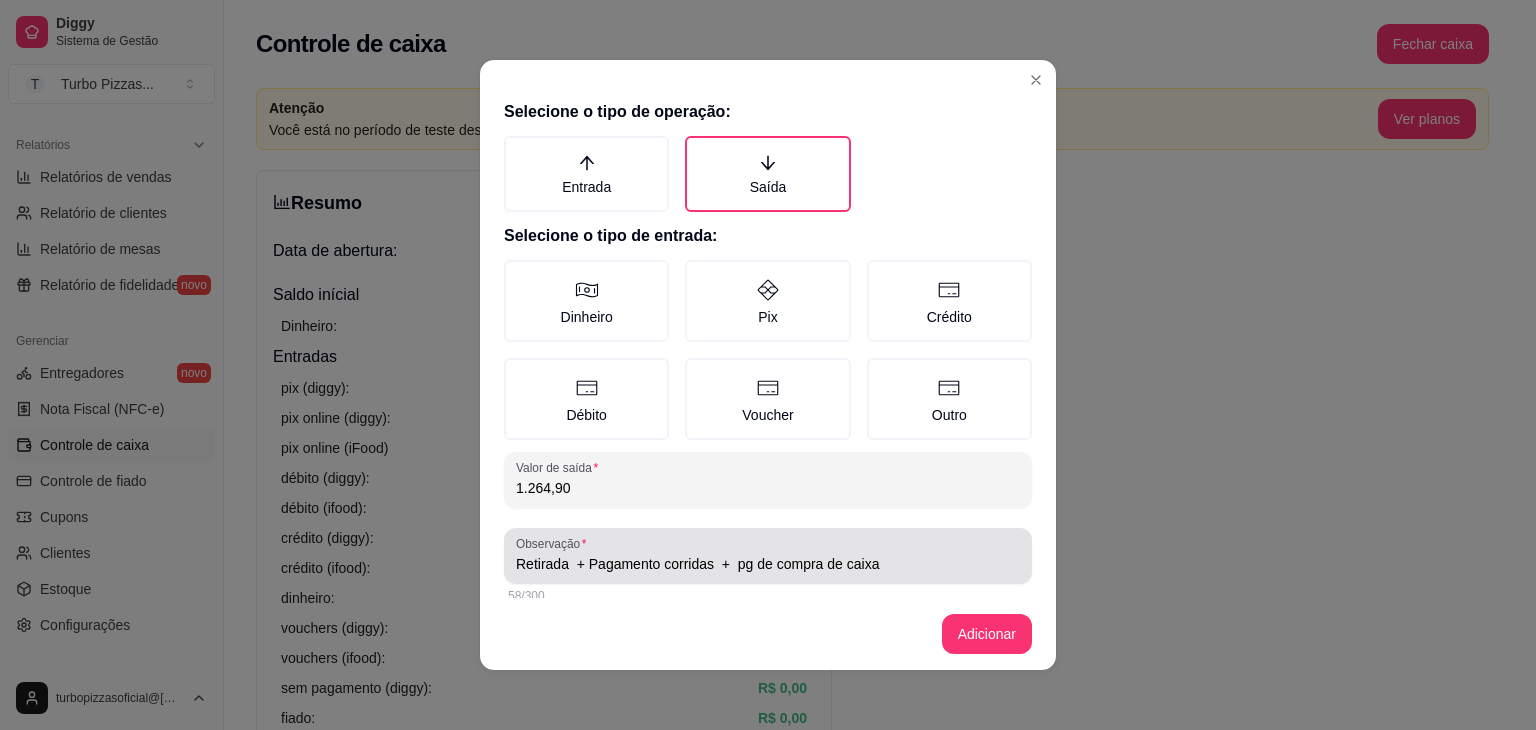 click on "Observação Retirada  + Pagamento corridas  +  pg de compra de caixa" at bounding box center [768, 556] 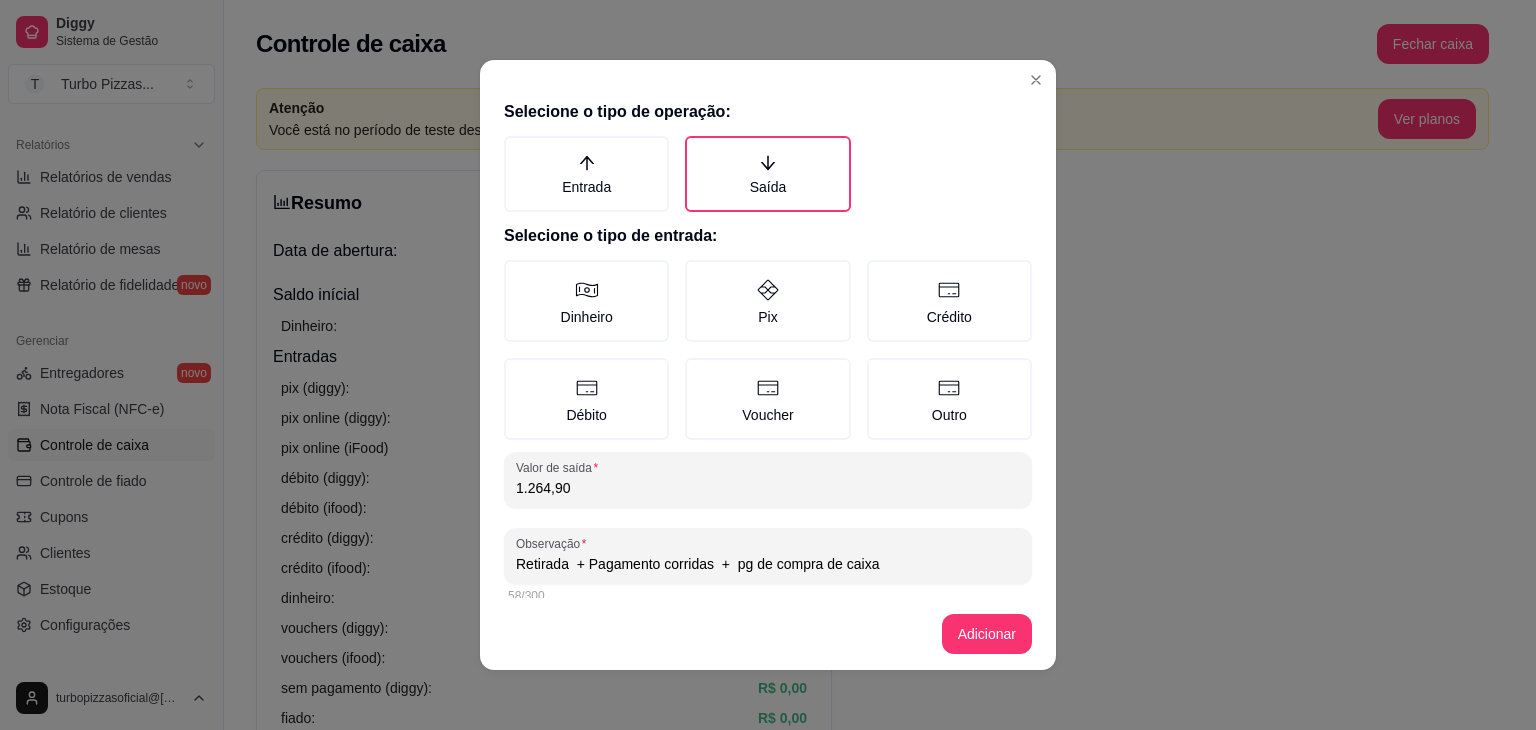 click on "Retirada  + Pagamento corridas  +  pg de compra de caixa" at bounding box center (768, 564) 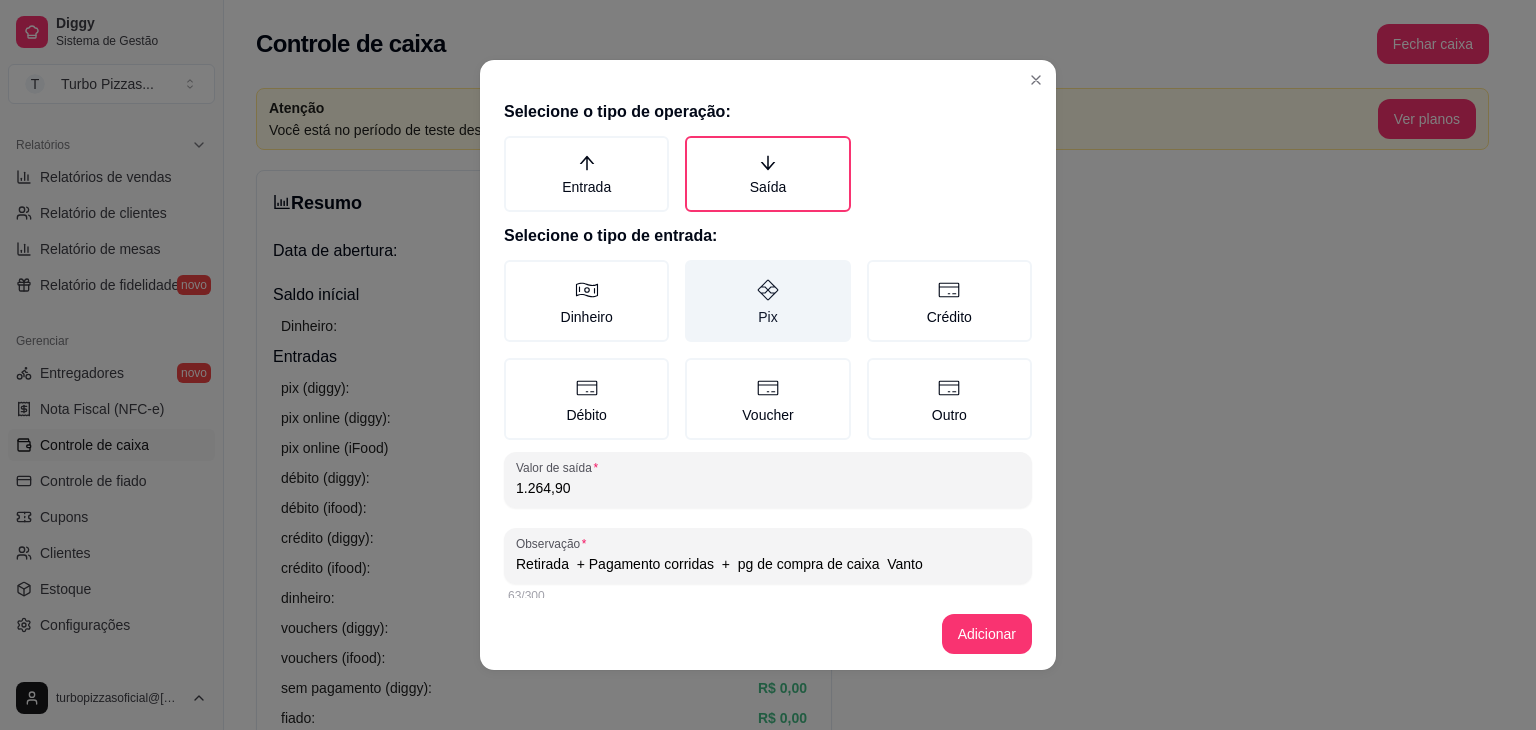 type on "Retirada  + Pagamento corridas  +  pg de compra de caixa  Vanto" 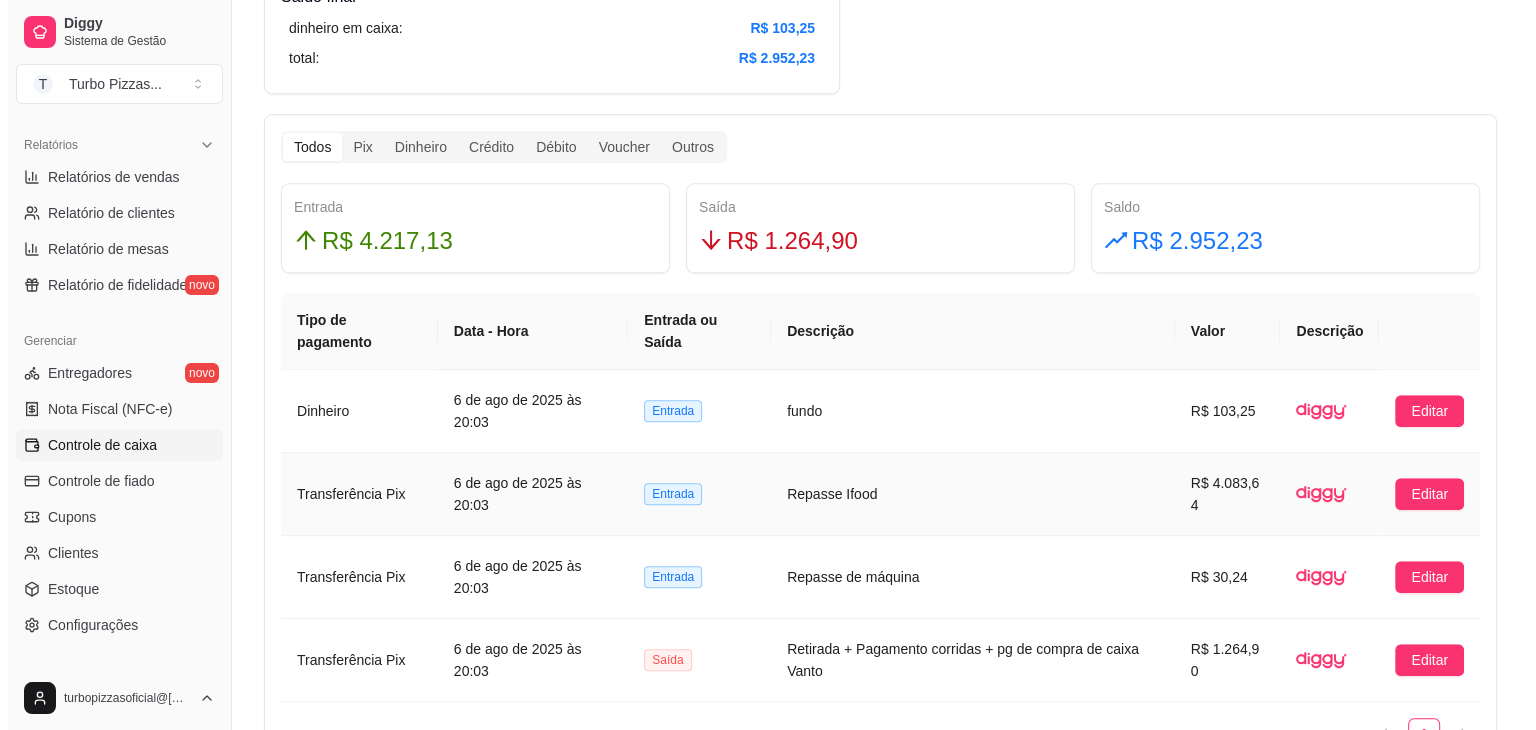 scroll, scrollTop: 0, scrollLeft: 0, axis: both 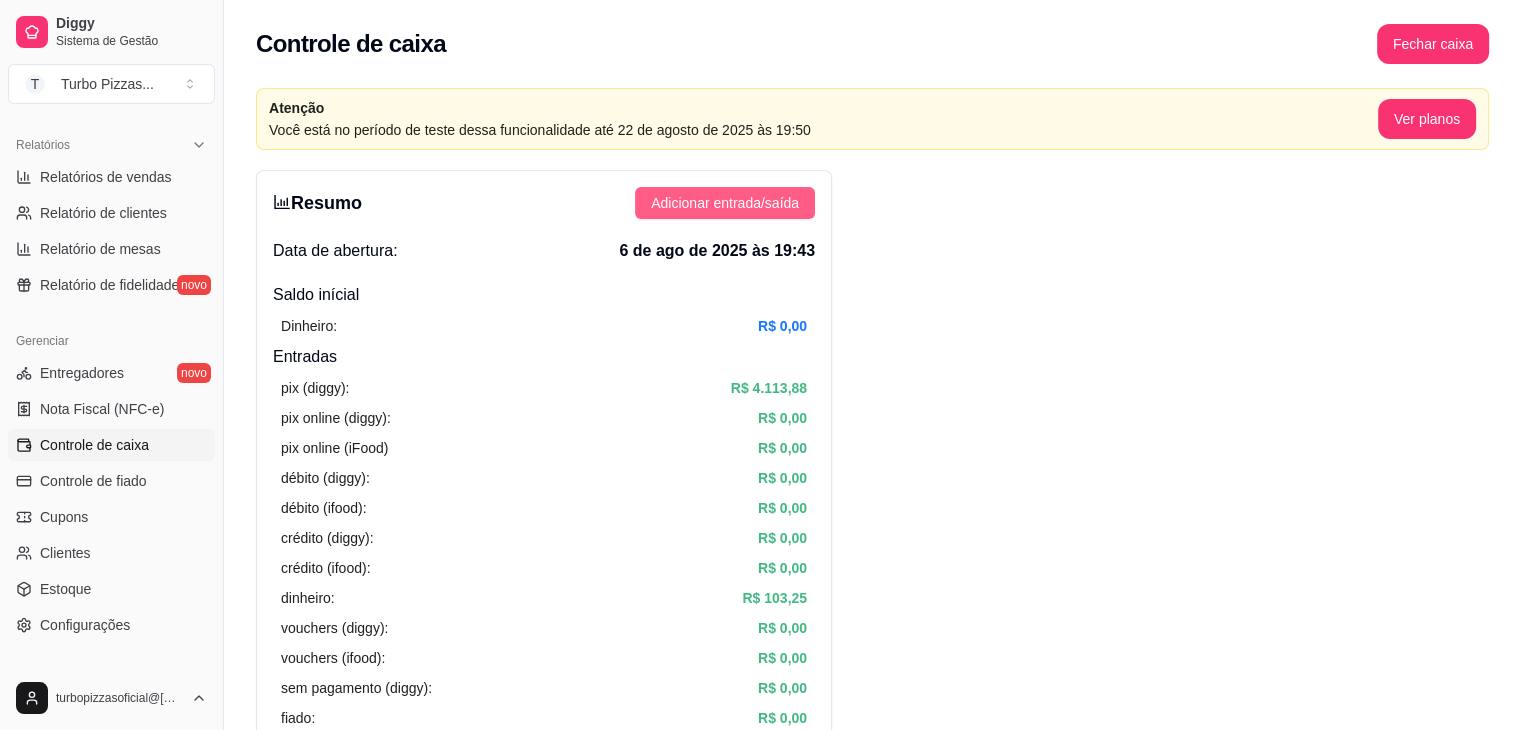 click on "Adicionar entrada/saída" at bounding box center (725, 203) 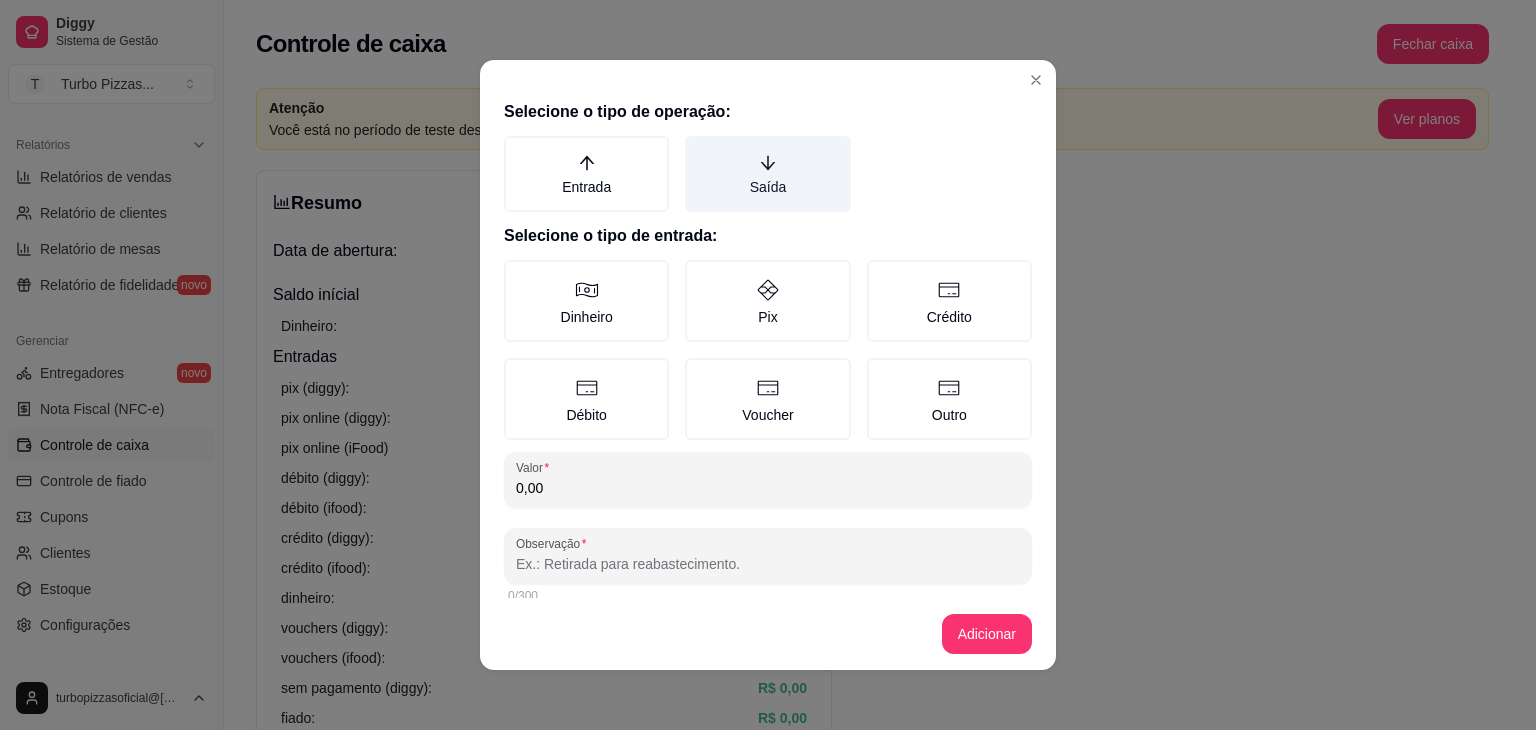 click on "Saída" at bounding box center (767, 174) 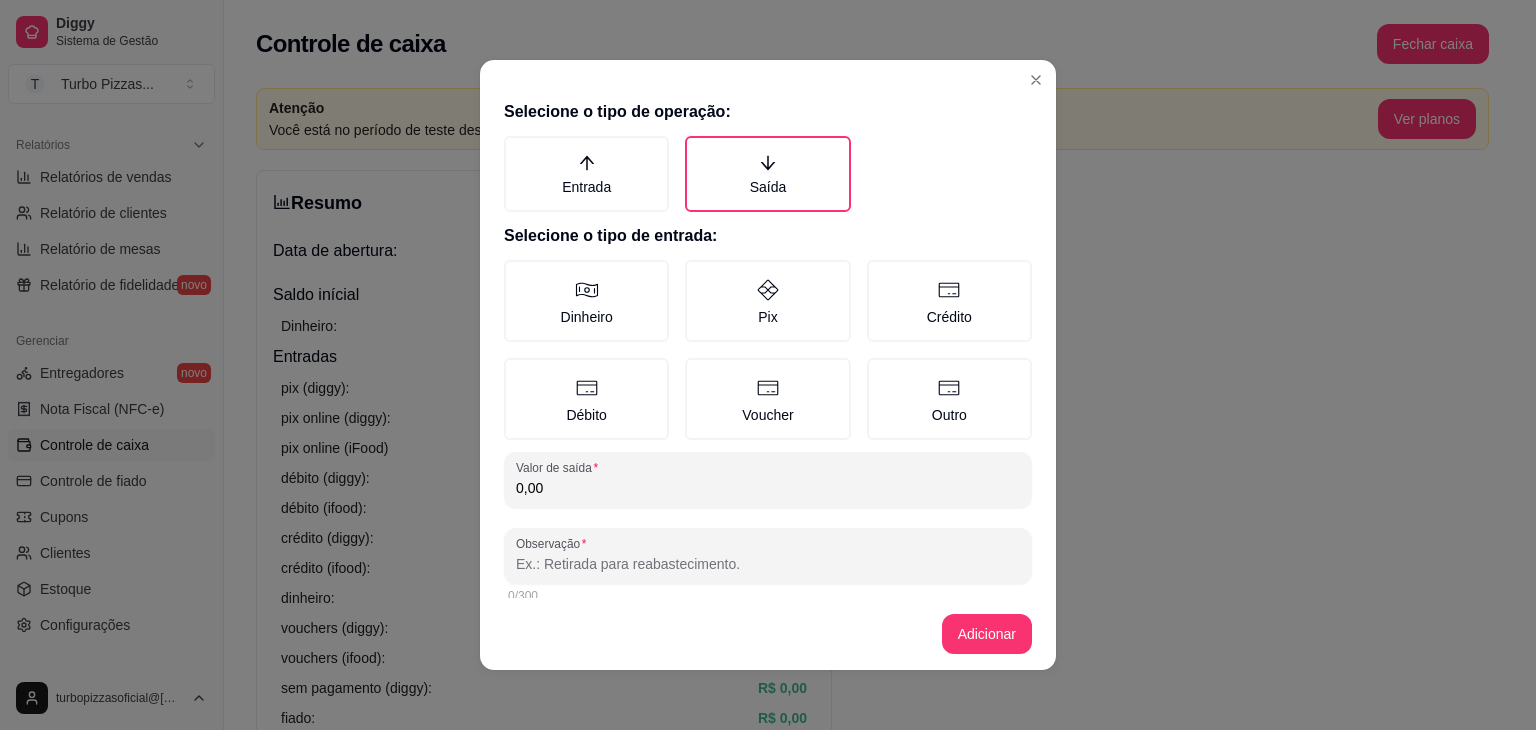 click on "0,00" at bounding box center [768, 488] 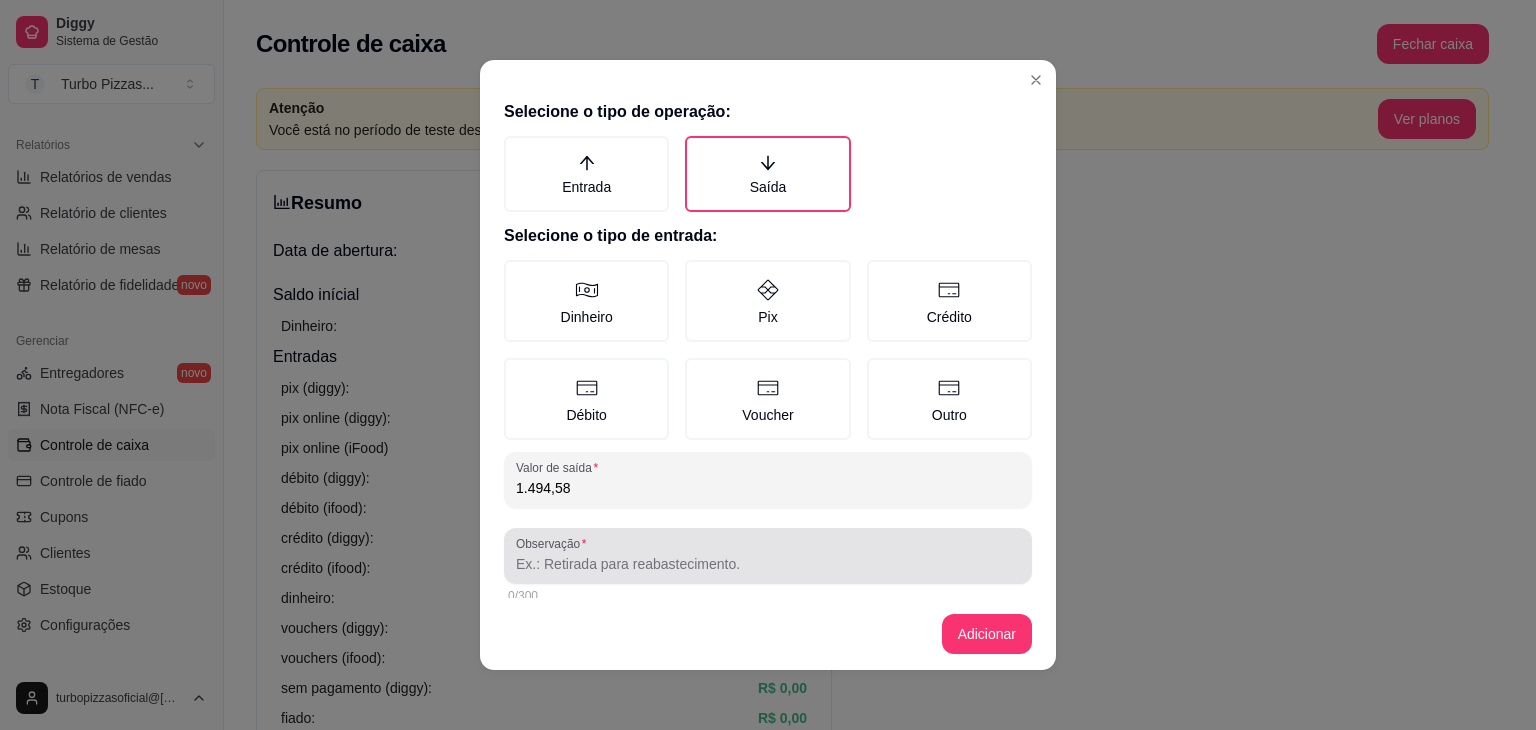type on "1.494,58" 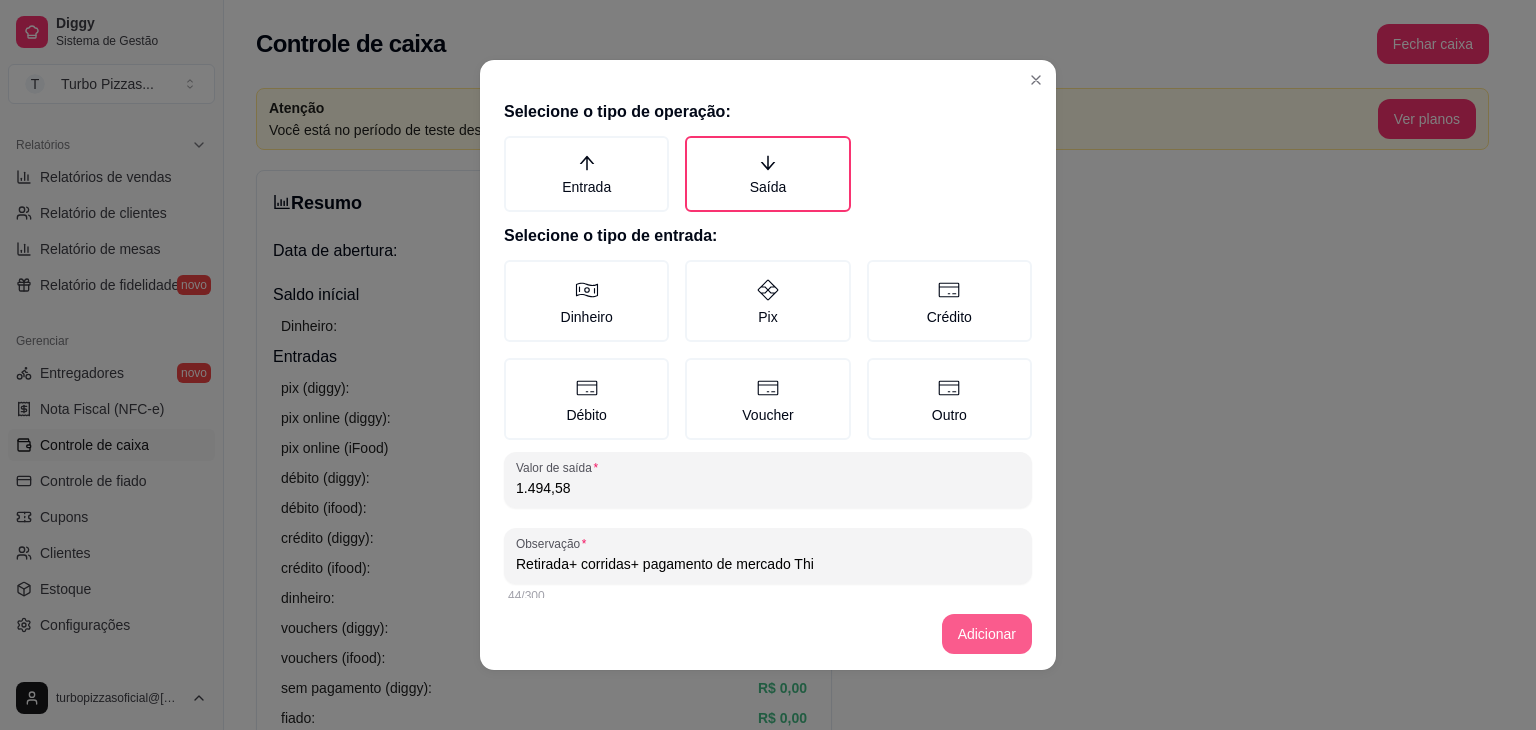 type on "Retirada+ corridas+ pagamento de mercado Thi" 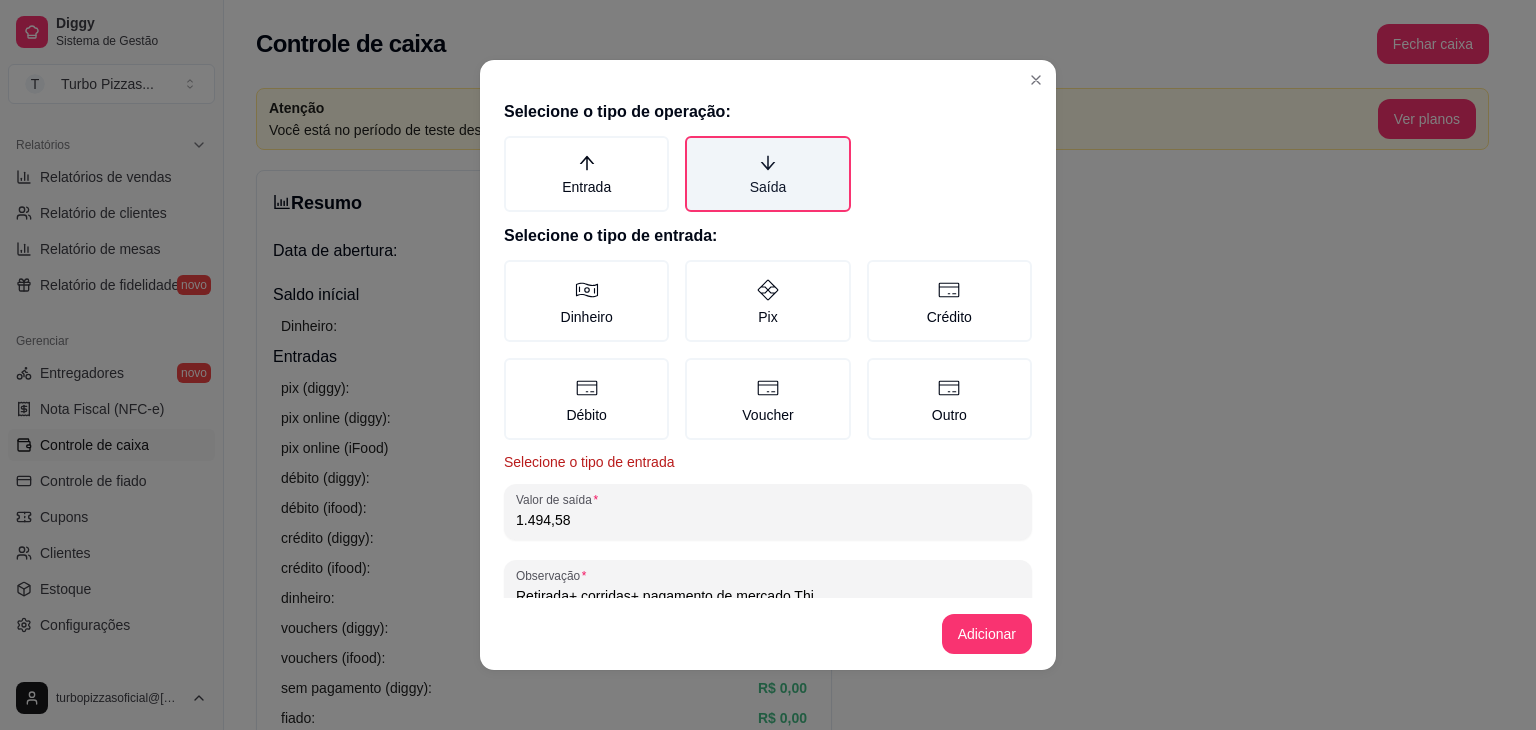 click 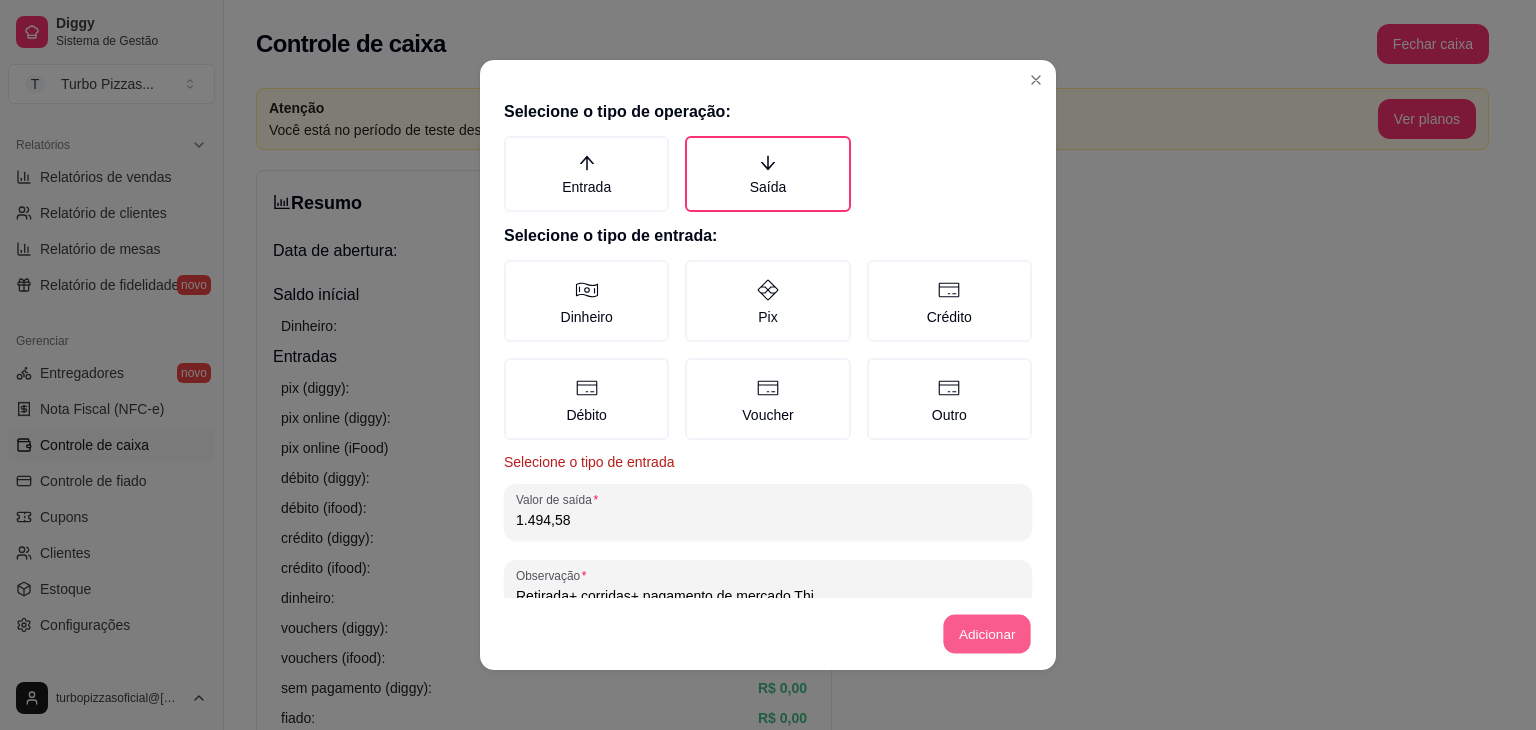 click on "Adicionar" at bounding box center (987, 634) 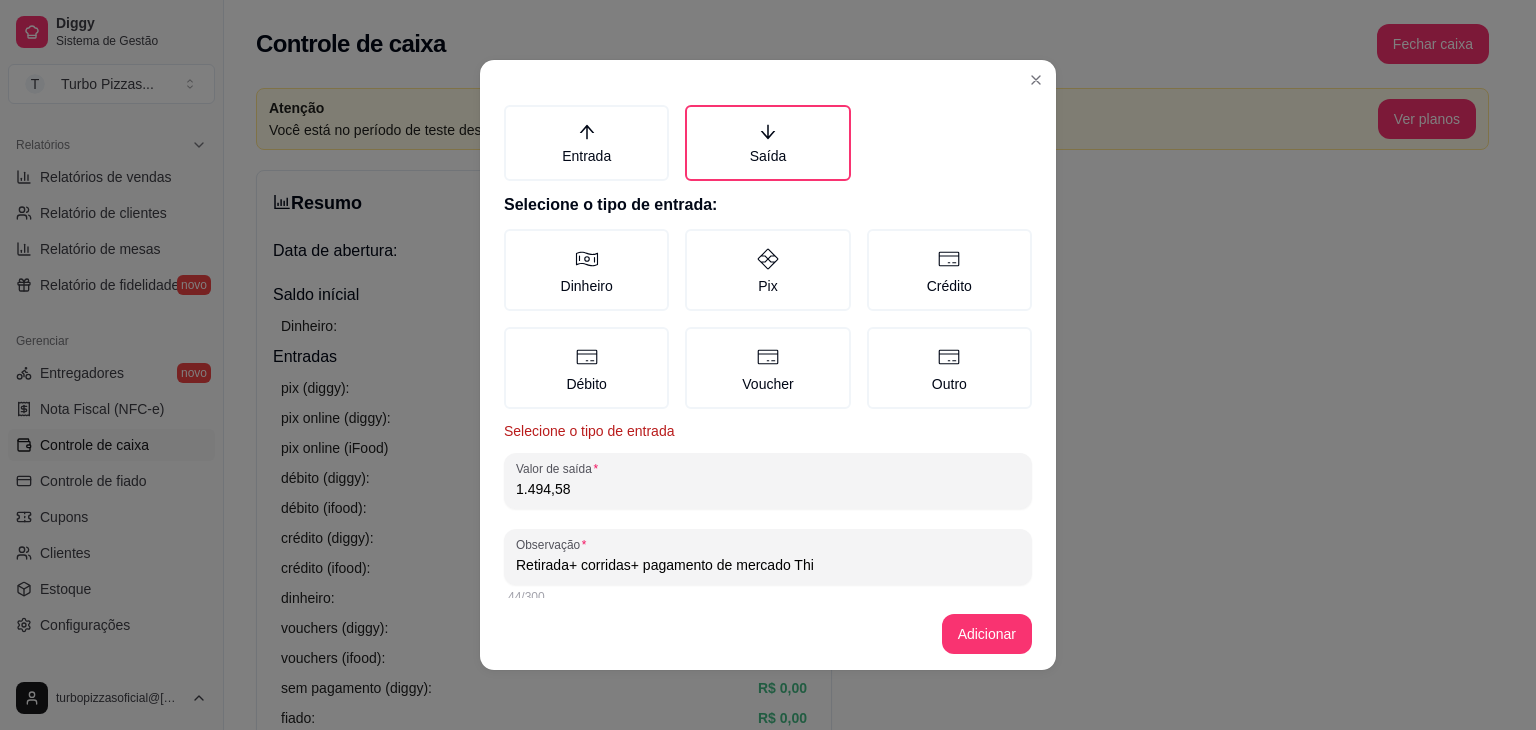 scroll, scrollTop: 48, scrollLeft: 0, axis: vertical 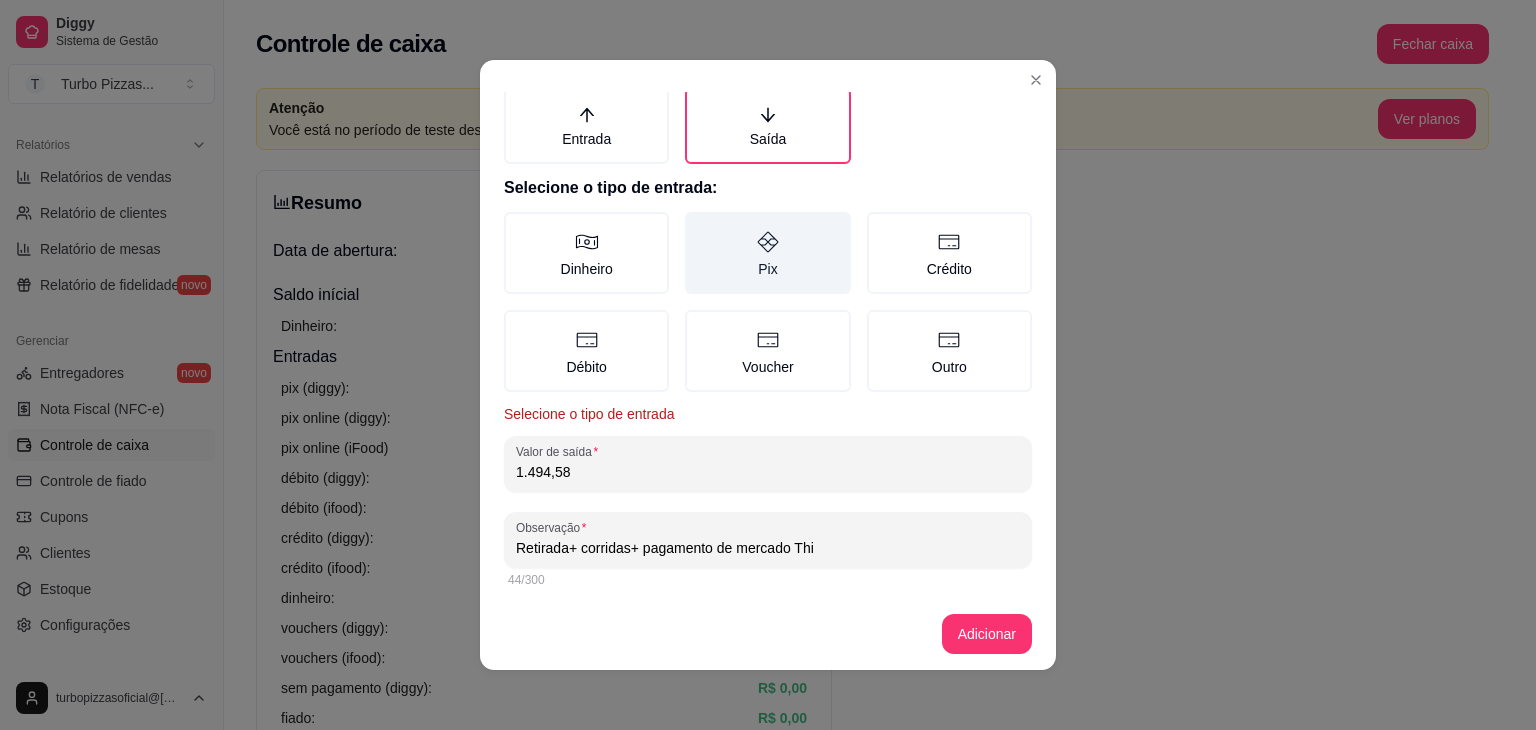 click on "Pix" at bounding box center [767, 253] 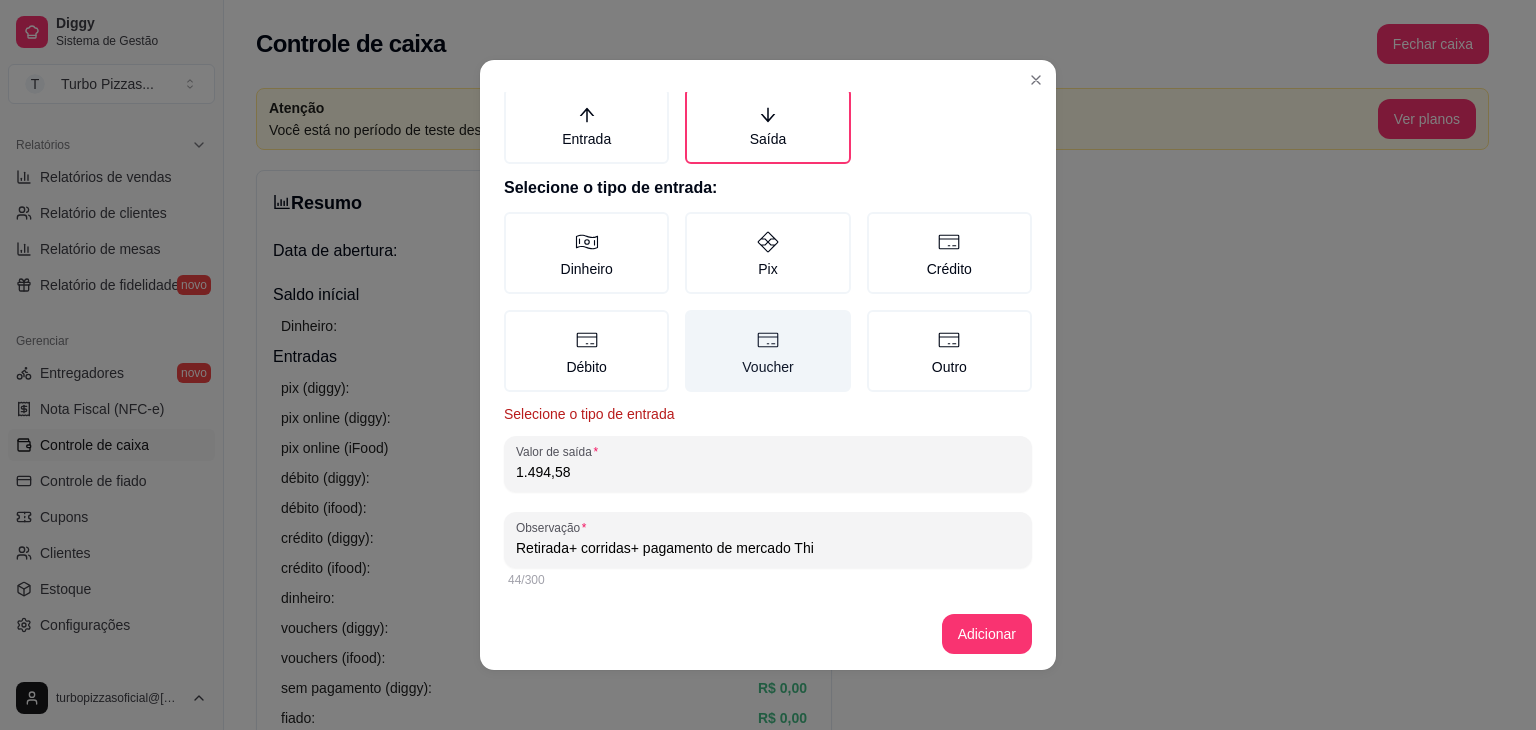 scroll, scrollTop: 16, scrollLeft: 0, axis: vertical 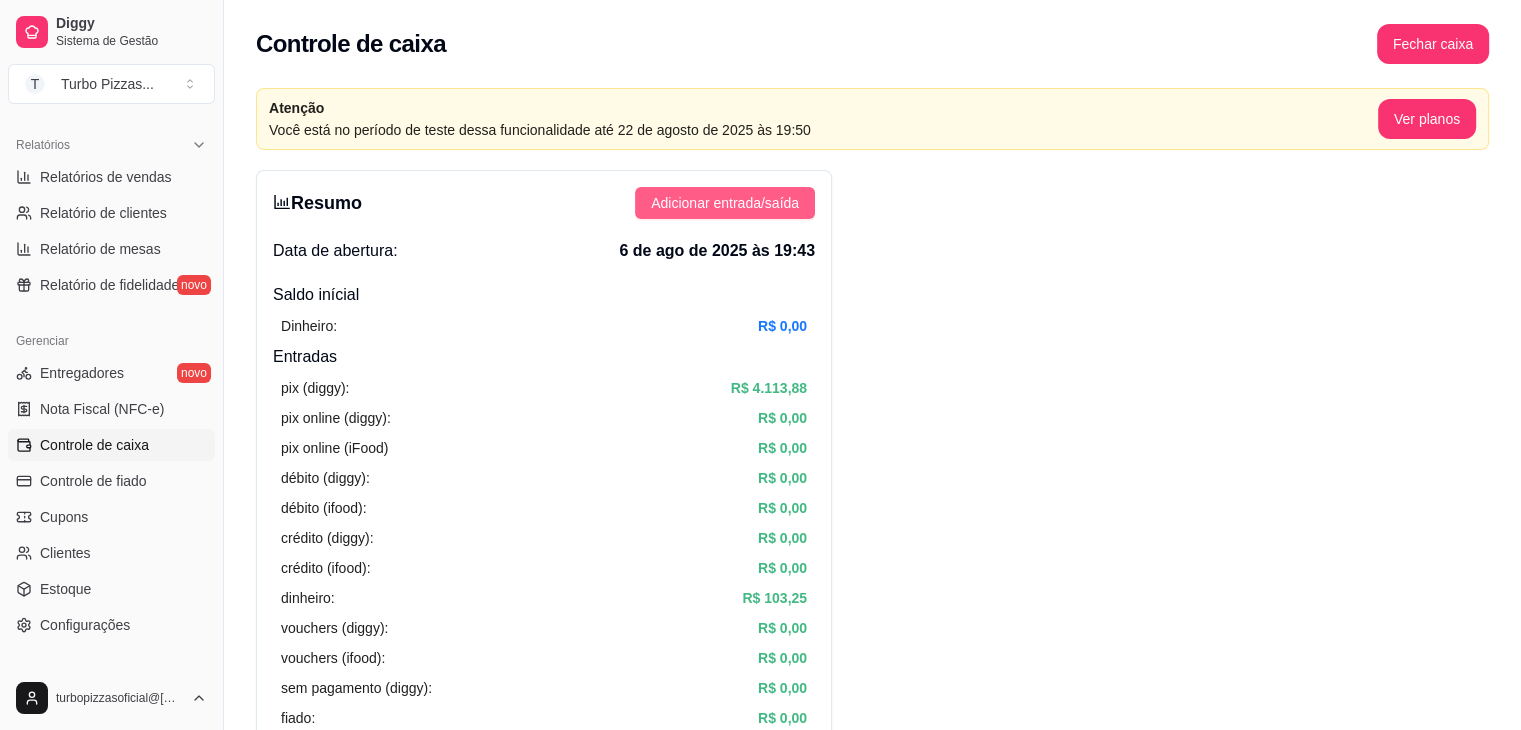 click on "Adicionar entrada/saída" at bounding box center [725, 203] 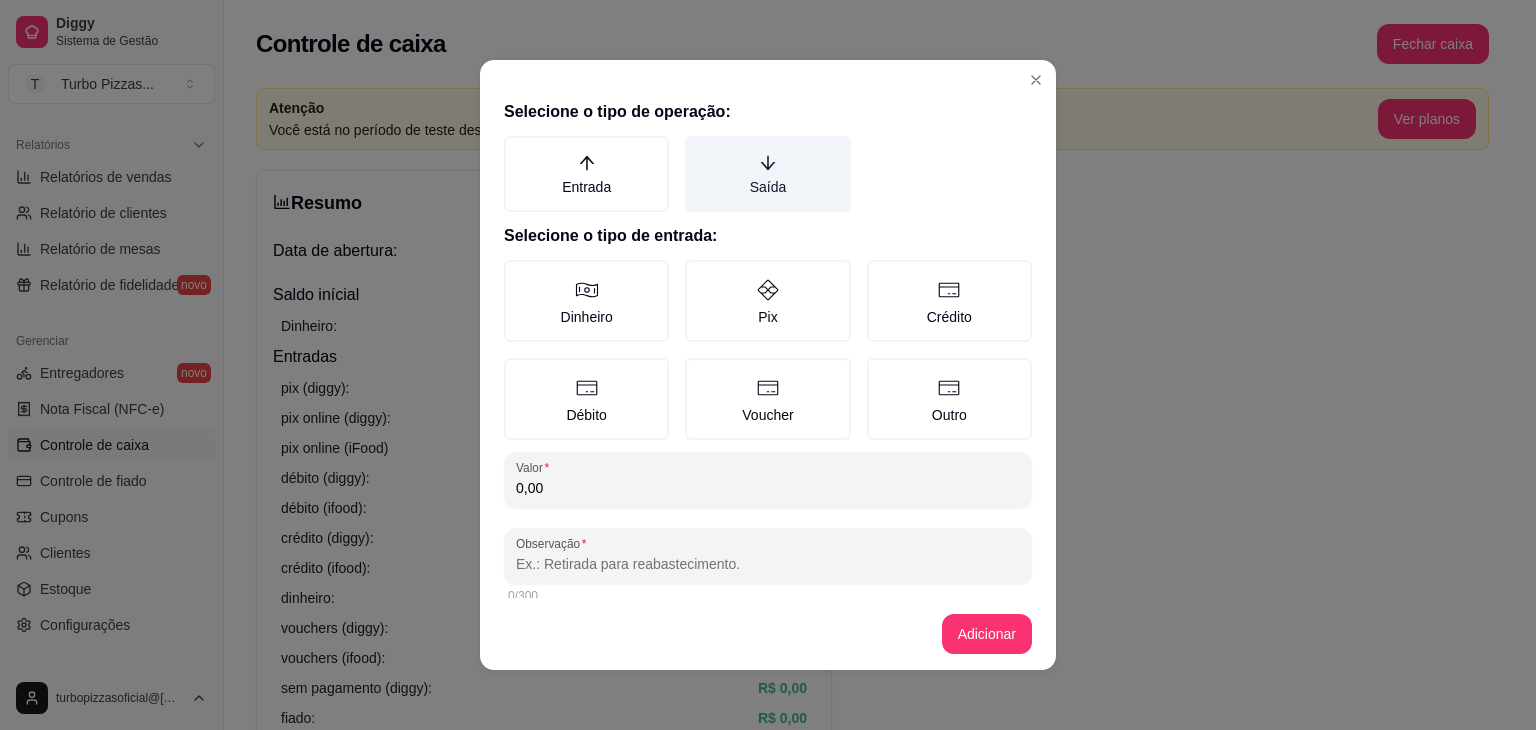 click on "Saída" at bounding box center [767, 174] 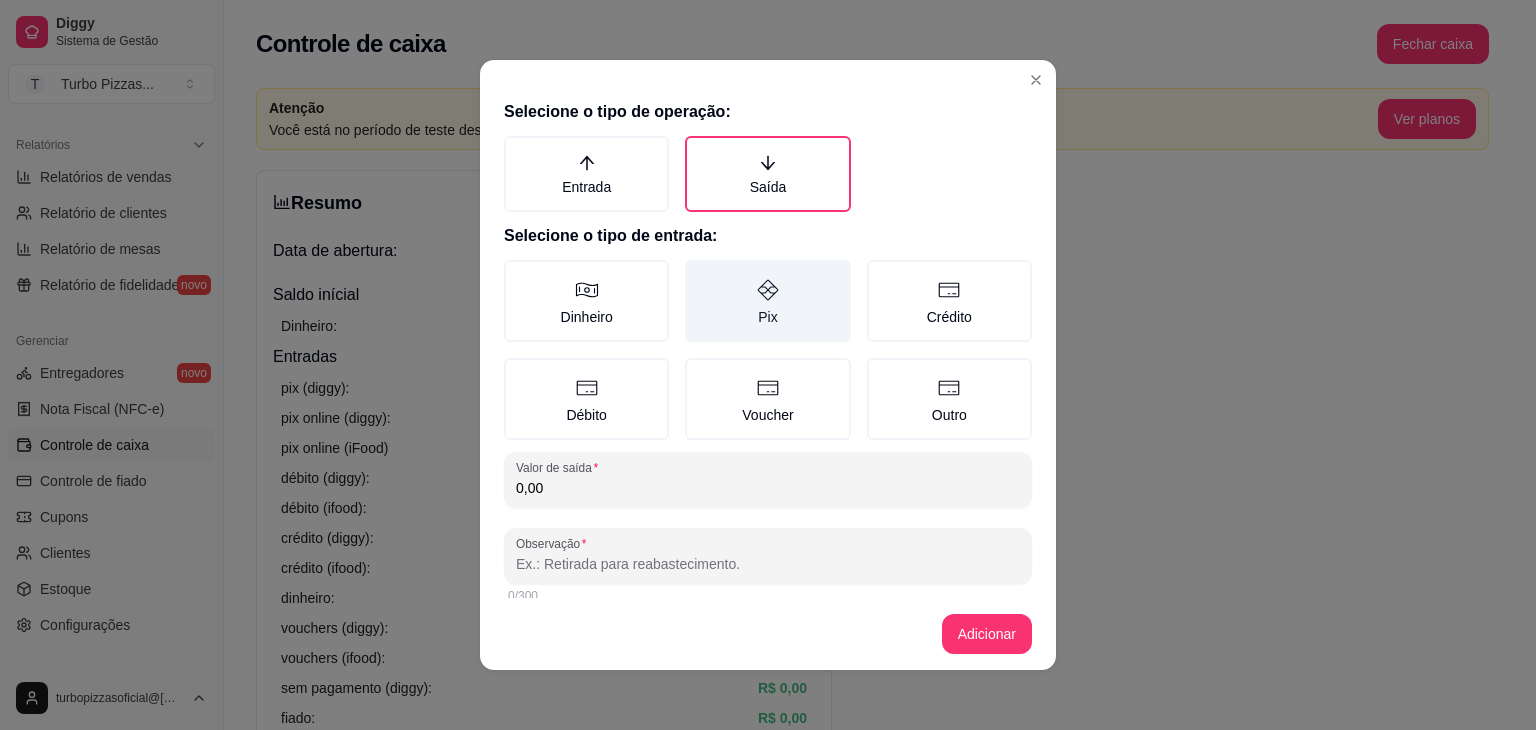 click 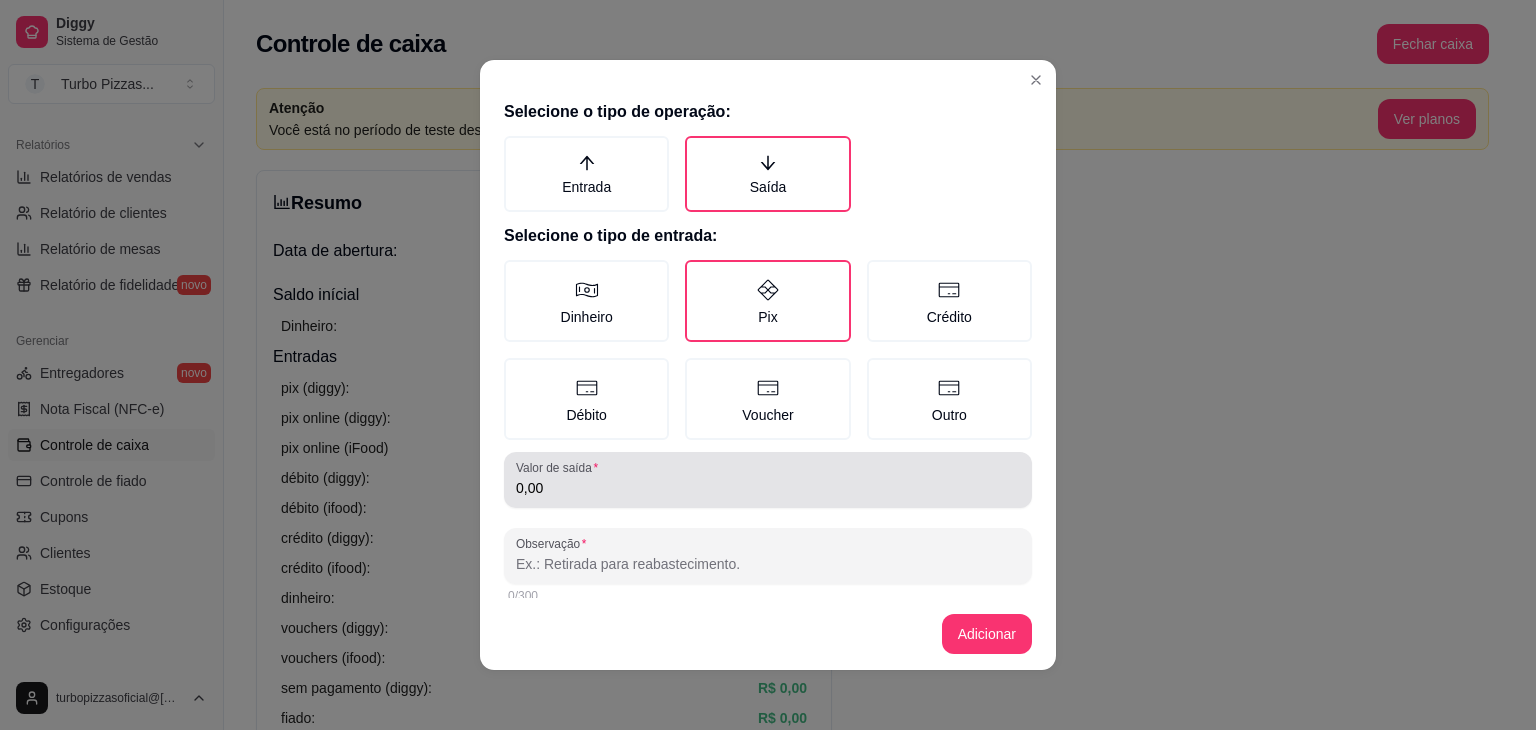 click on "Valor
de saída 0,00" at bounding box center [768, 480] 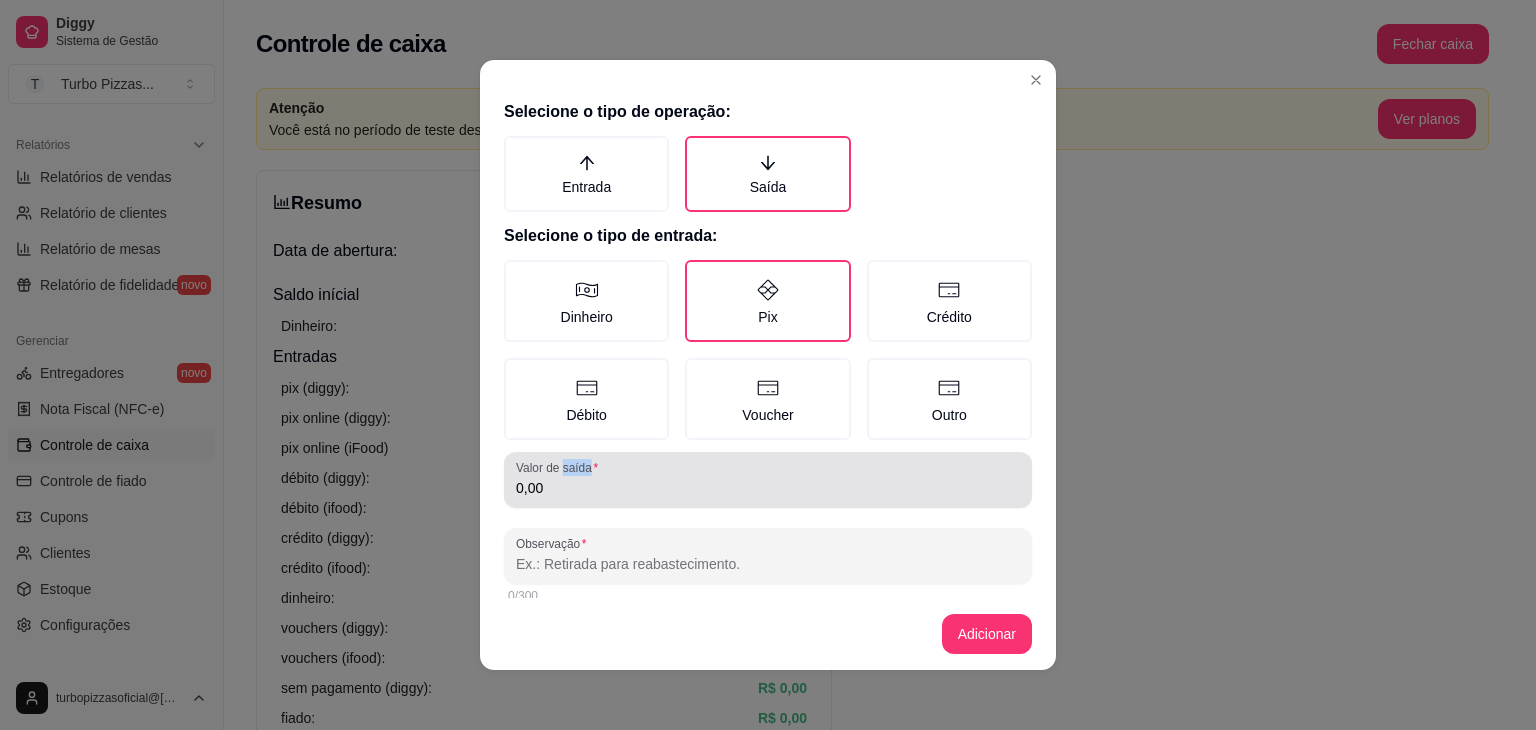 click on "Valor
de saída 0,00" at bounding box center (768, 480) 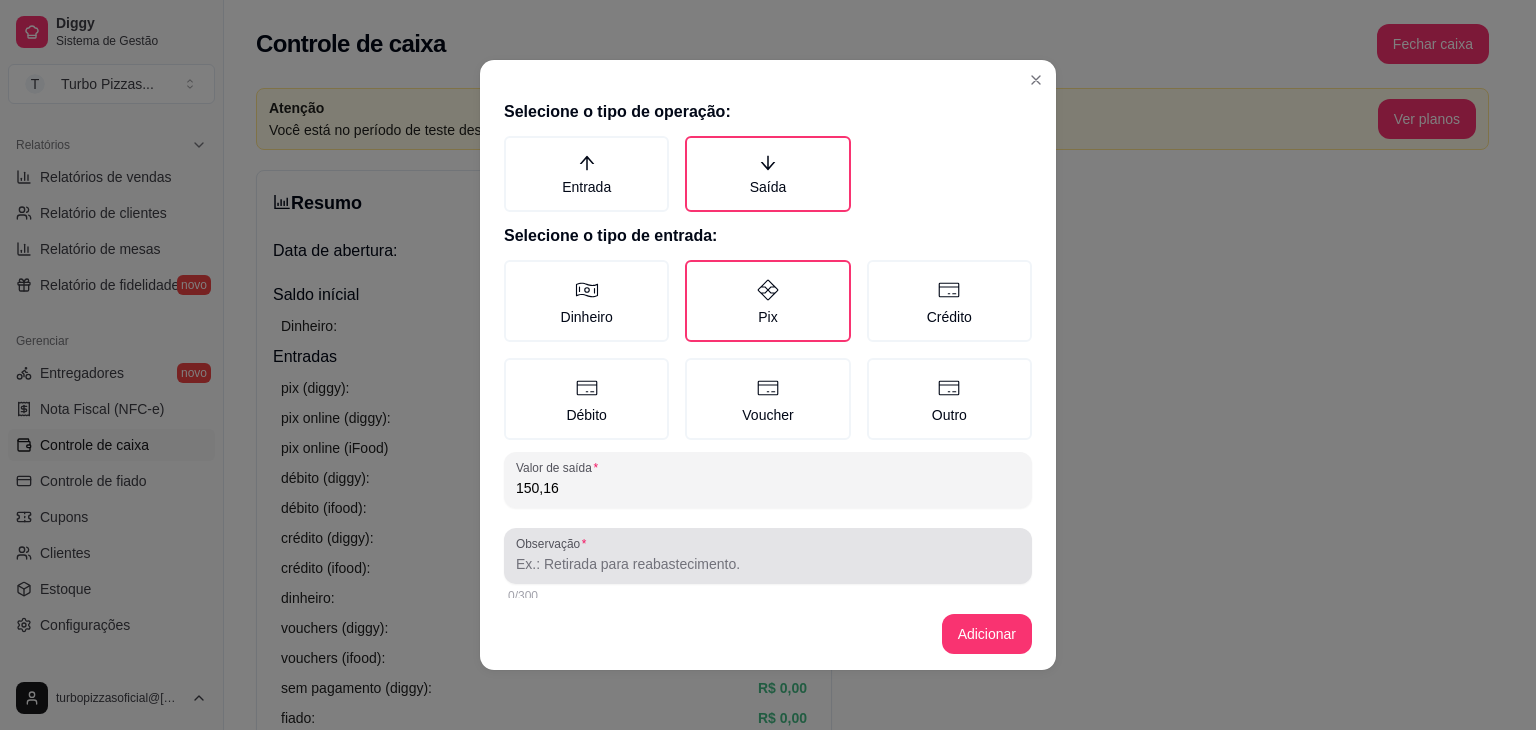 type on "150,16" 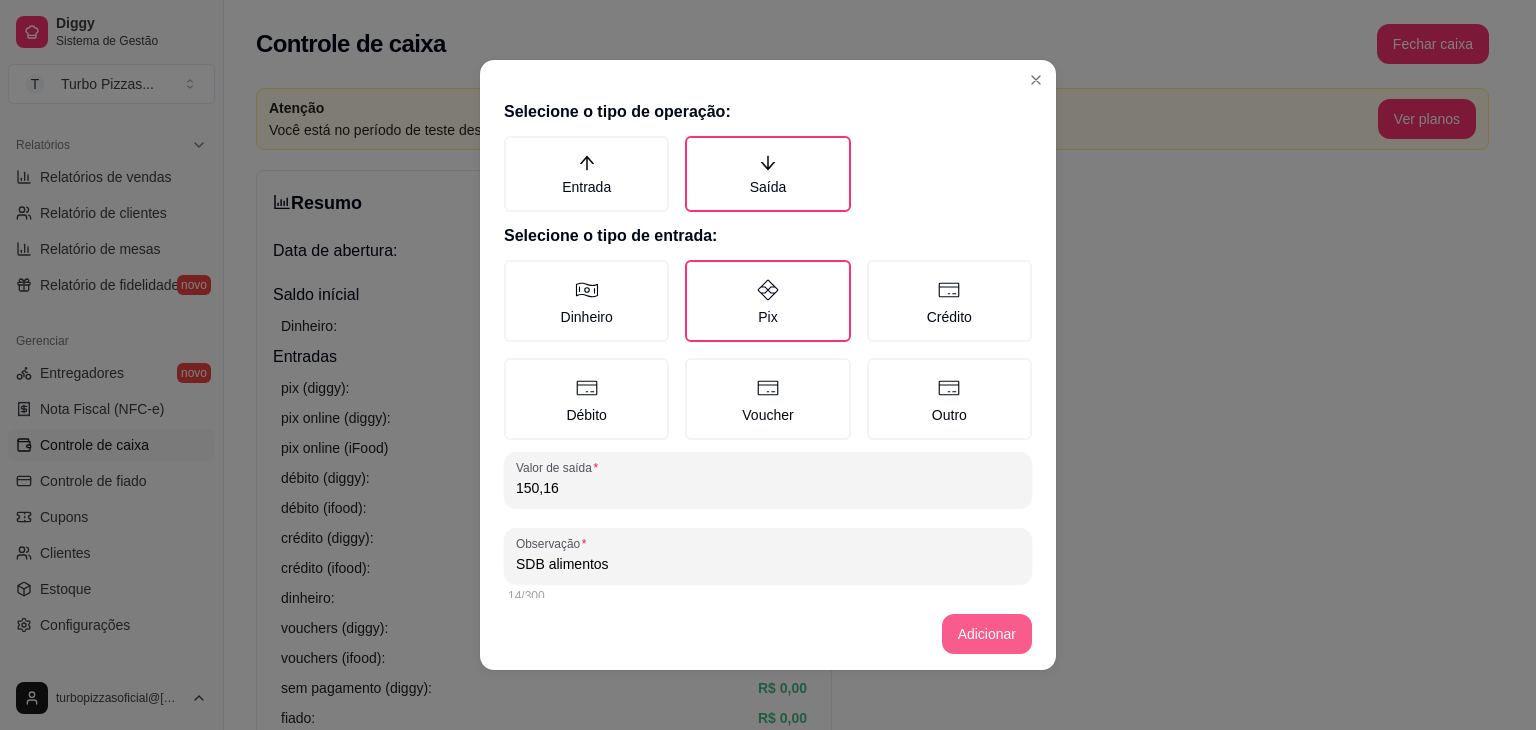 type on "SDB alimentos" 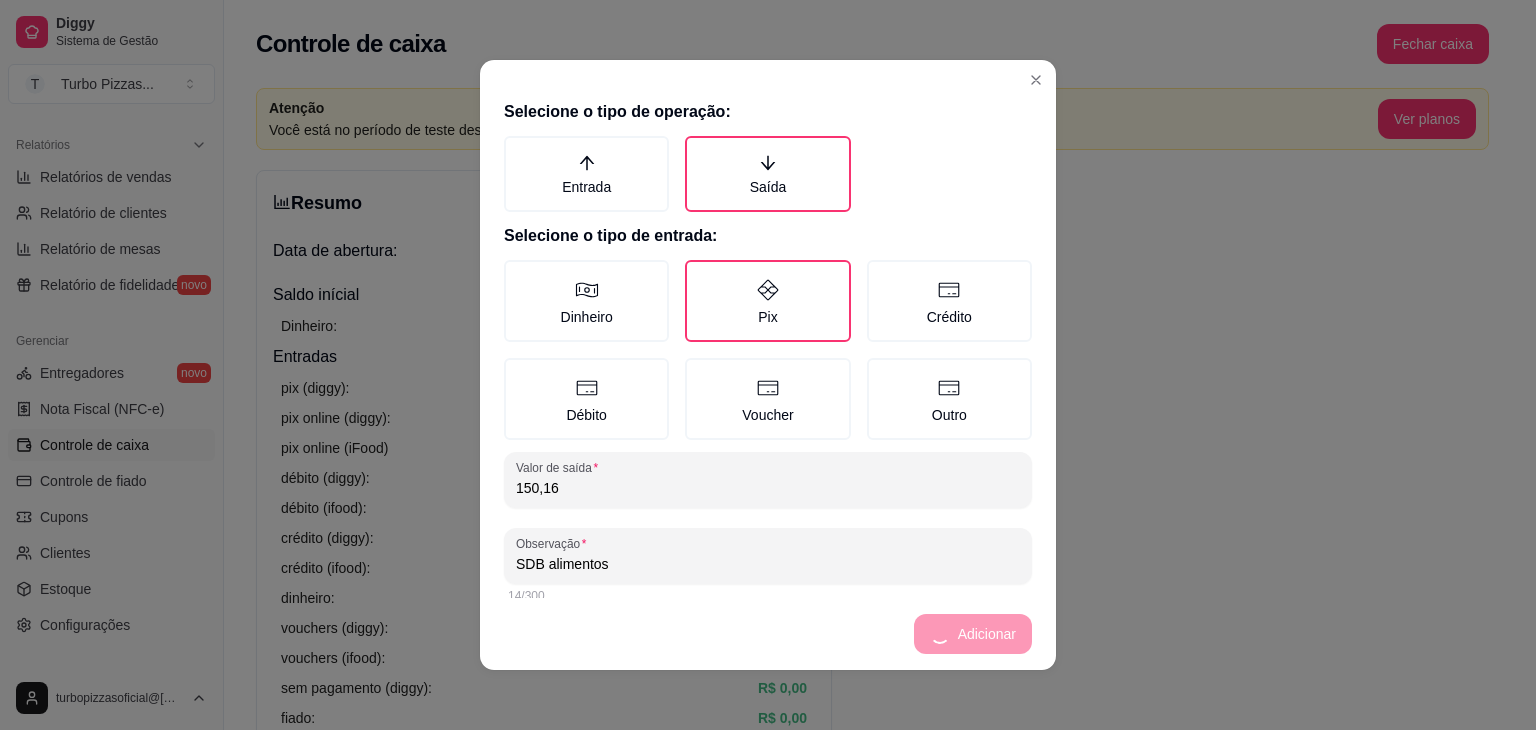click on "Entrada Saída" at bounding box center (768, 174) 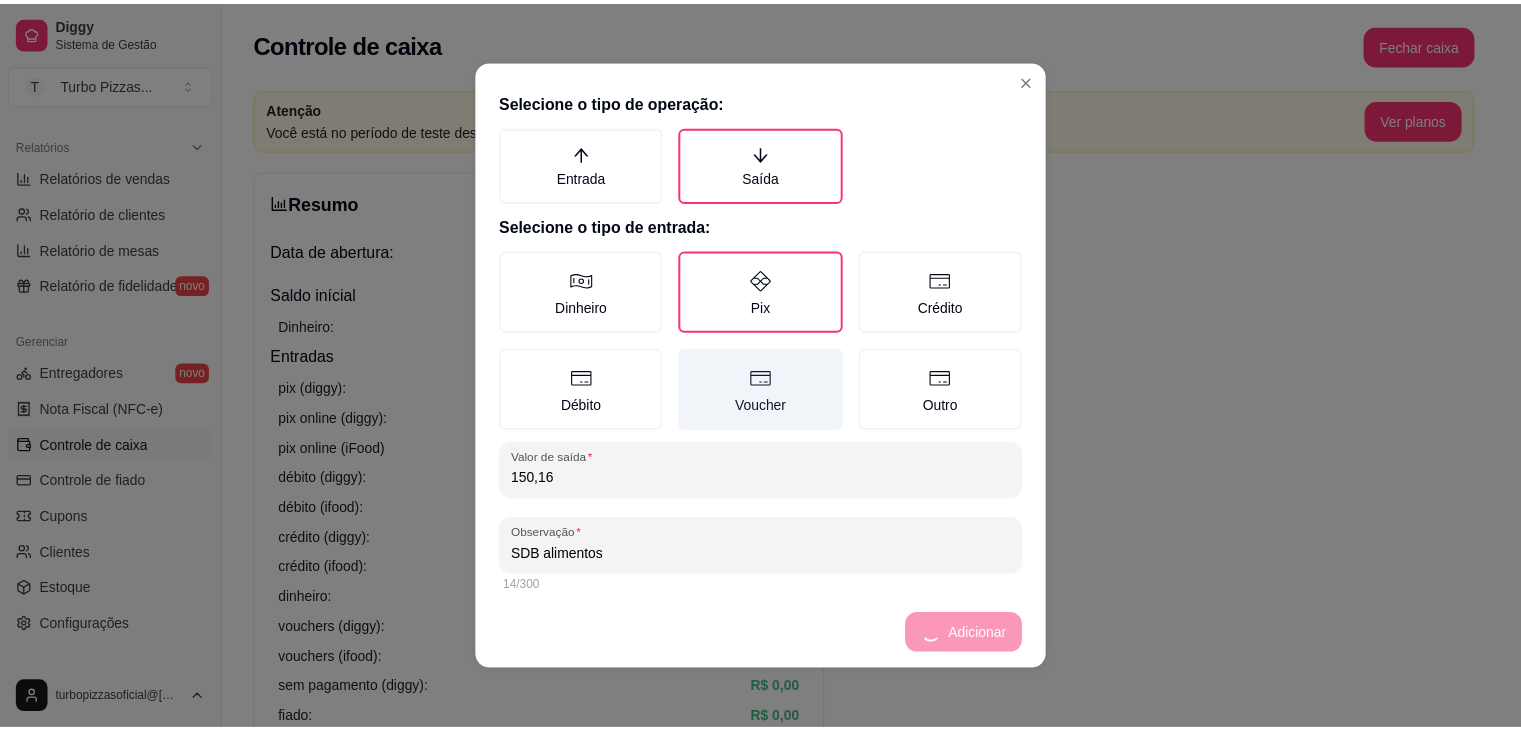 scroll, scrollTop: 16, scrollLeft: 0, axis: vertical 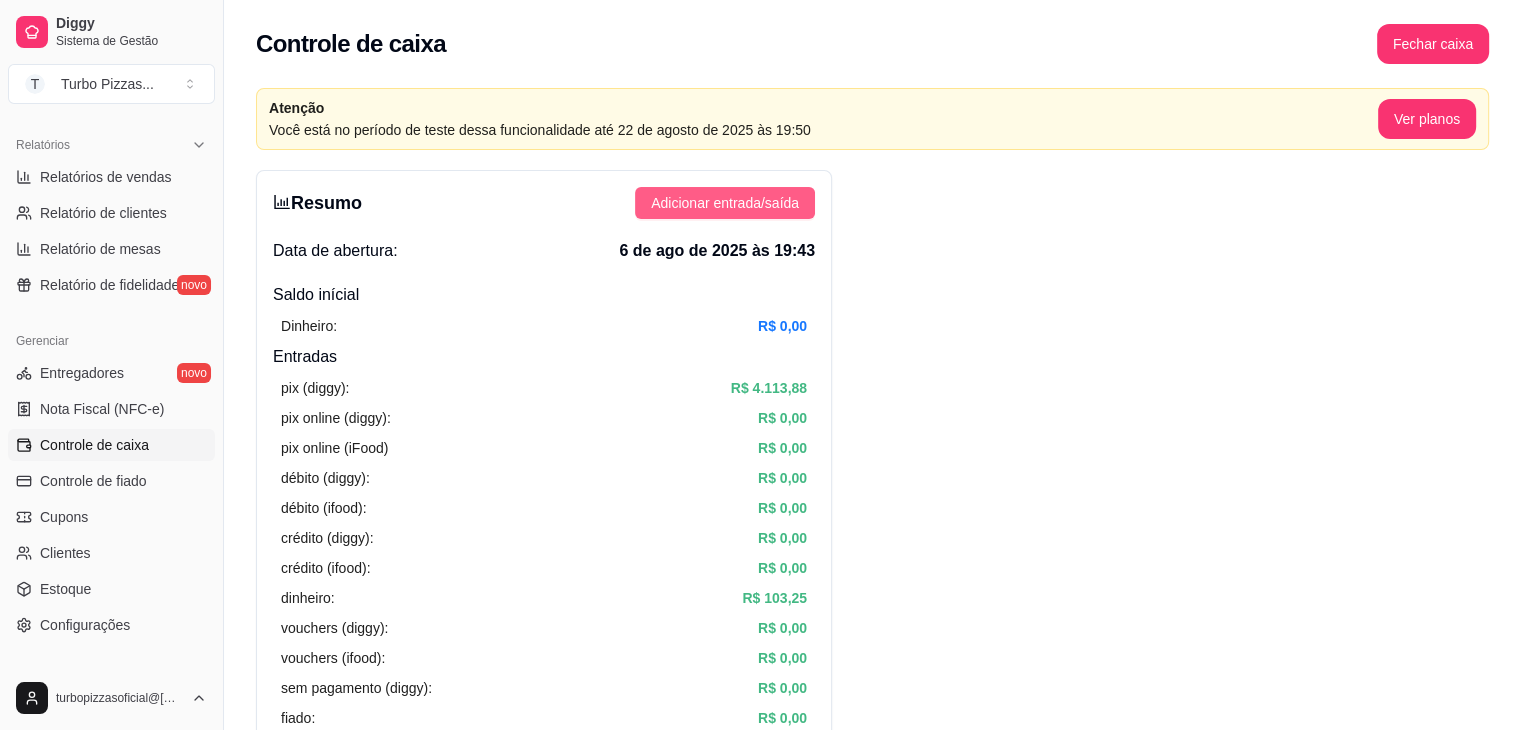 click on "Adicionar entrada/saída" at bounding box center [725, 203] 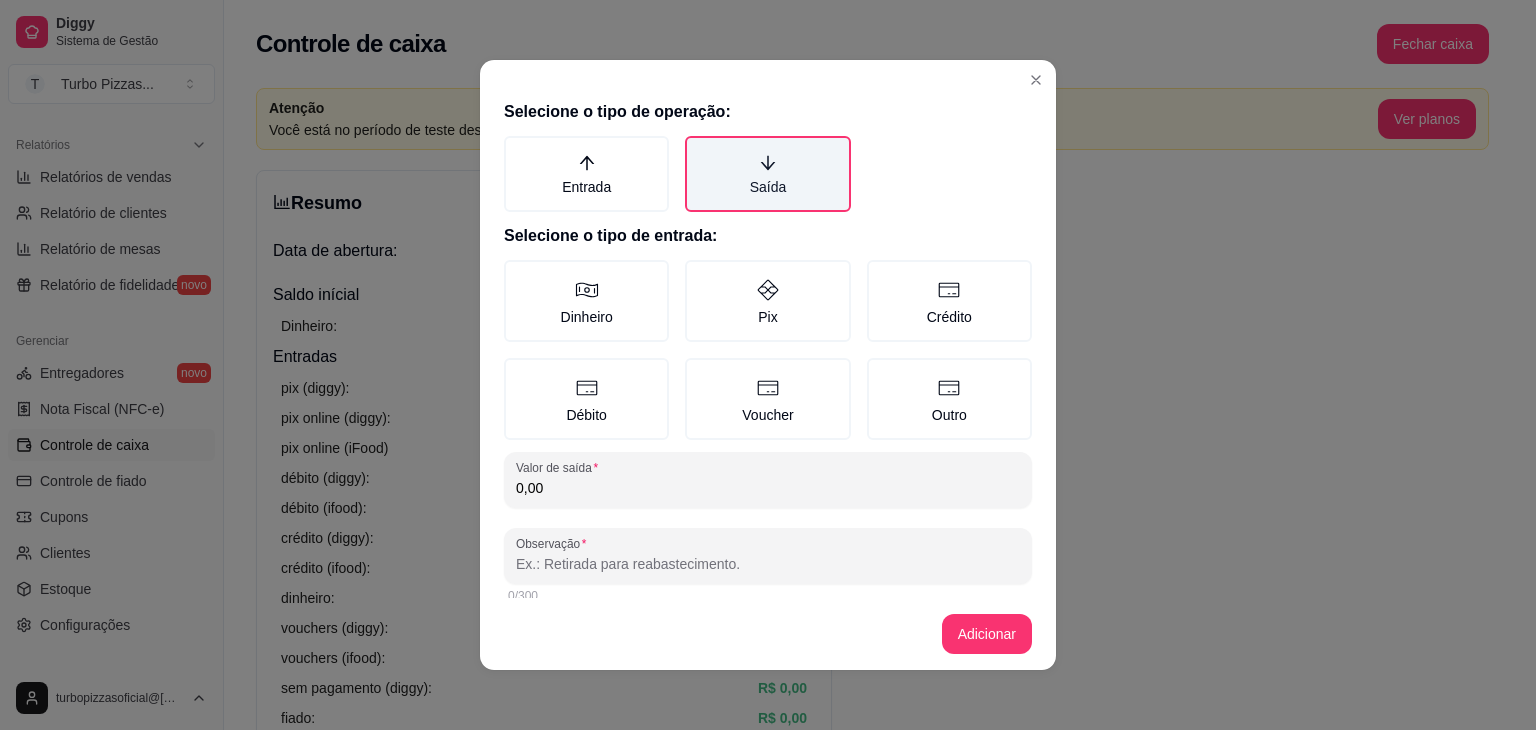click on "Saída" at bounding box center (767, 174) 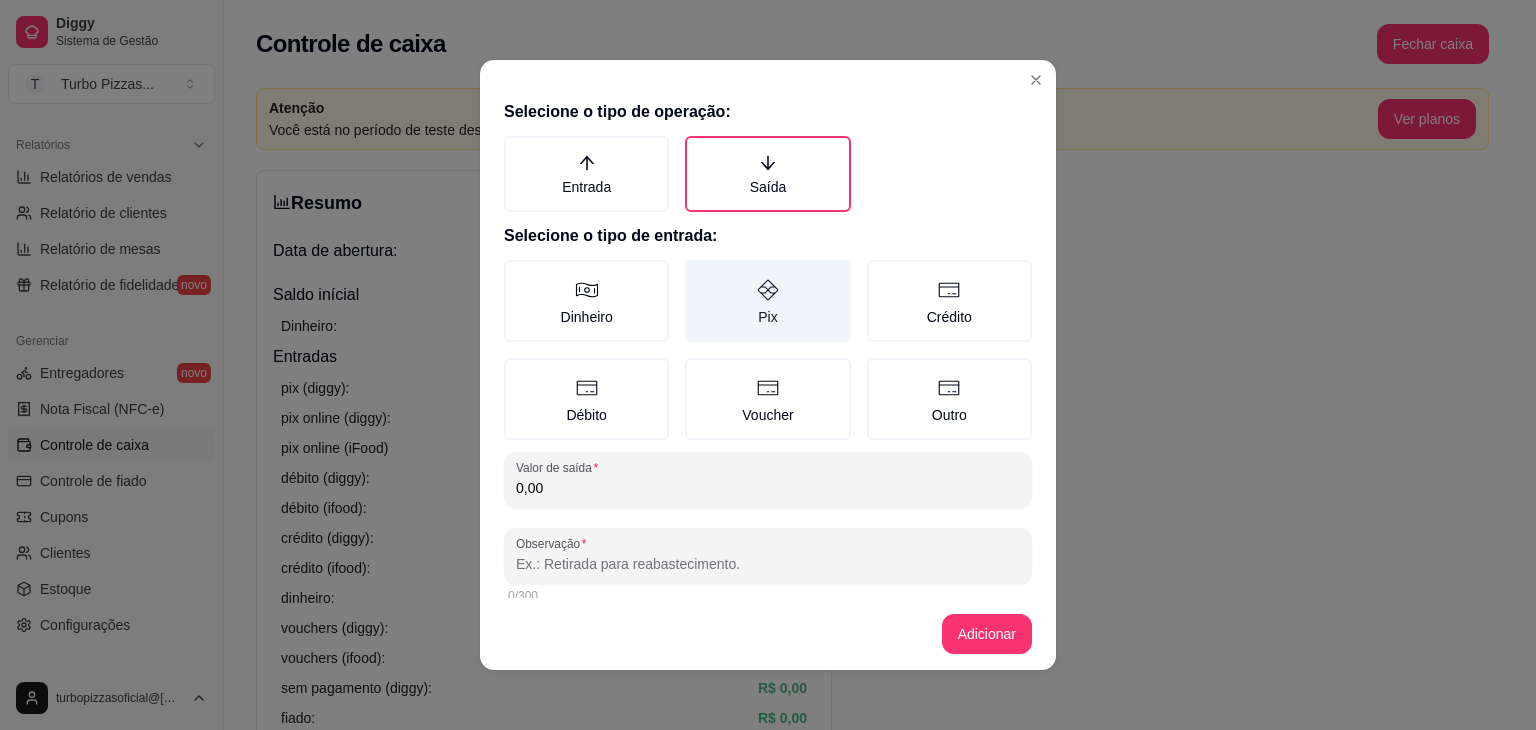 click on "Pix" at bounding box center (767, 301) 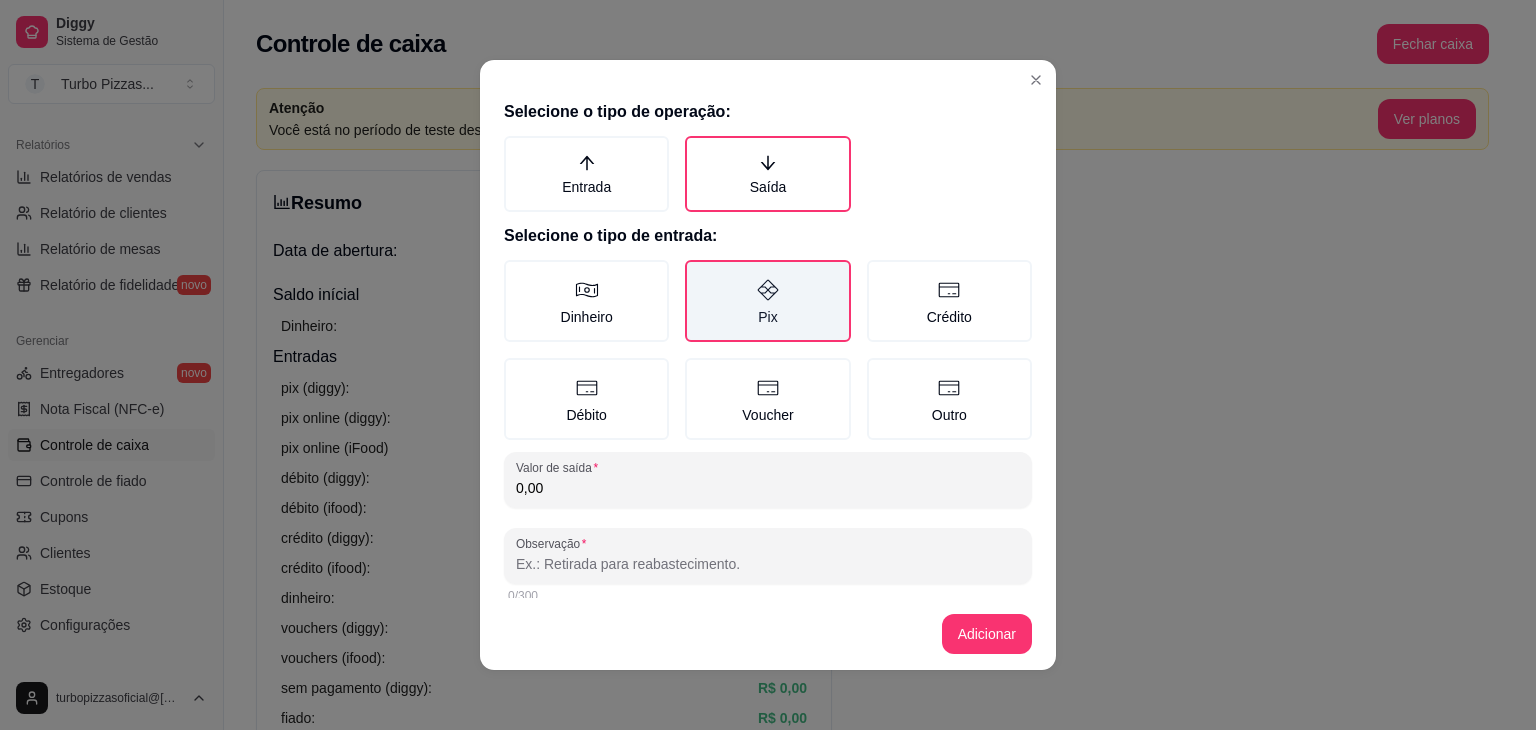 click on "Pix" at bounding box center [767, 301] 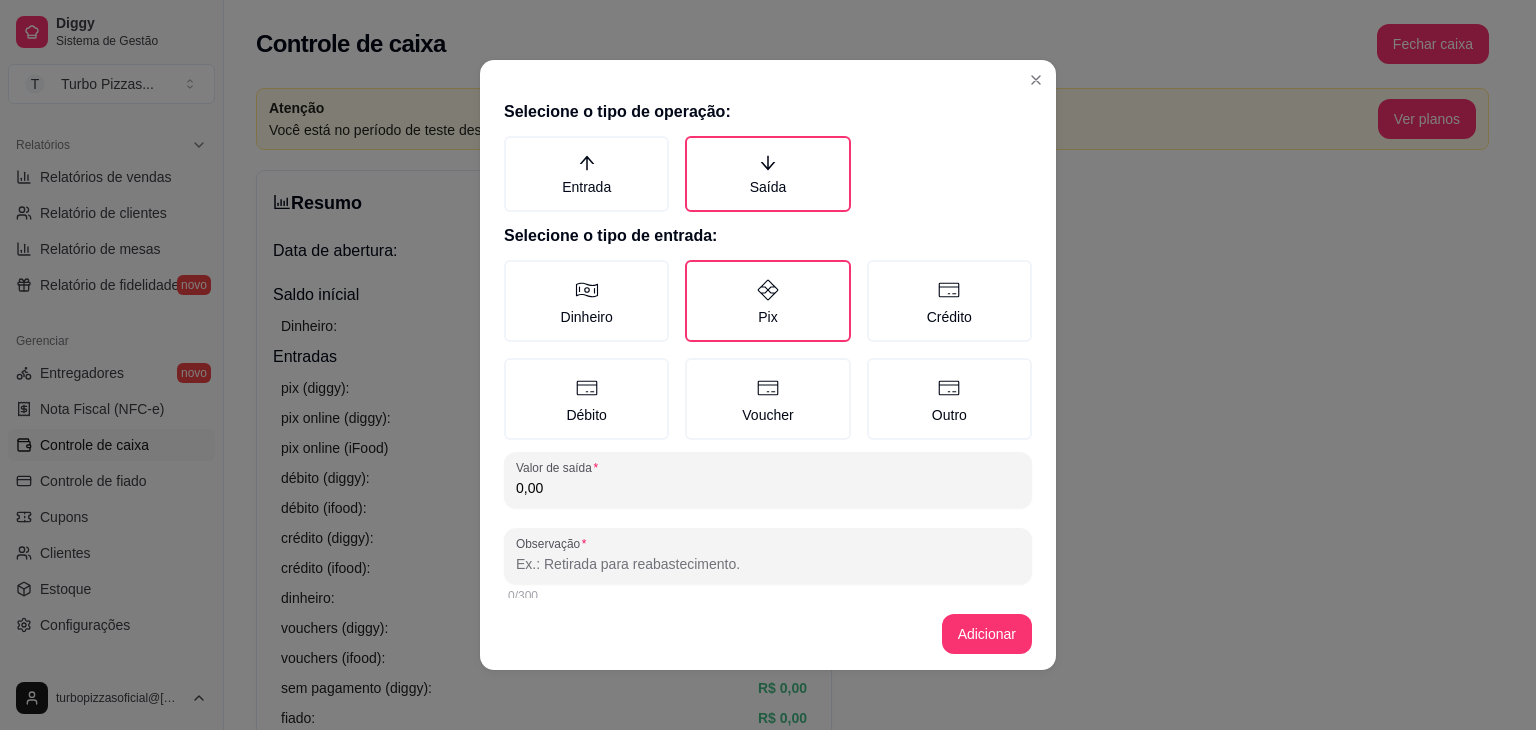 click on "0,00" at bounding box center (768, 488) 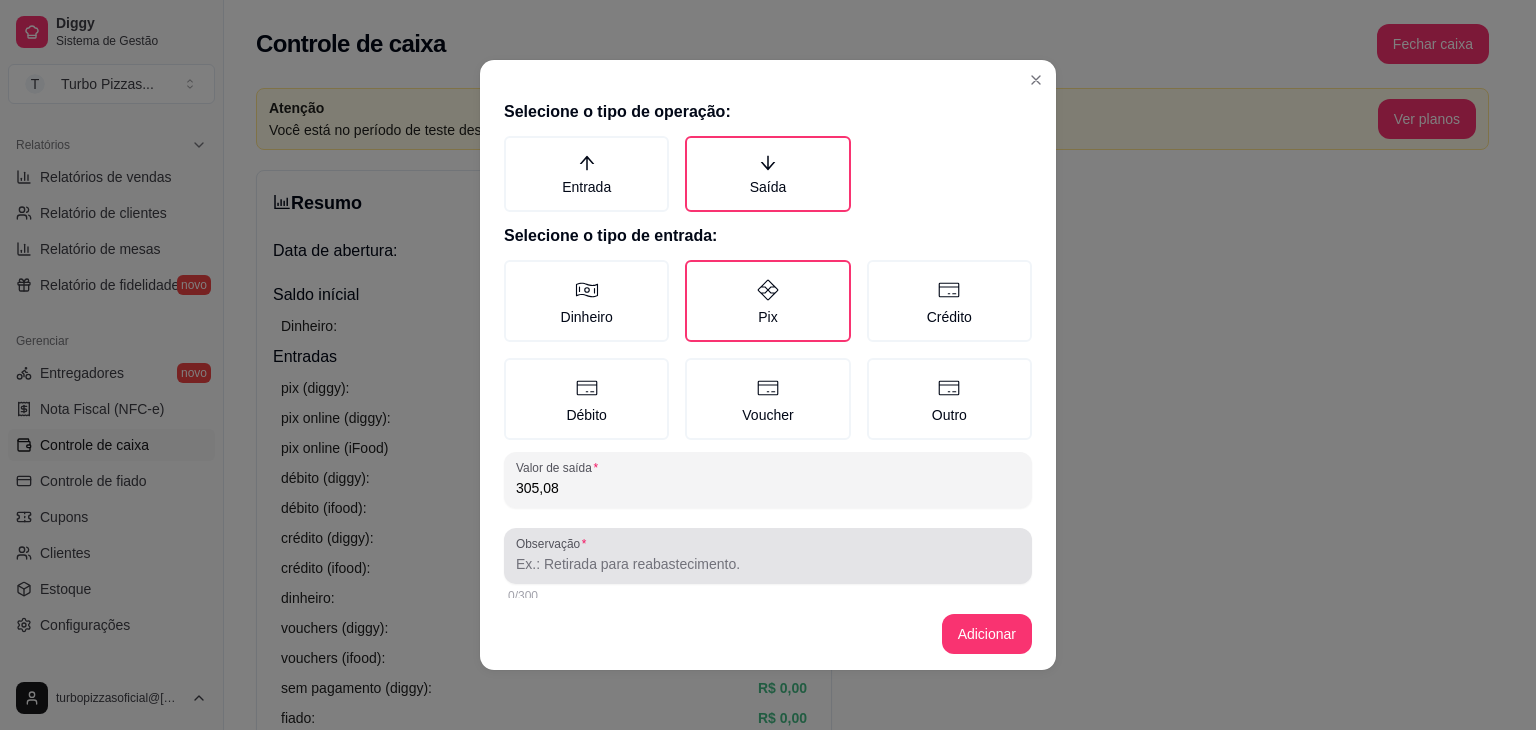 type on "305,08" 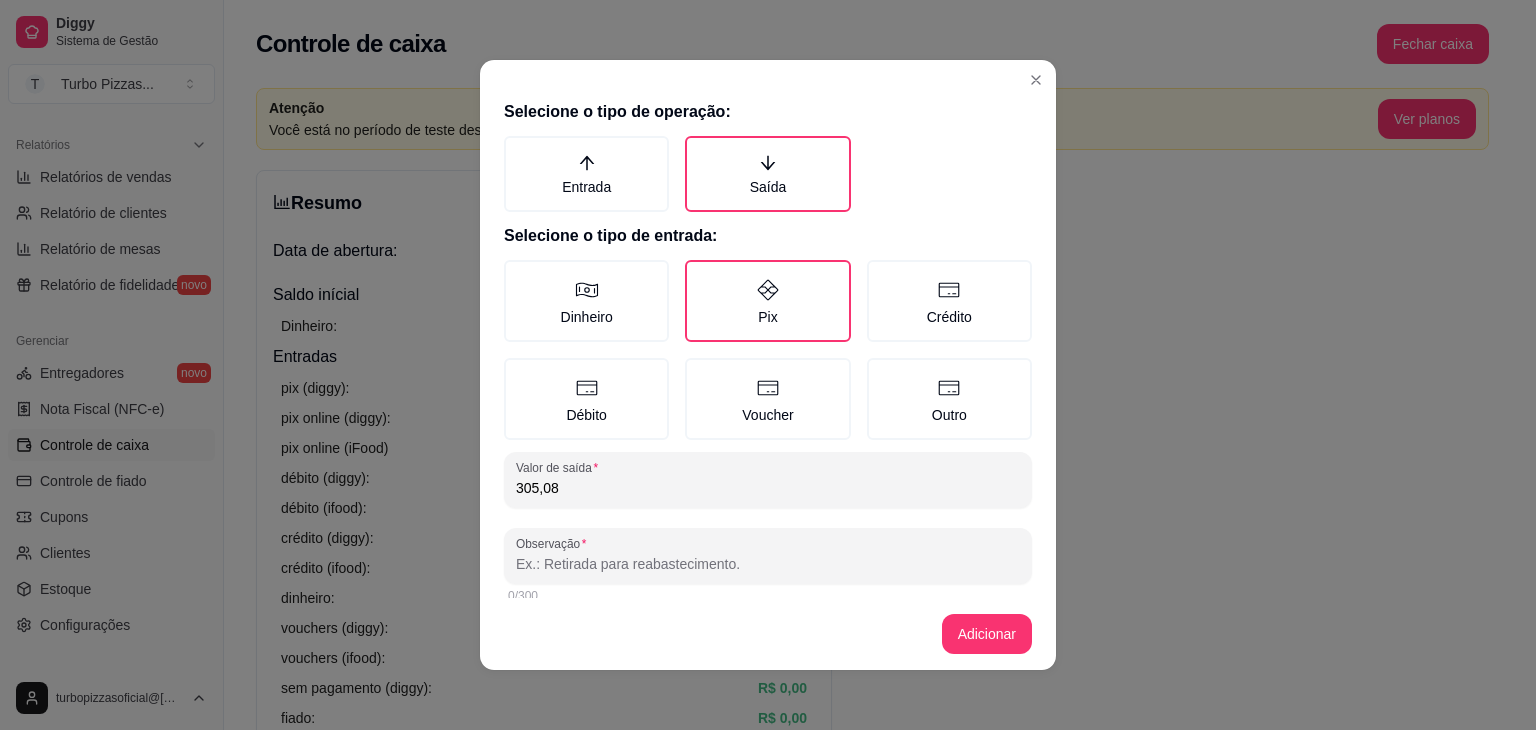 click on "Observação" at bounding box center [768, 564] 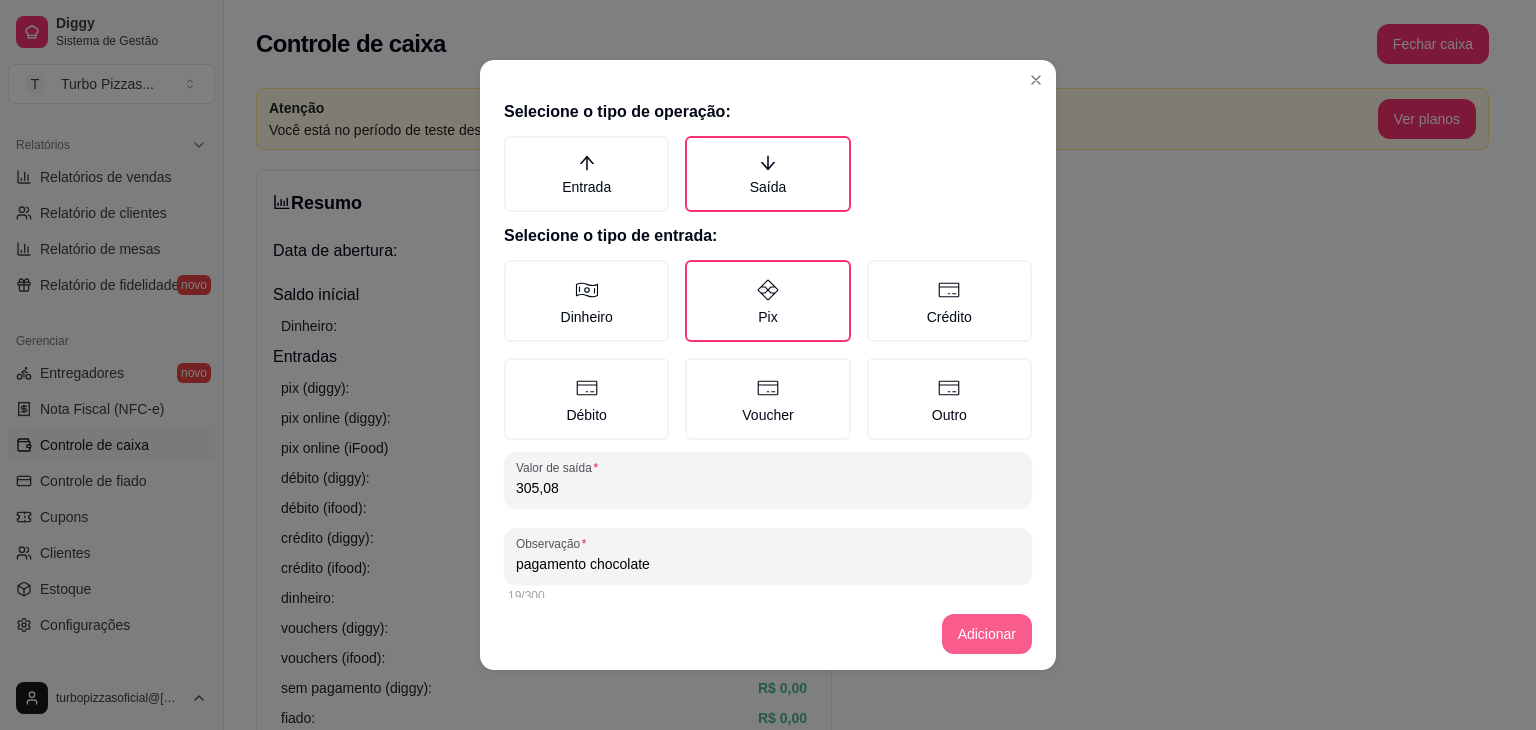 type on "pagamento chocolate" 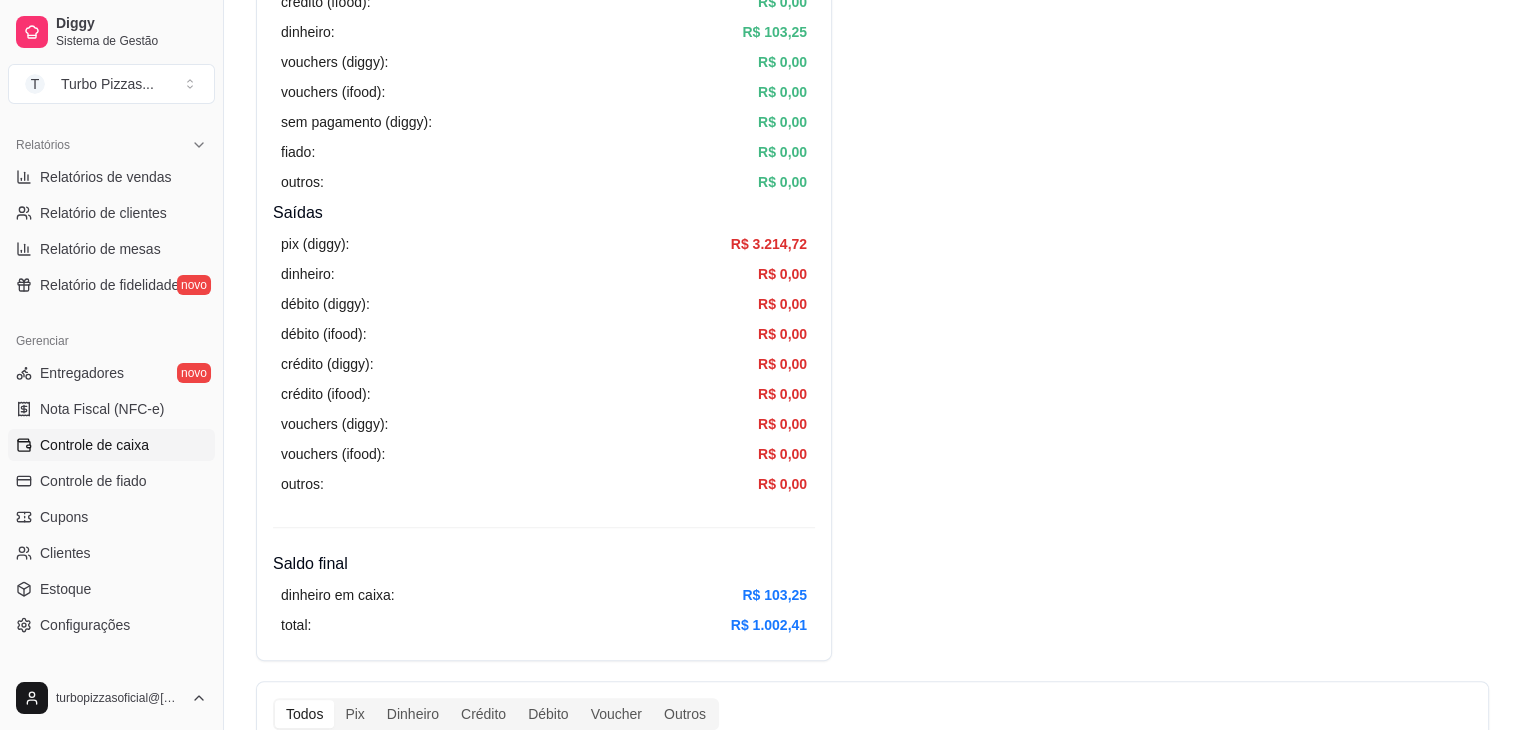 scroll, scrollTop: 1133, scrollLeft: 0, axis: vertical 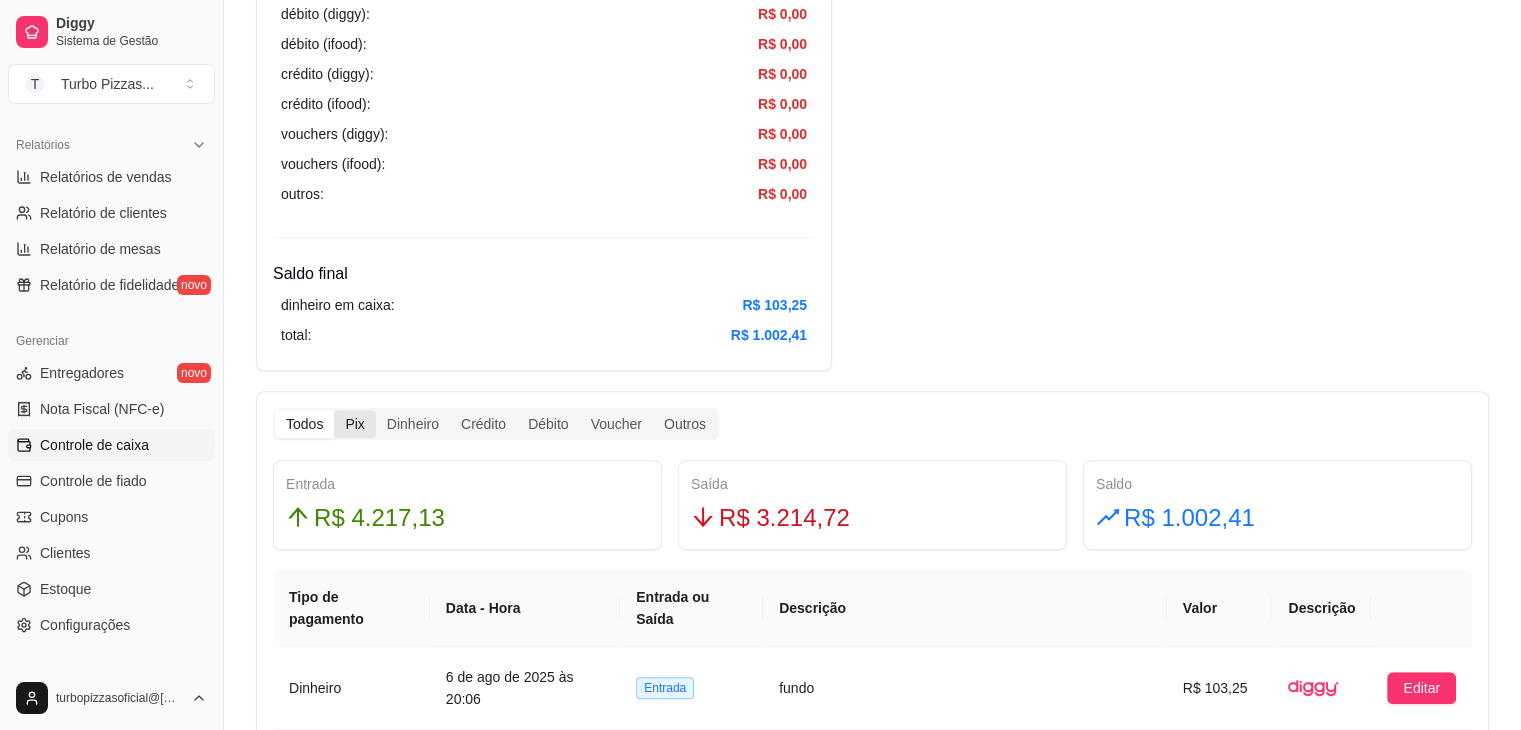 click on "Pix" at bounding box center (354, 424) 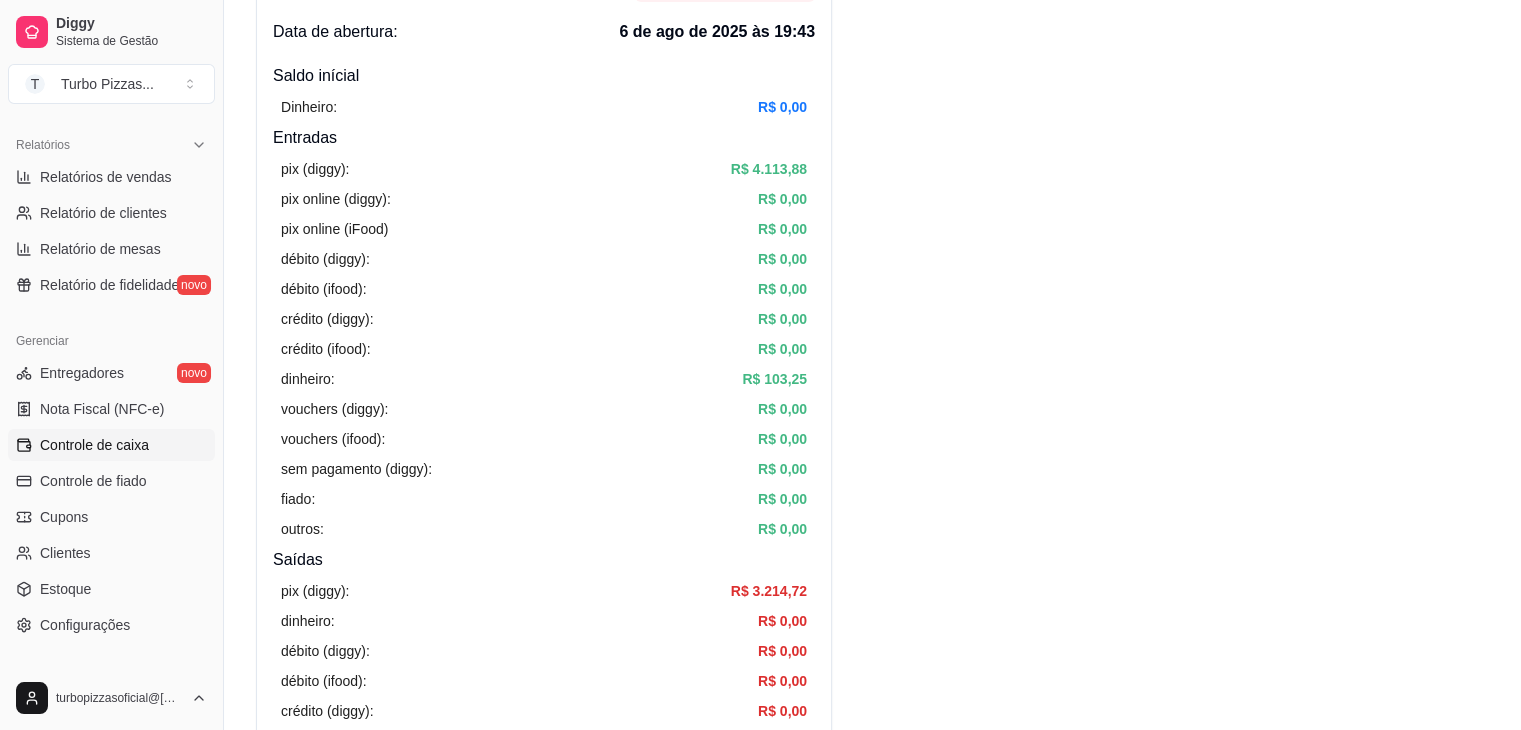scroll, scrollTop: 0, scrollLeft: 0, axis: both 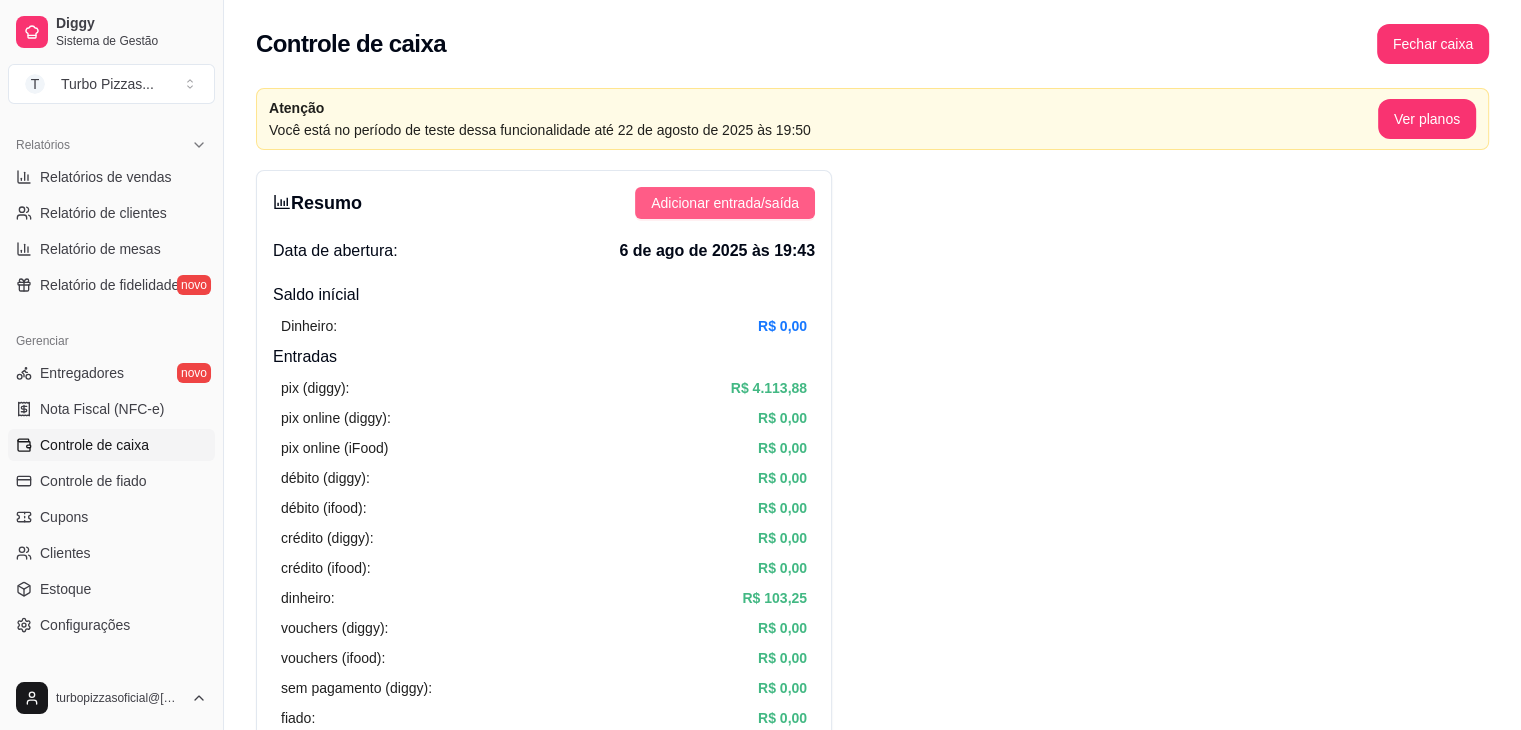 click on "Adicionar entrada/saída" at bounding box center (725, 203) 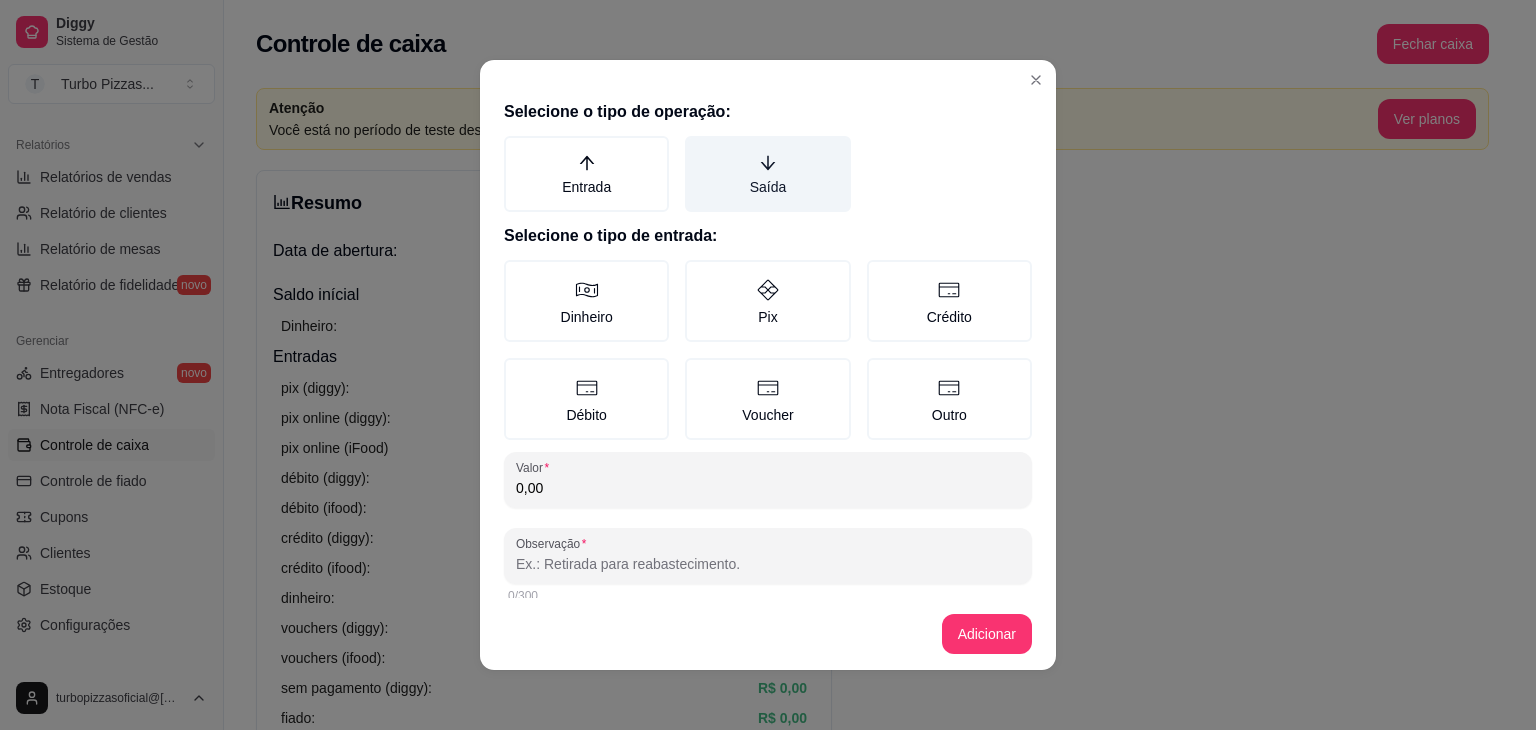 click on "Saída" at bounding box center [767, 174] 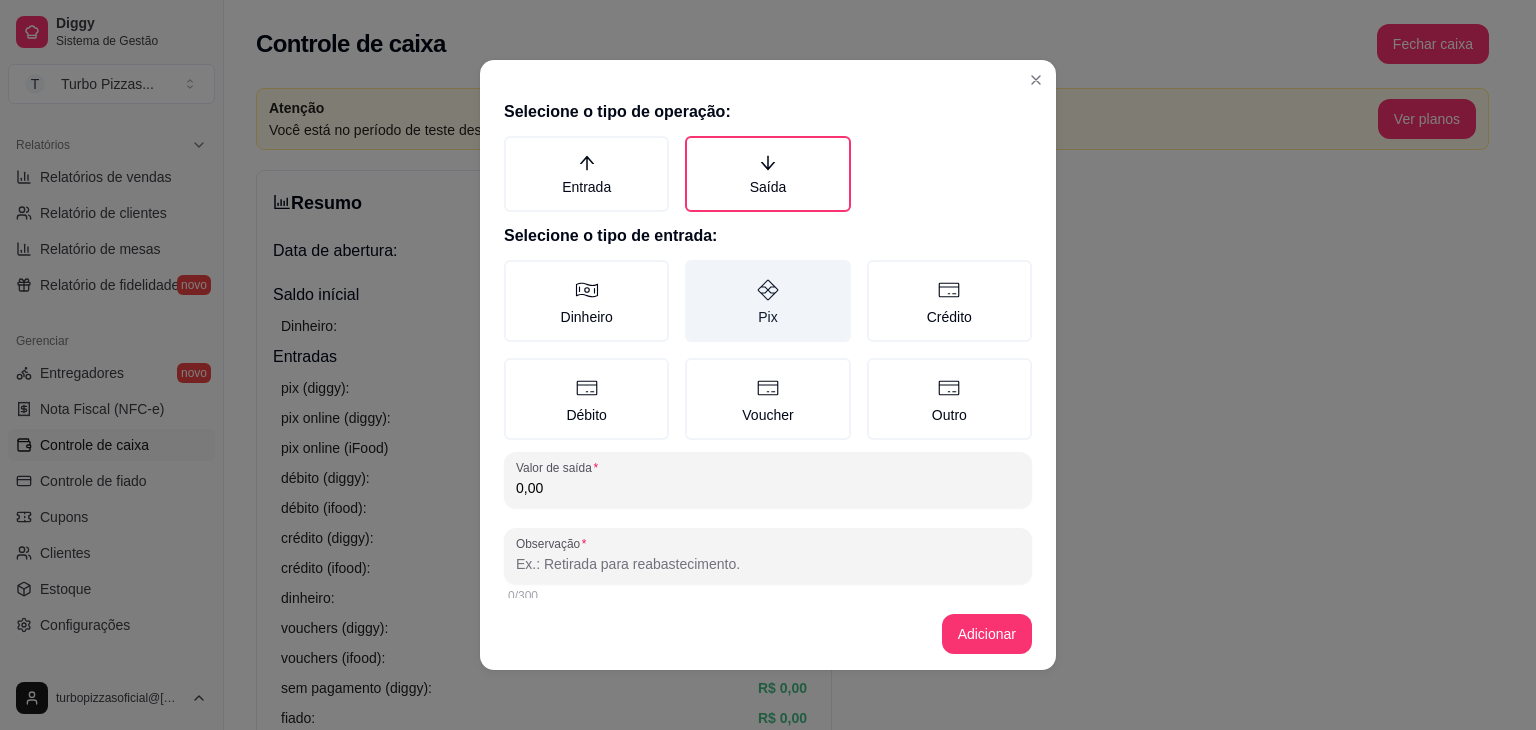 click on "Pix" at bounding box center (767, 301) 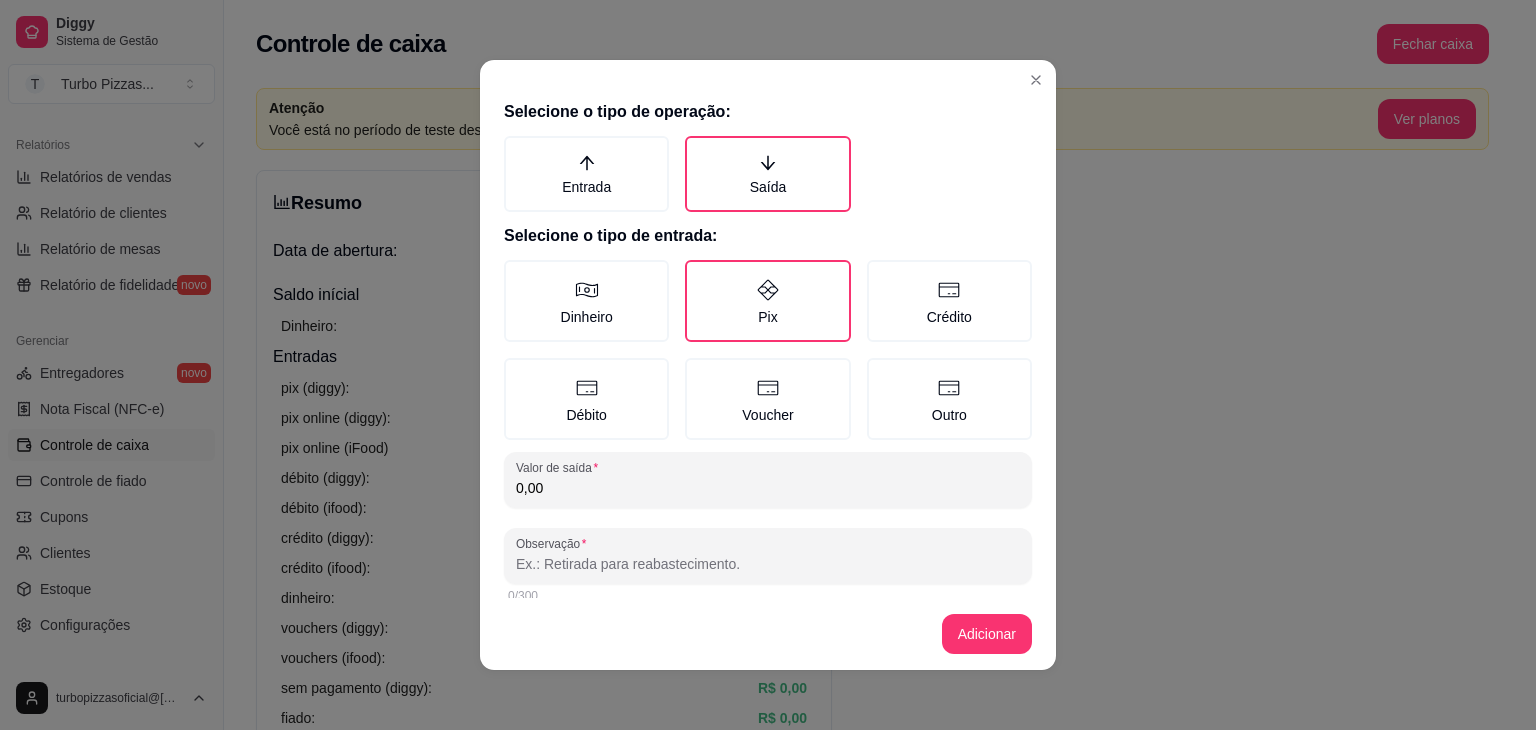 click on "0,00" at bounding box center [768, 488] 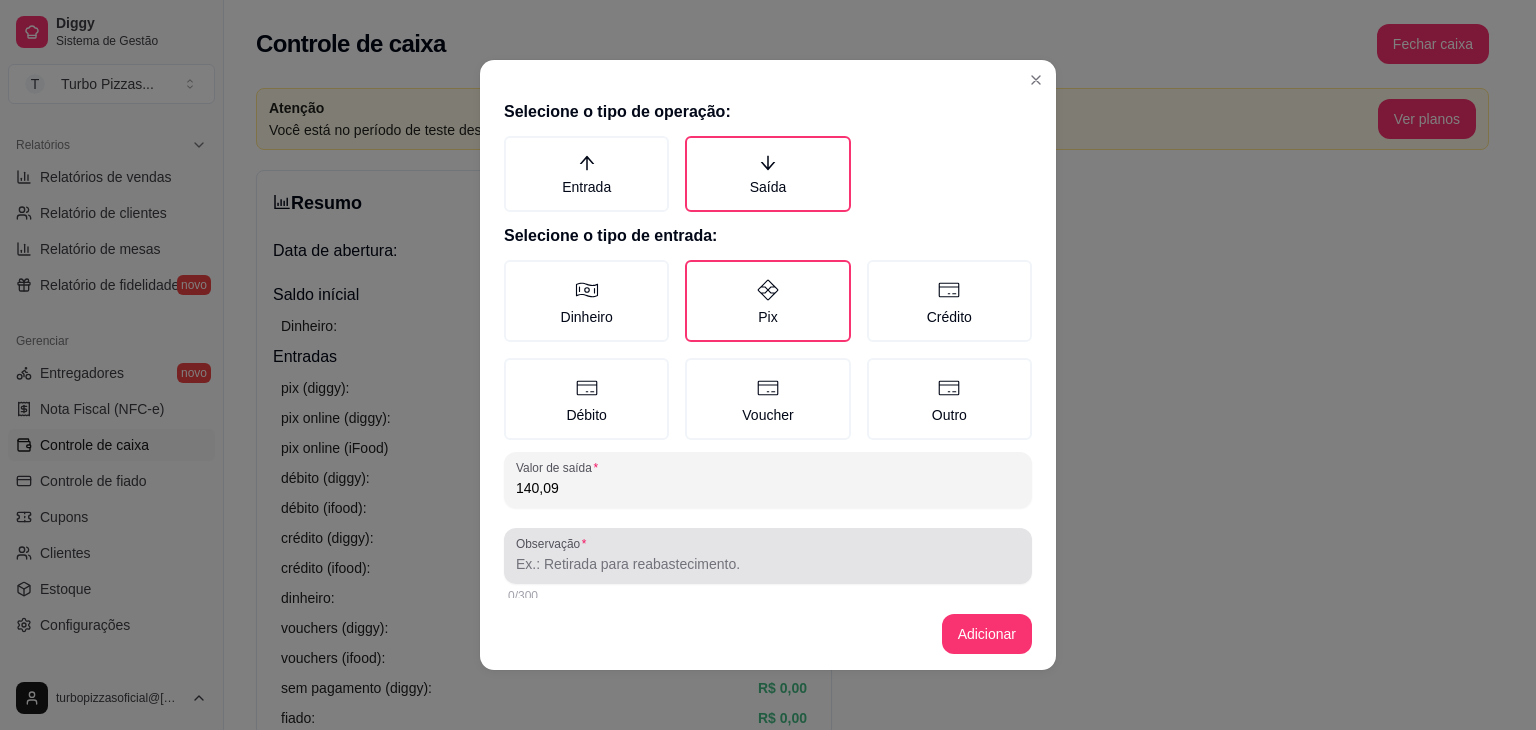 type on "140,09" 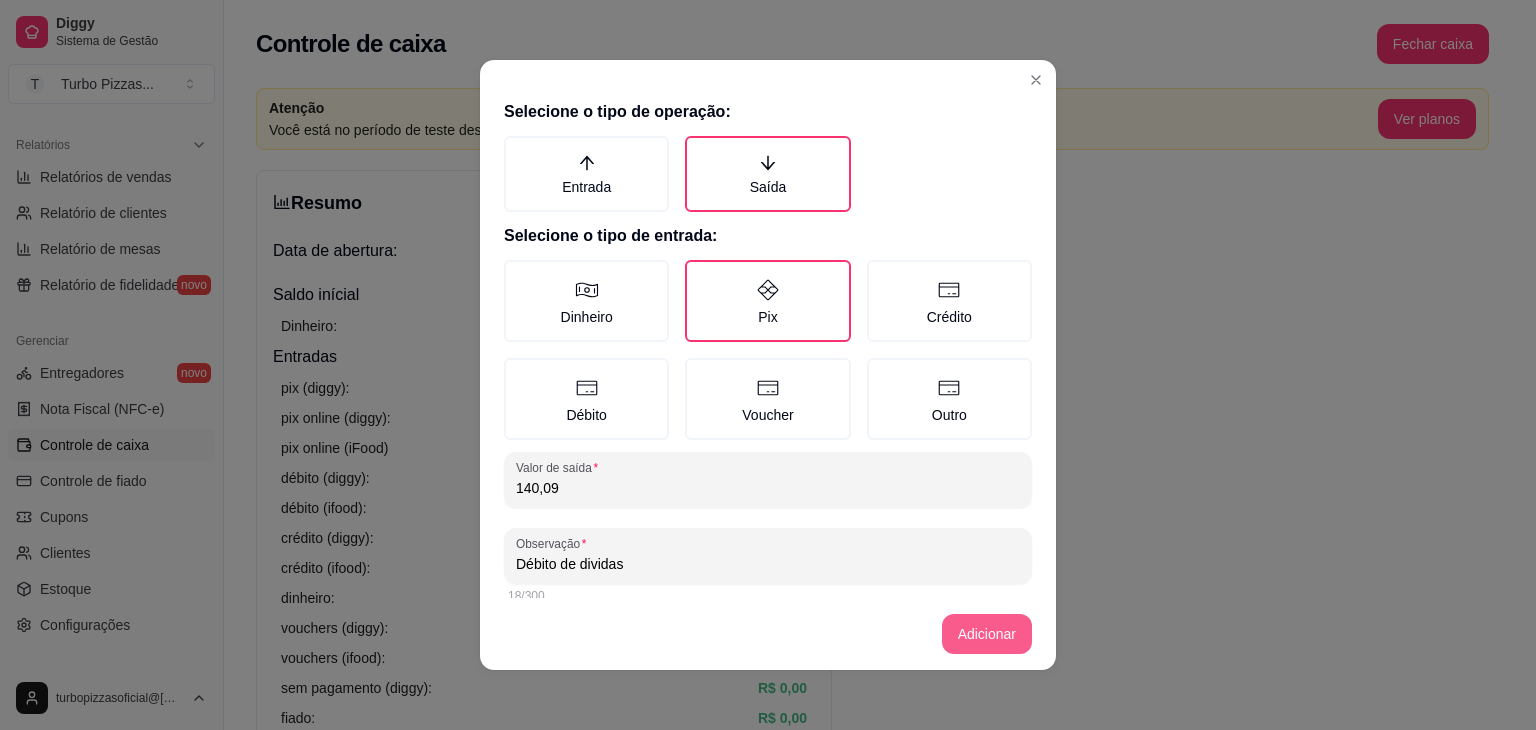 type on "Débito de dividas" 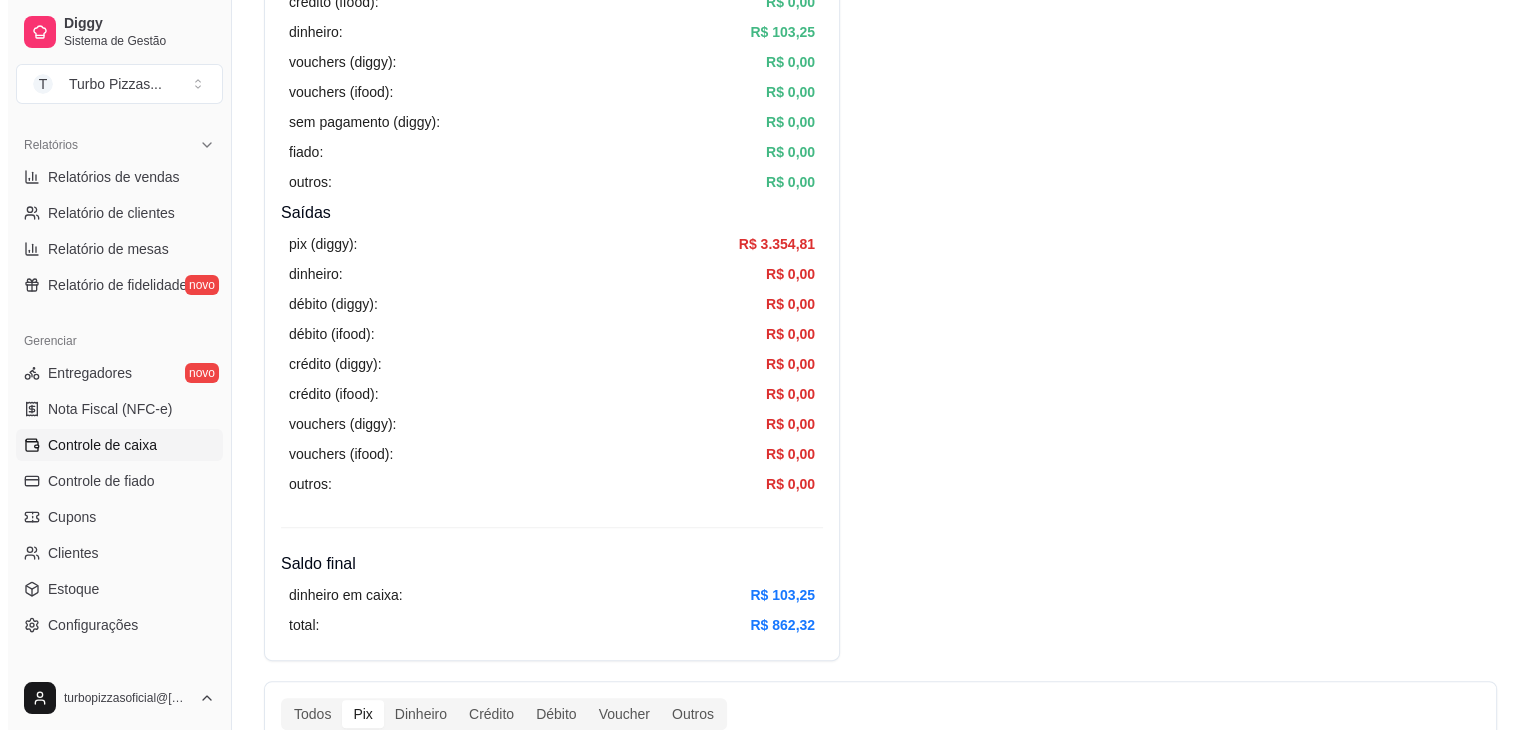 scroll, scrollTop: 0, scrollLeft: 0, axis: both 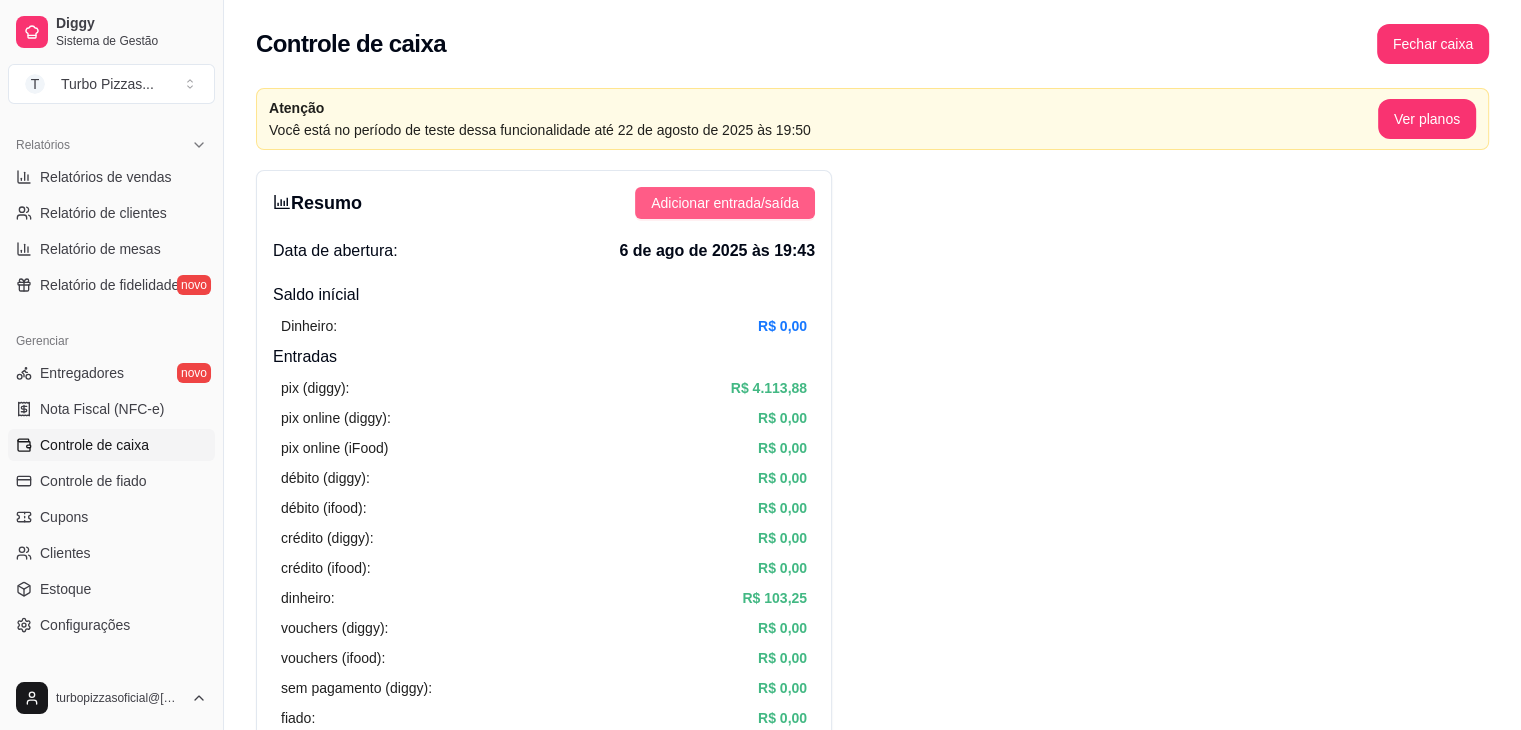 click on "Adicionar entrada/saída" at bounding box center (725, 203) 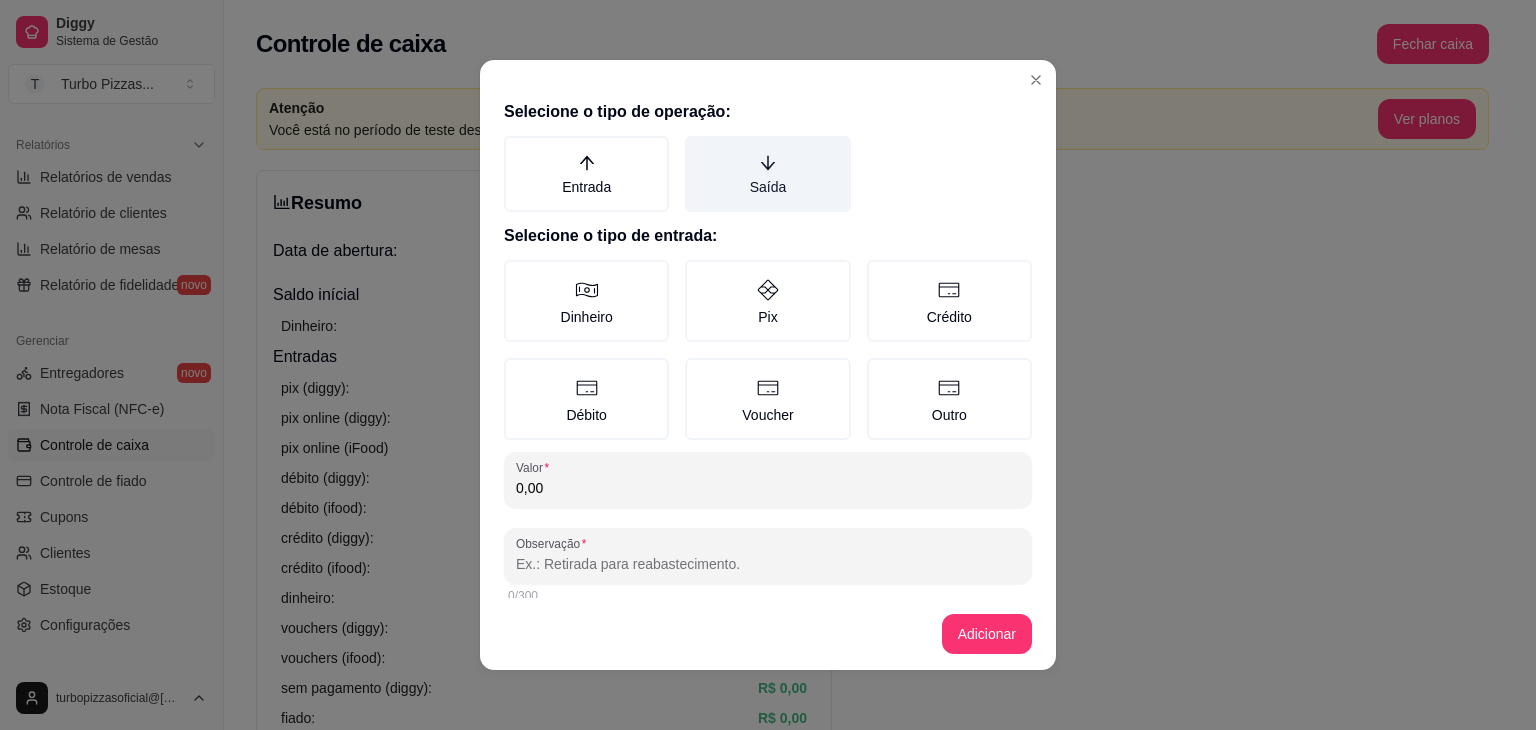 click on "Saída" at bounding box center (767, 174) 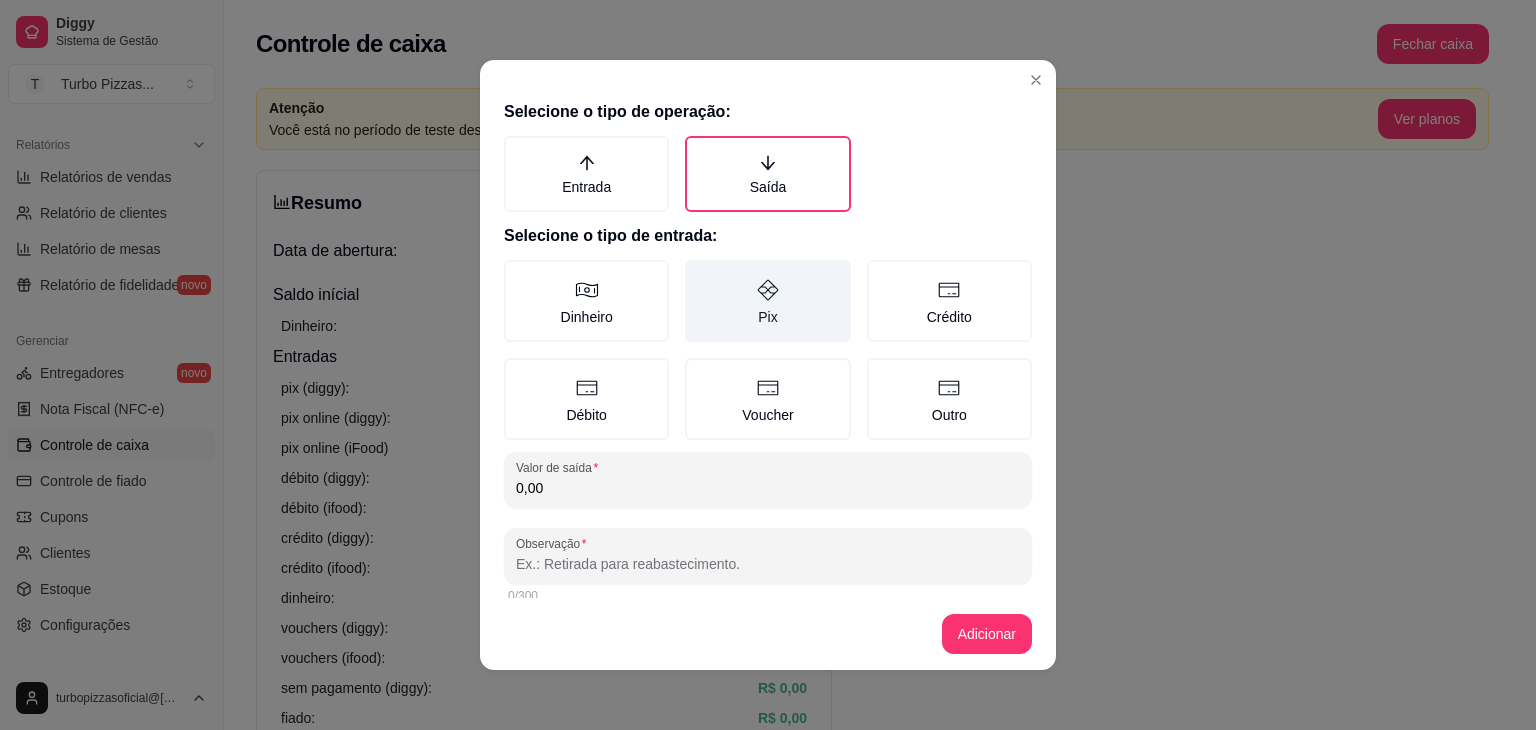 click on "Pix" at bounding box center (767, 301) 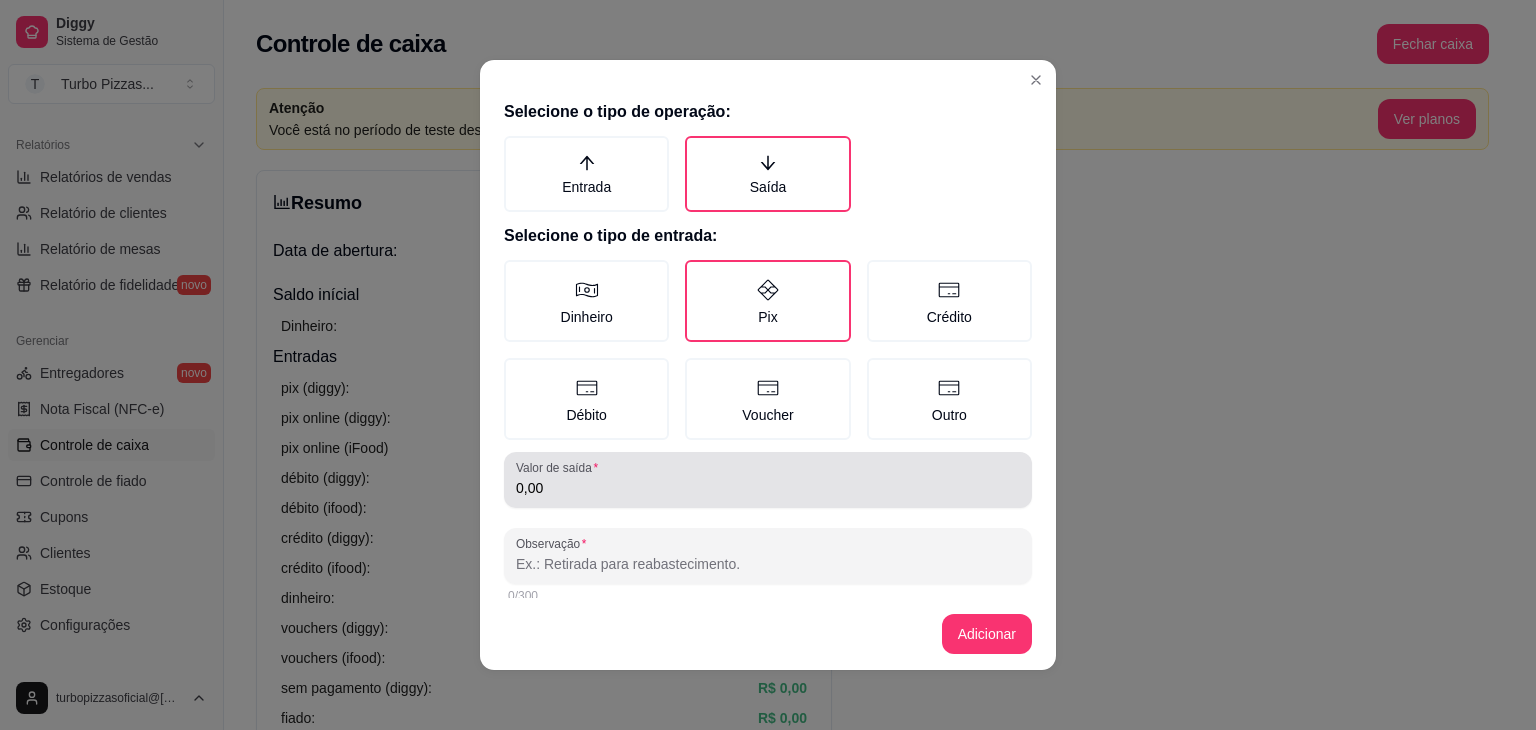 click on "0,00" at bounding box center (768, 488) 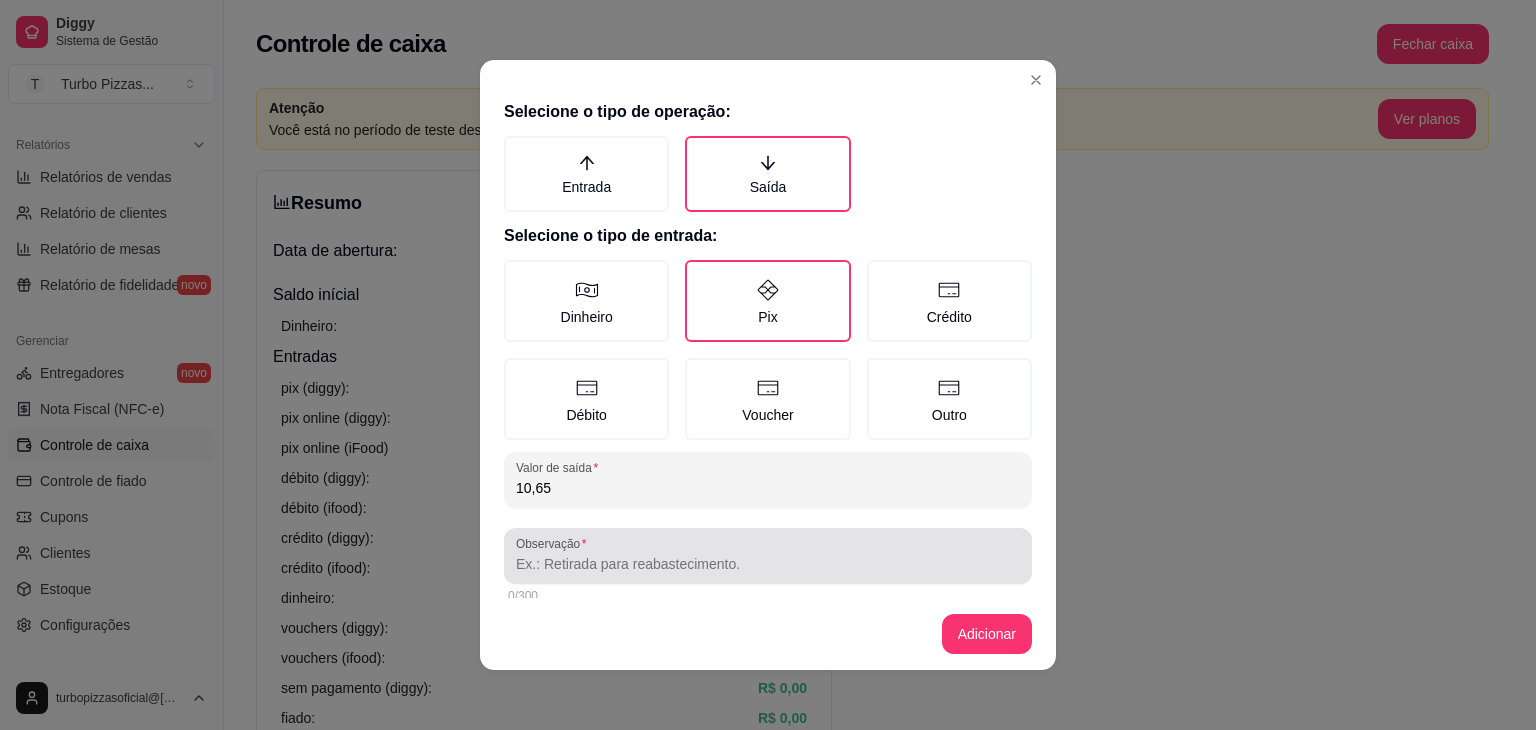 type on "10,65" 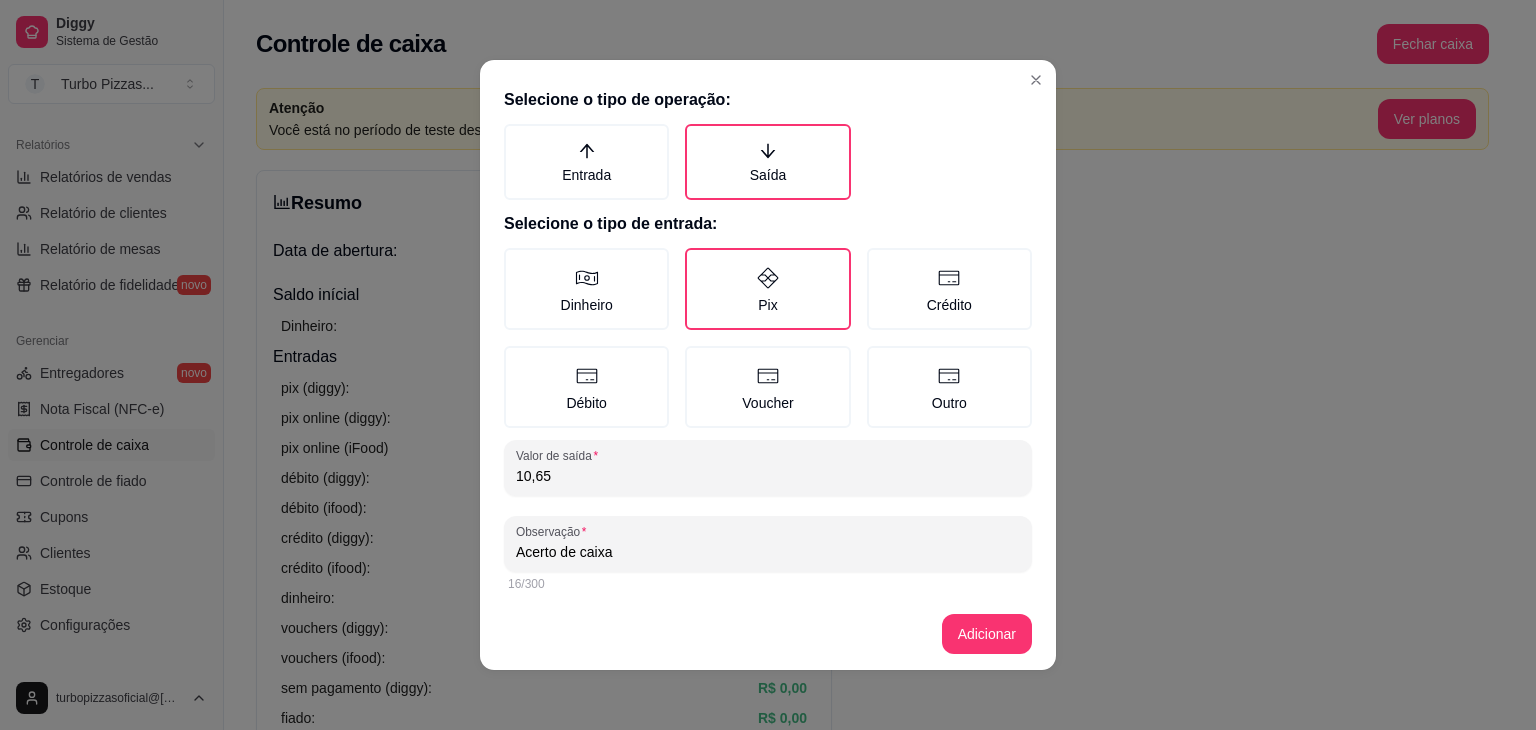 scroll, scrollTop: 16, scrollLeft: 0, axis: vertical 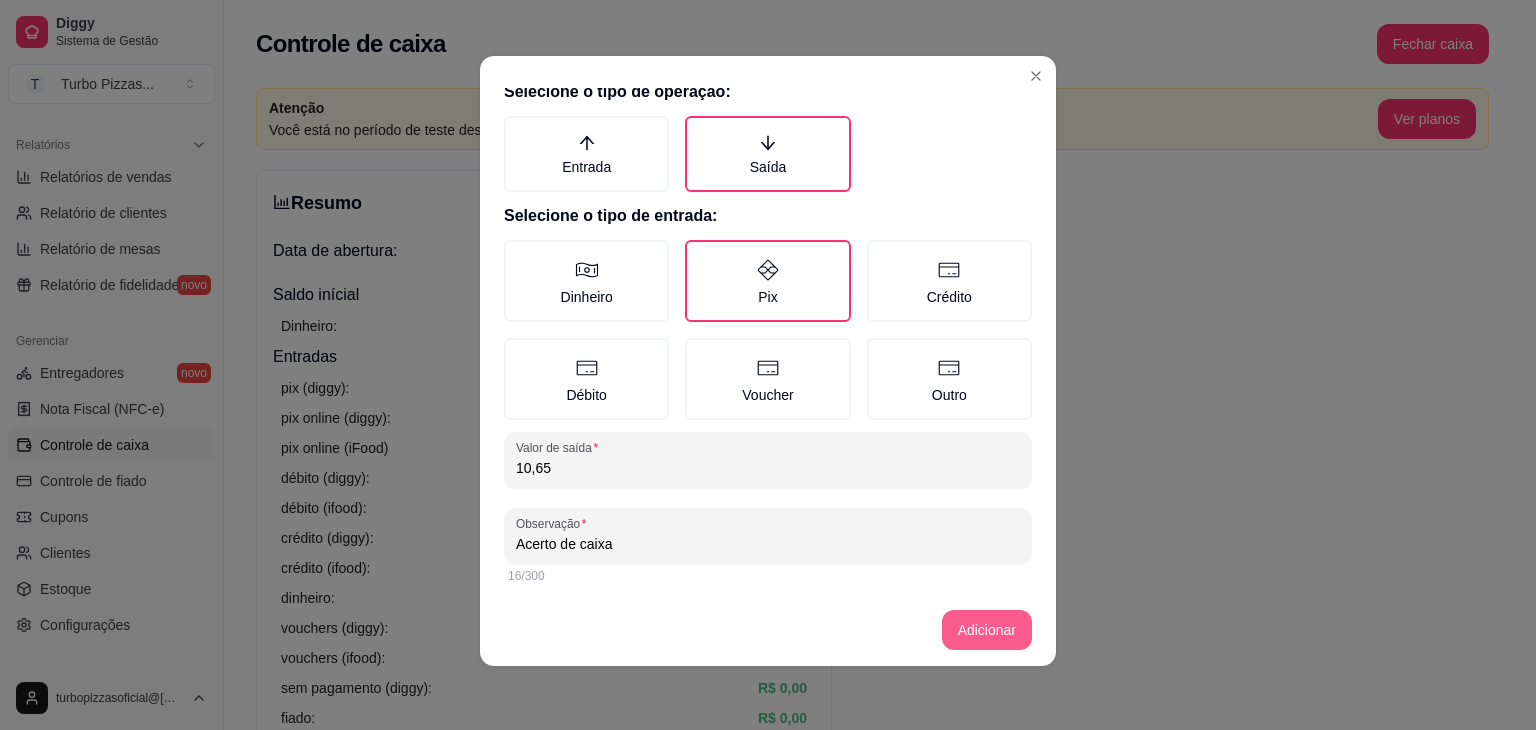 type on "Acerto de caixa" 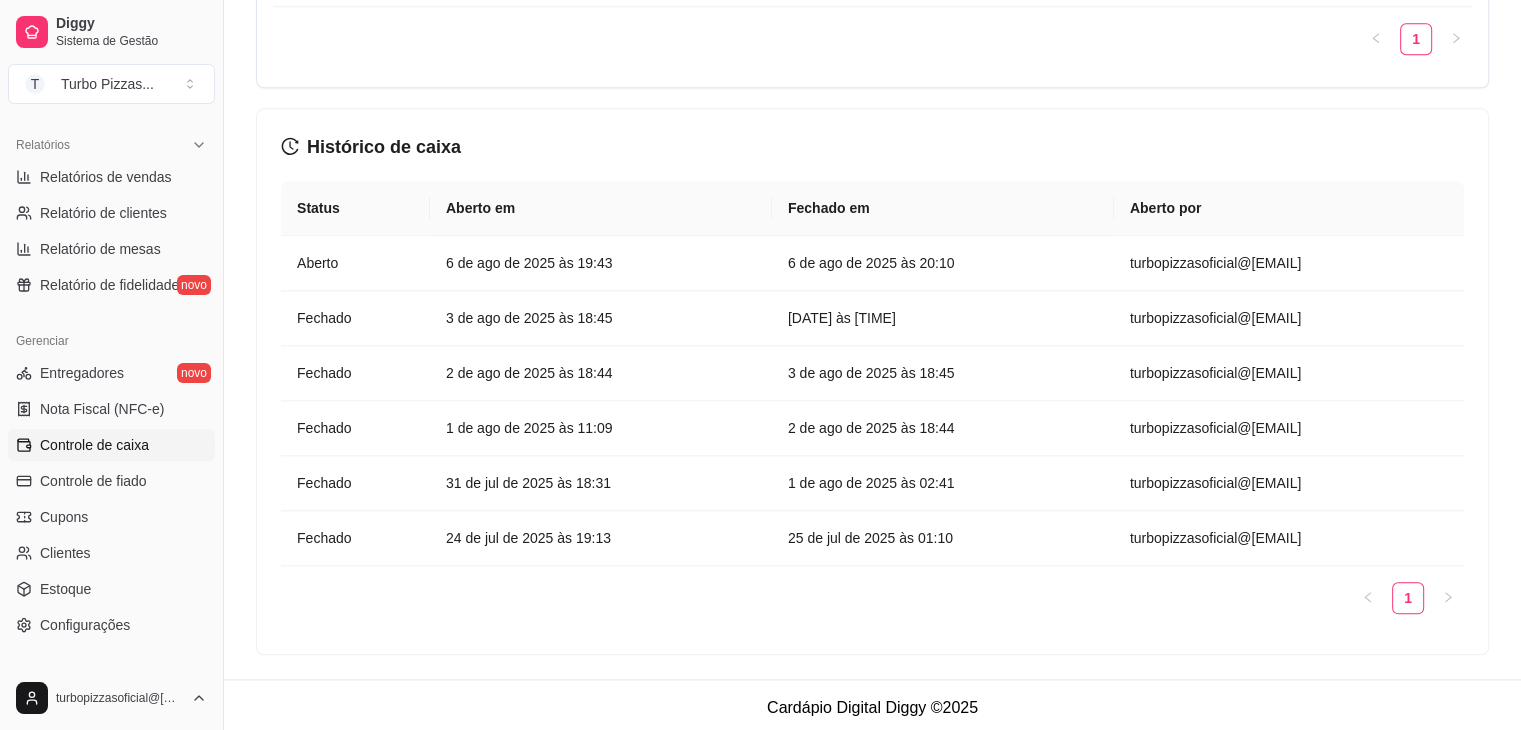 scroll, scrollTop: 0, scrollLeft: 0, axis: both 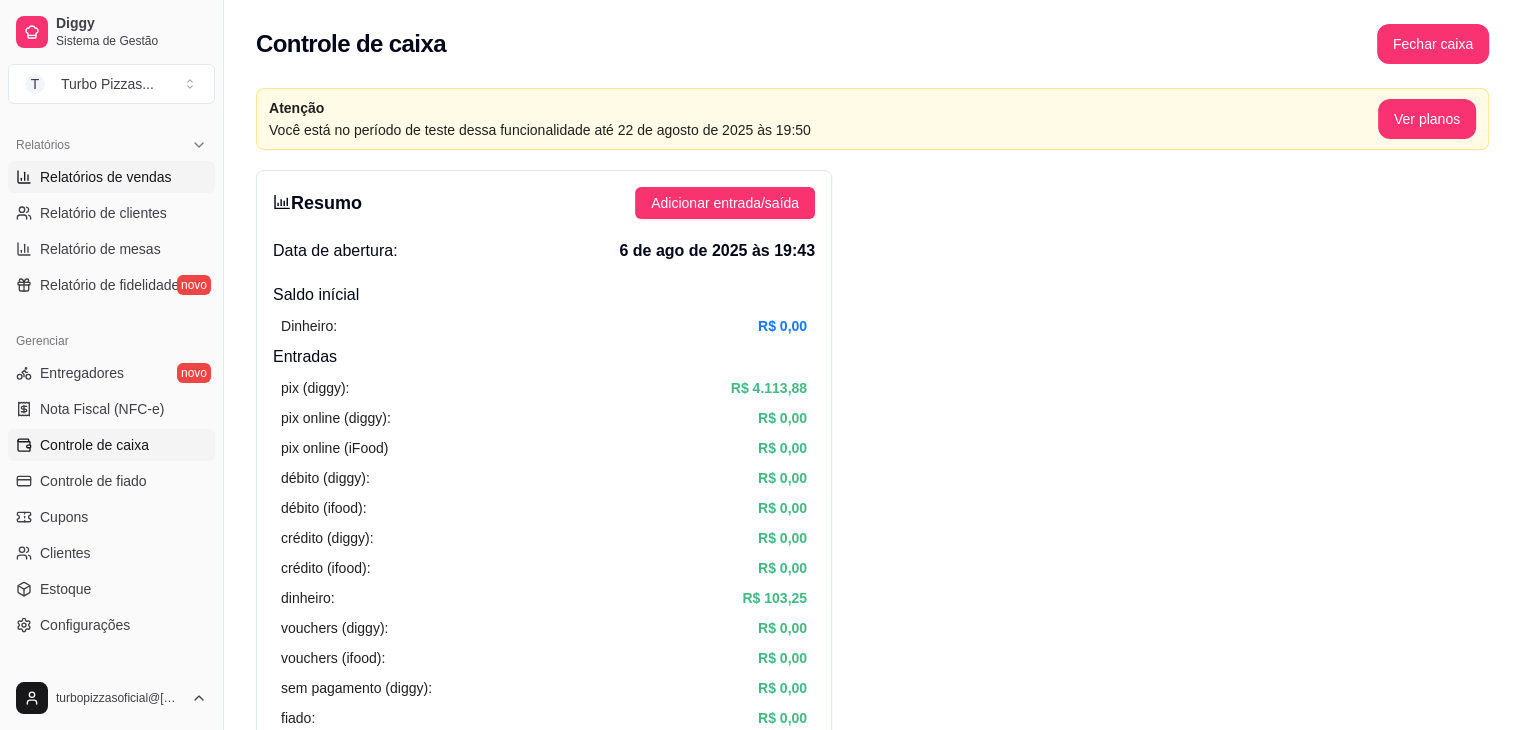 click on "Relatórios de vendas" at bounding box center [106, 177] 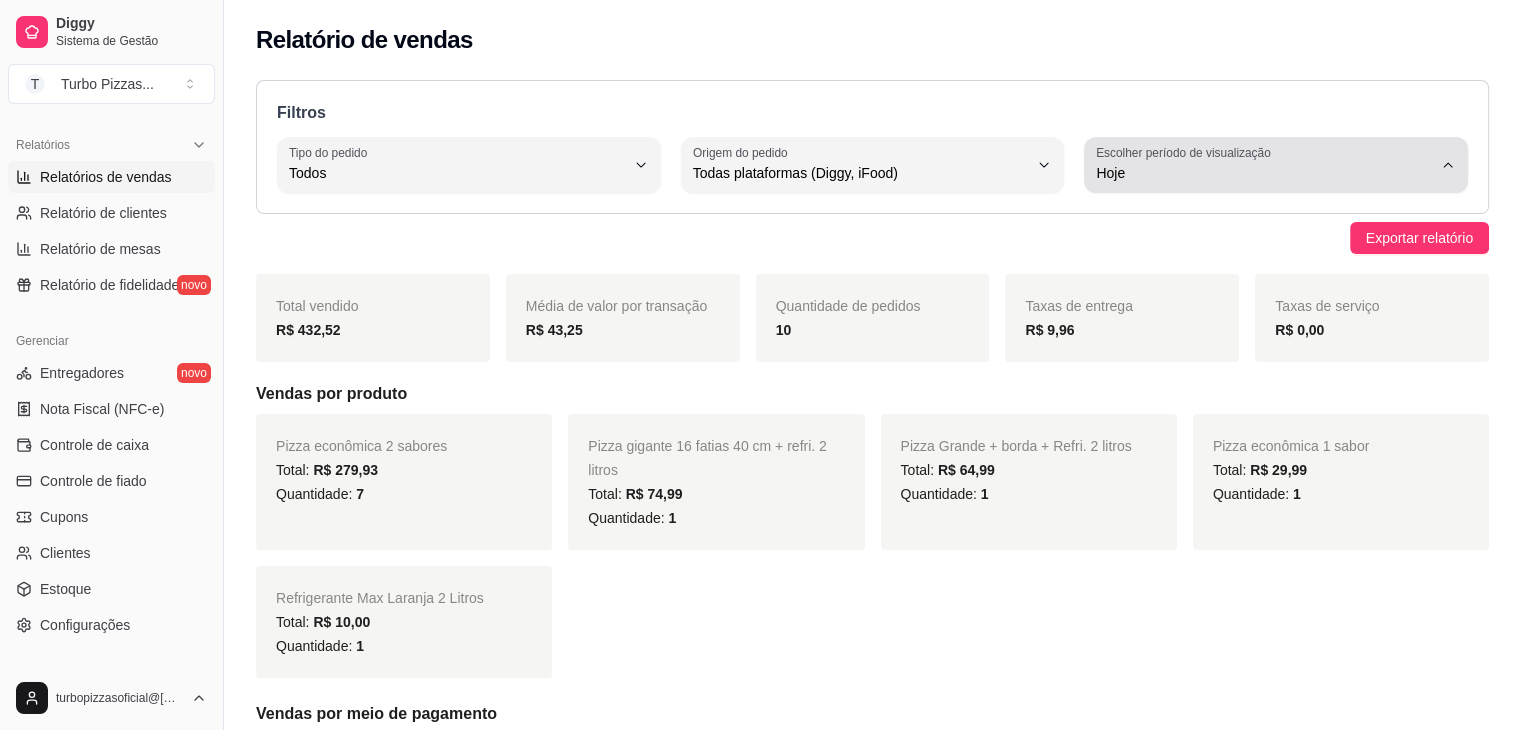 click on "Hoje" at bounding box center (1264, 173) 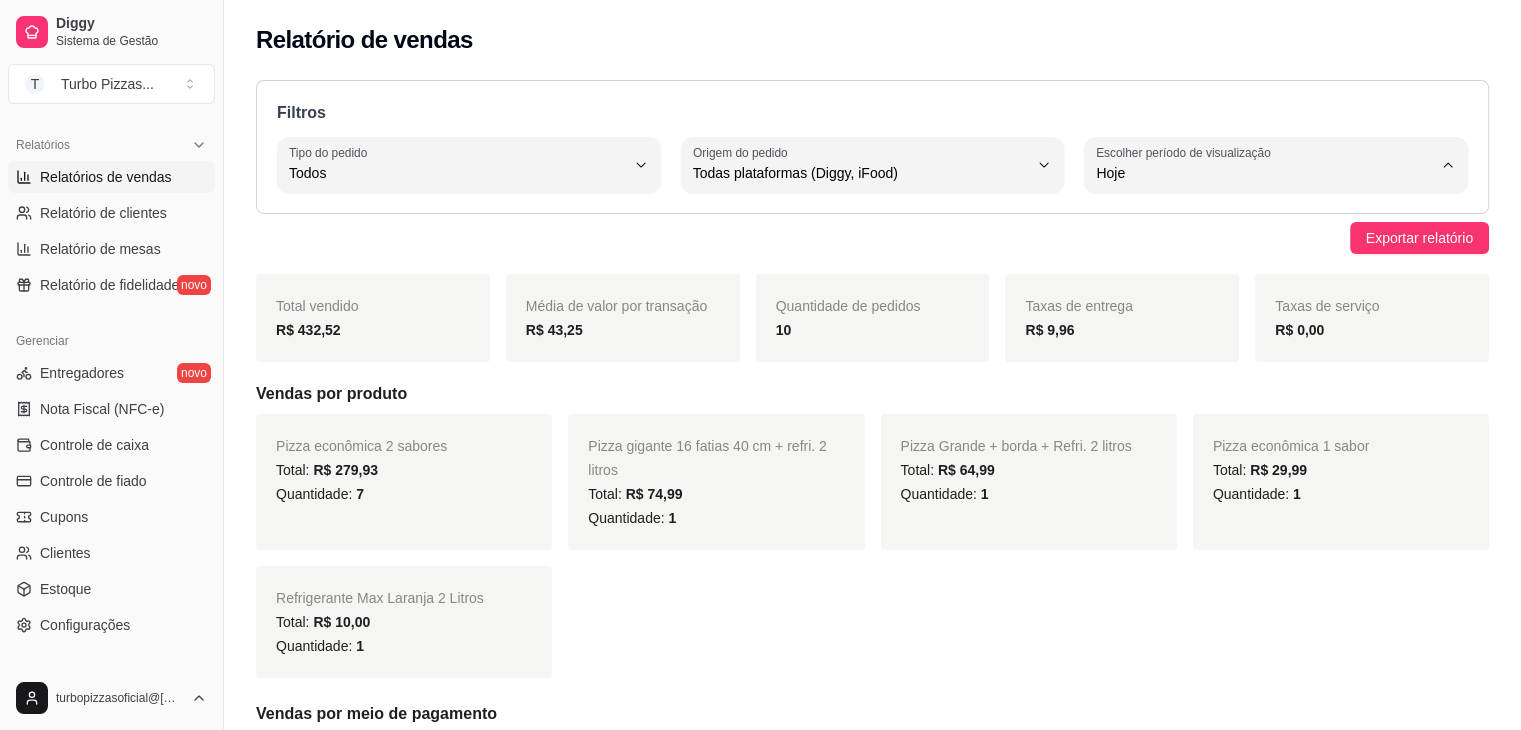 click on "Filtros ALL Tipo do pedido Todos Entrega Retirada Mesa Consumo local Tipo do pedido Todos ALL Origem do pedido Todas plataformas (Diggy, iFood) Diggy iFood Origem do pedido Todas plataformas (Diggy, iFood) 0 Escolher período de visualização Hoje Ontem  7 dias 15 dias 30 dias 45 dias Customizado Escolher período de visualização Hoje Exportar relatório Total vendido R$ 432,52 Média de valor por transação R$ 43,25 Quantidade de pedidos 10 Taxas de entrega R$ 9,96 Taxas de serviço R$ 0,00 Vendas por produto Pizza econômica 2 sabores Total:   R$ 279,93 Quantidade:   7 Pizza gigante 16 fatias 40 cm + refri.  2 litros Total:   R$ 74,99 Quantidade:   1 Pizza Grande + borda + Refri.  2 litros Total:   R$ 64,99 Quantidade:   1 Pizza econômica 1 sabor Total:   R$ 29,99 Quantidade:   1 Refrigerante Max Laranja 2 Litros Total:   R$ 10,00 Quantidade:   1 Vendas por meio de pagamento Transferência Pix   ONLINE  -   IFOOD Total:   R$ 185,15 Quantidade:   4 Cartão de crédito   ONLINE  -   IFOOD     3" at bounding box center (872, 1019) 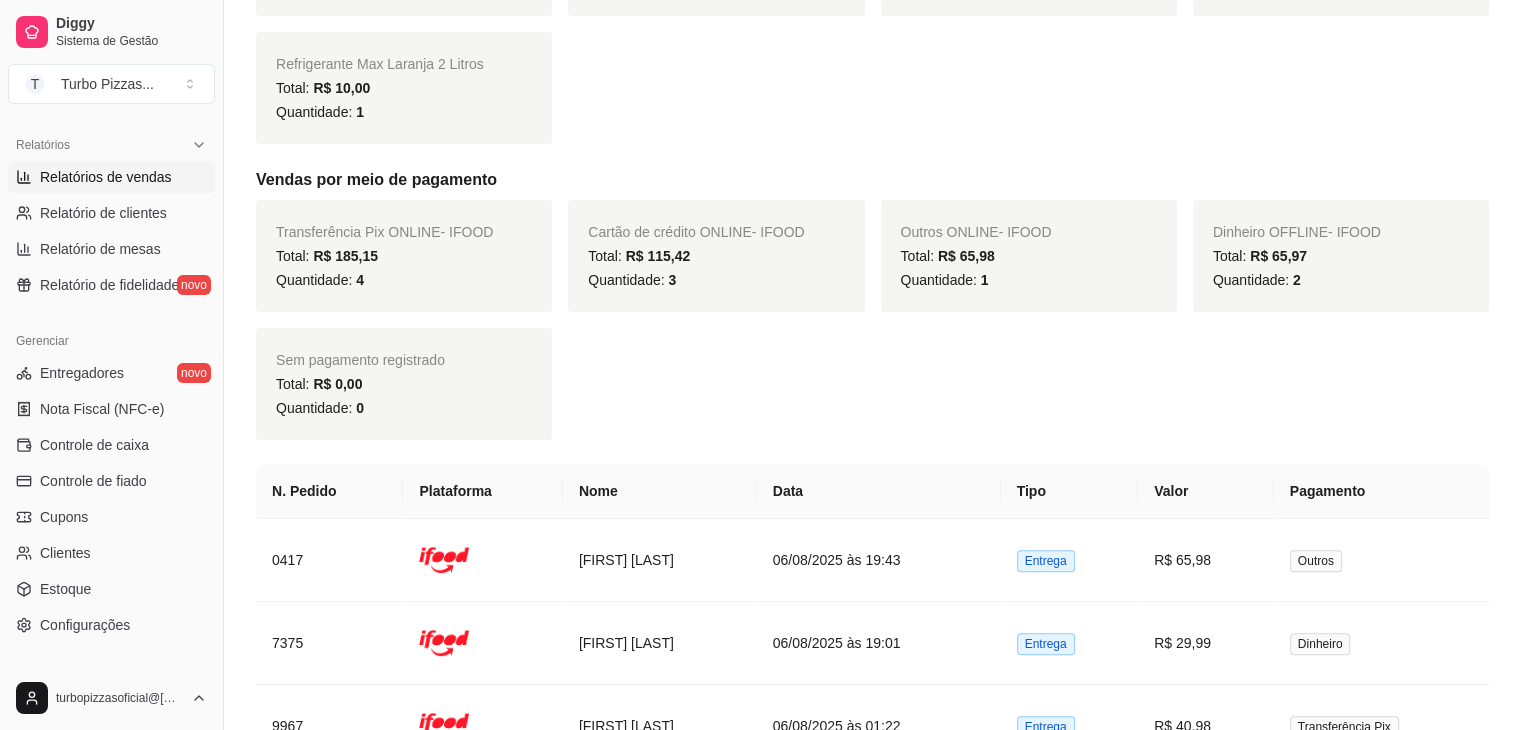 scroll, scrollTop: 0, scrollLeft: 0, axis: both 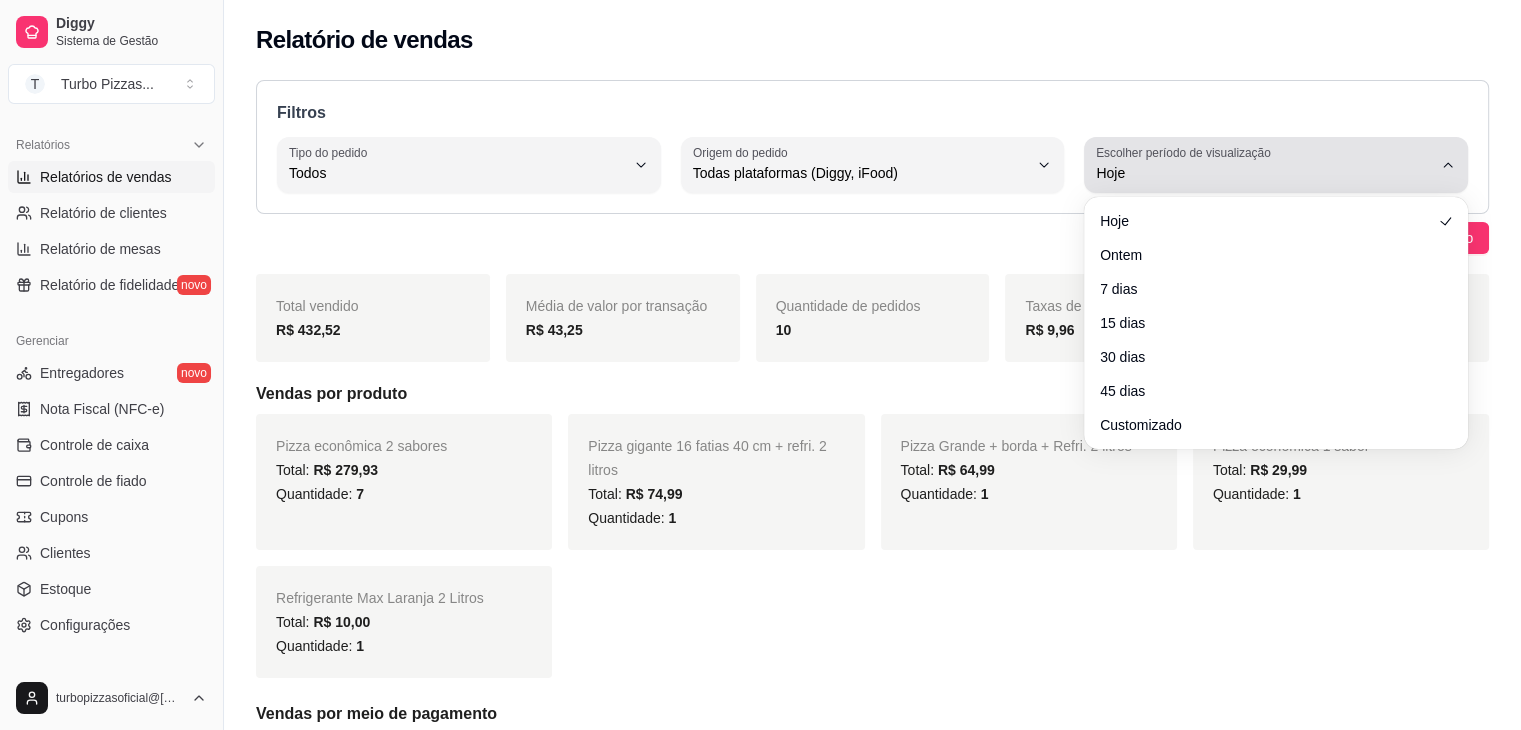 click on "Hoje" at bounding box center [1264, 173] 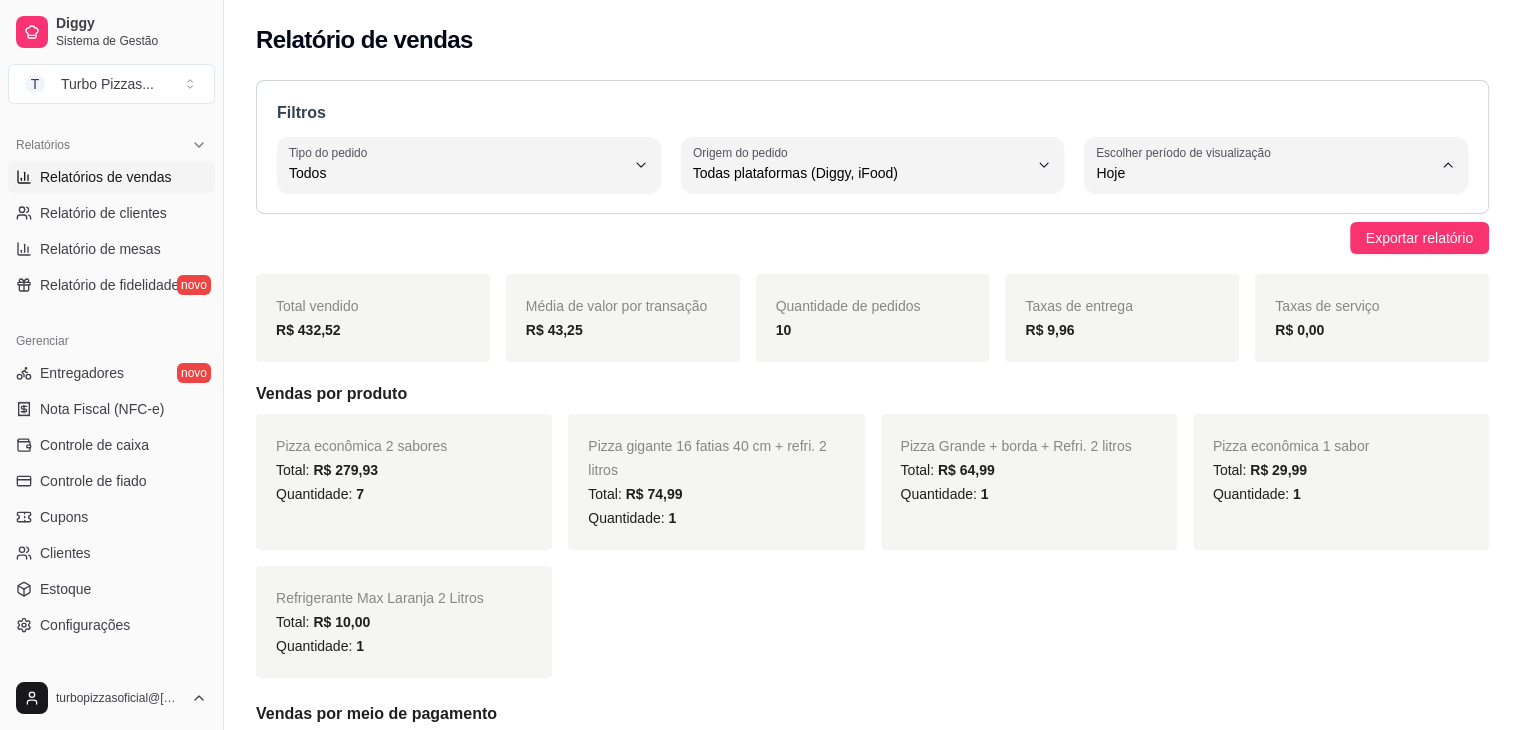 click on "Customizado" at bounding box center (1266, 415) 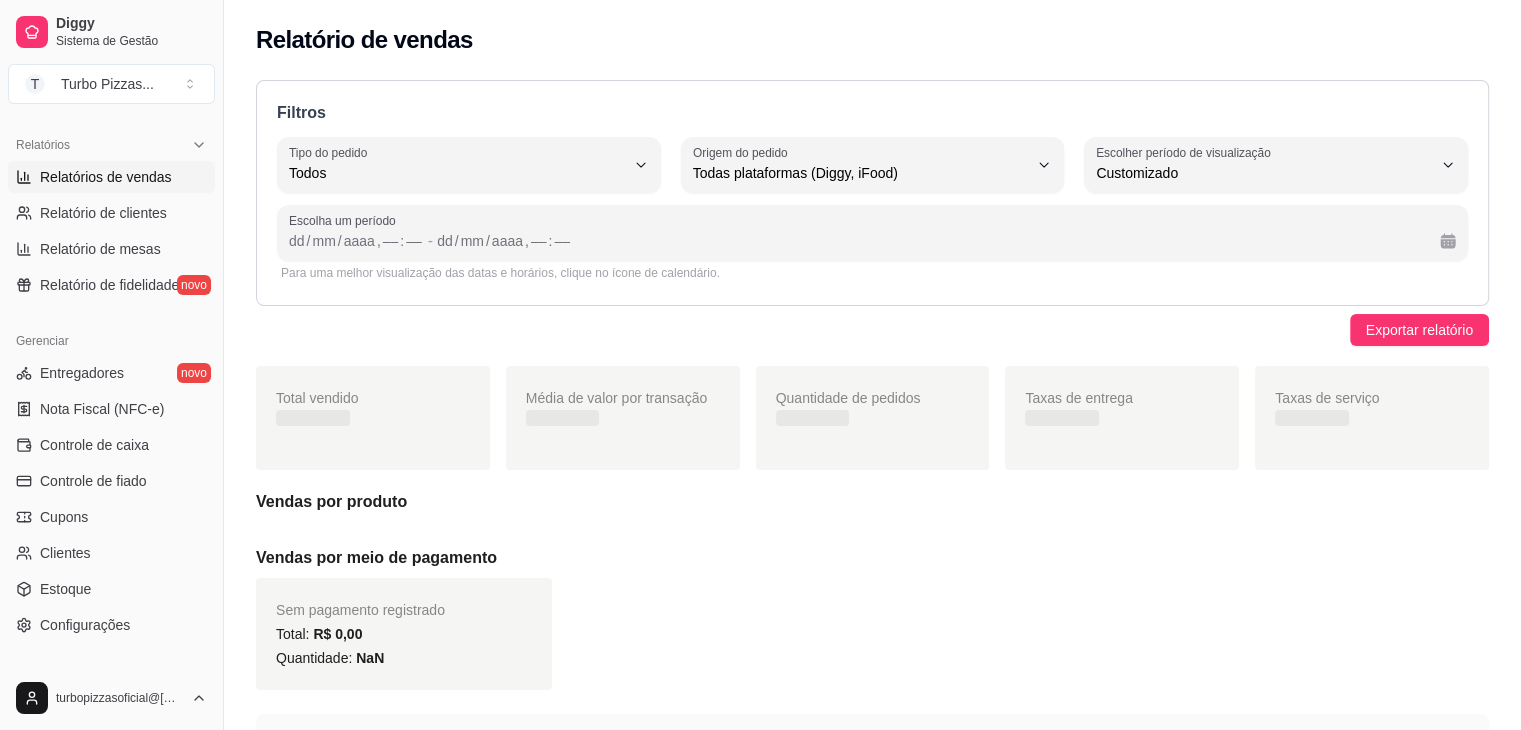 scroll, scrollTop: 19, scrollLeft: 0, axis: vertical 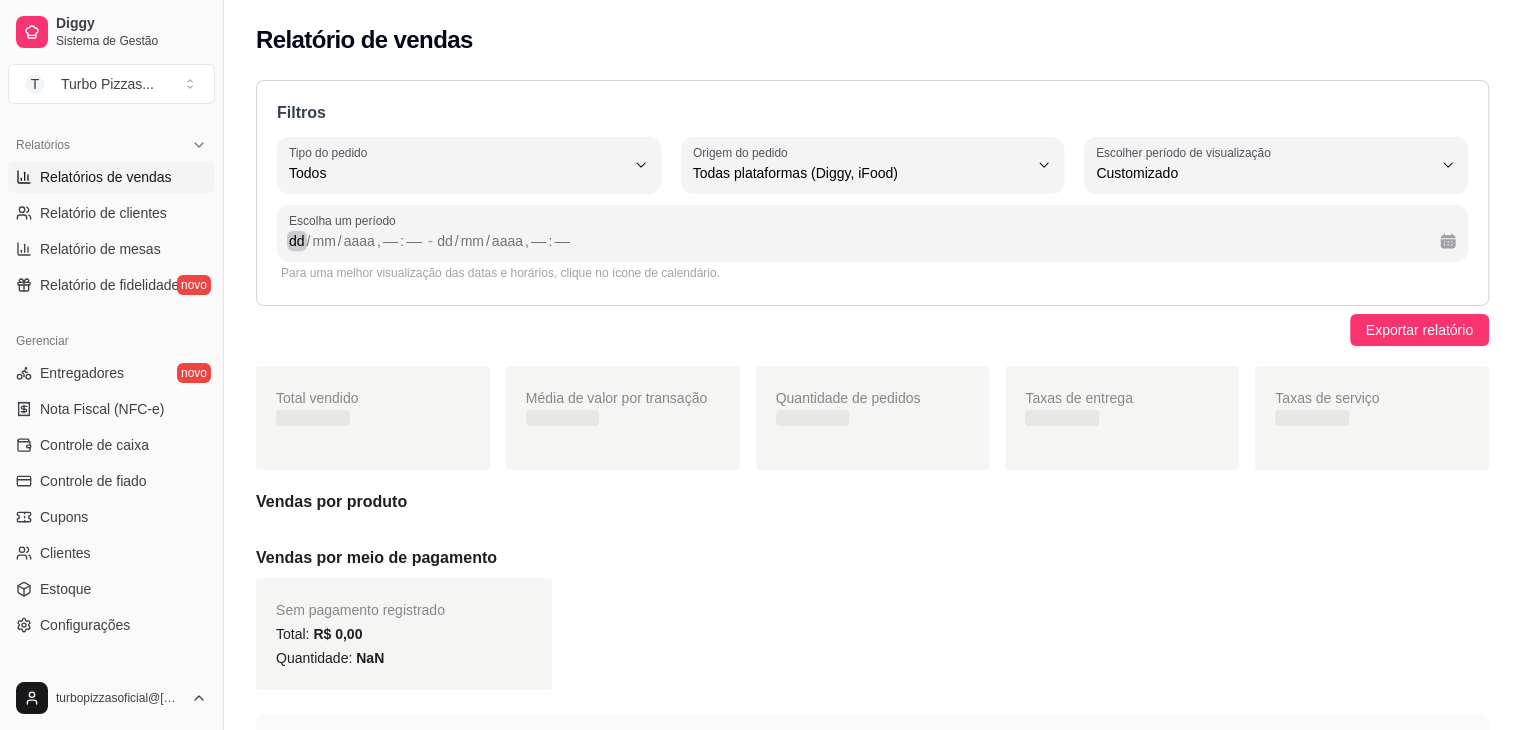 click on "dd" at bounding box center (297, 241) 